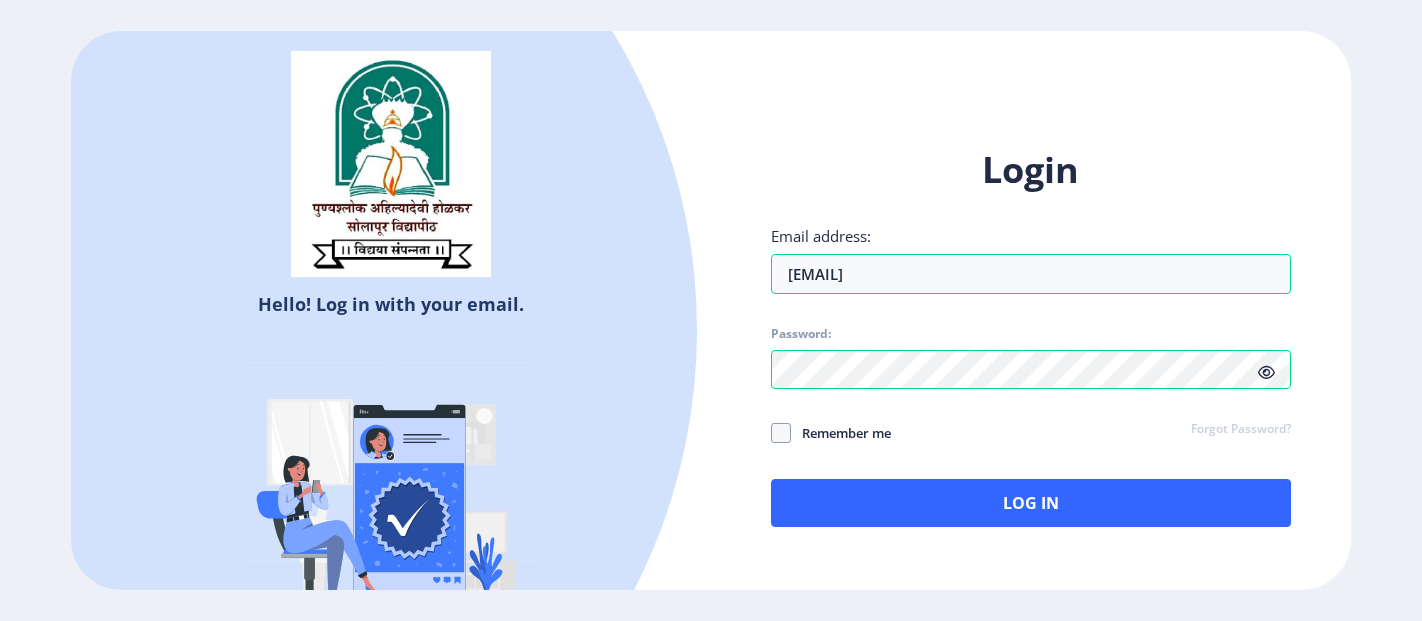 scroll, scrollTop: 0, scrollLeft: 0, axis: both 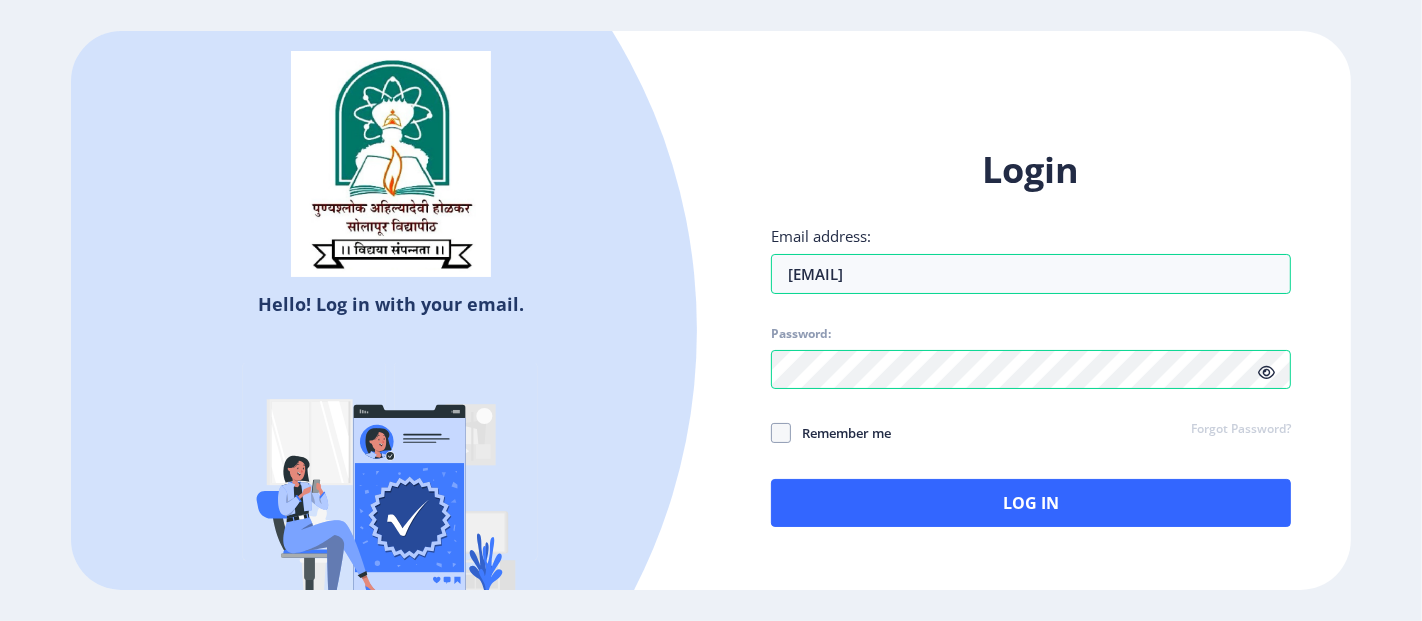 click 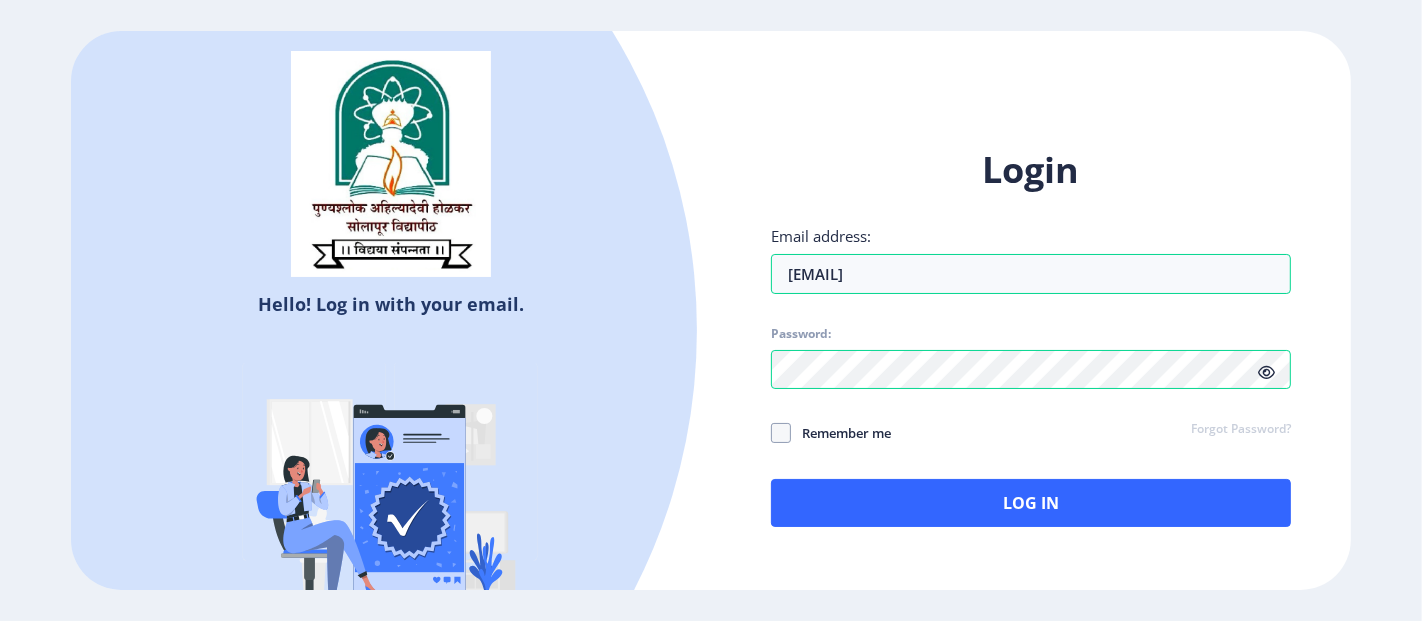 click 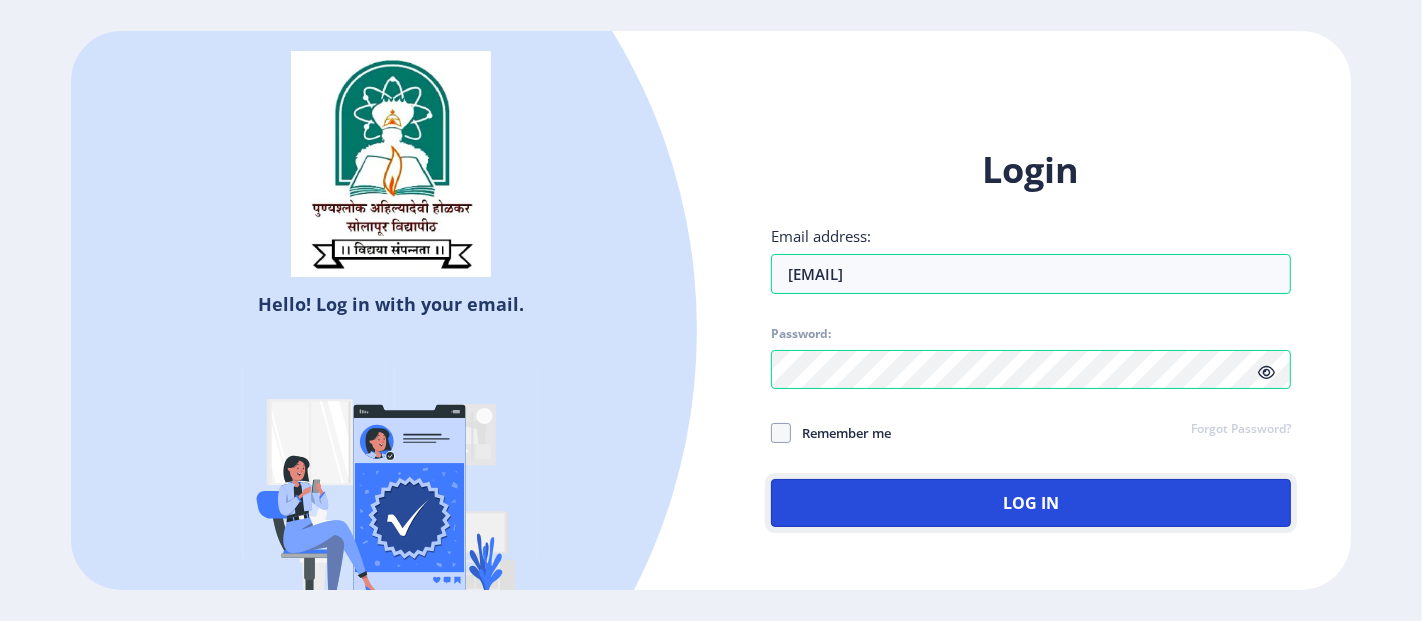 click on "Log In" 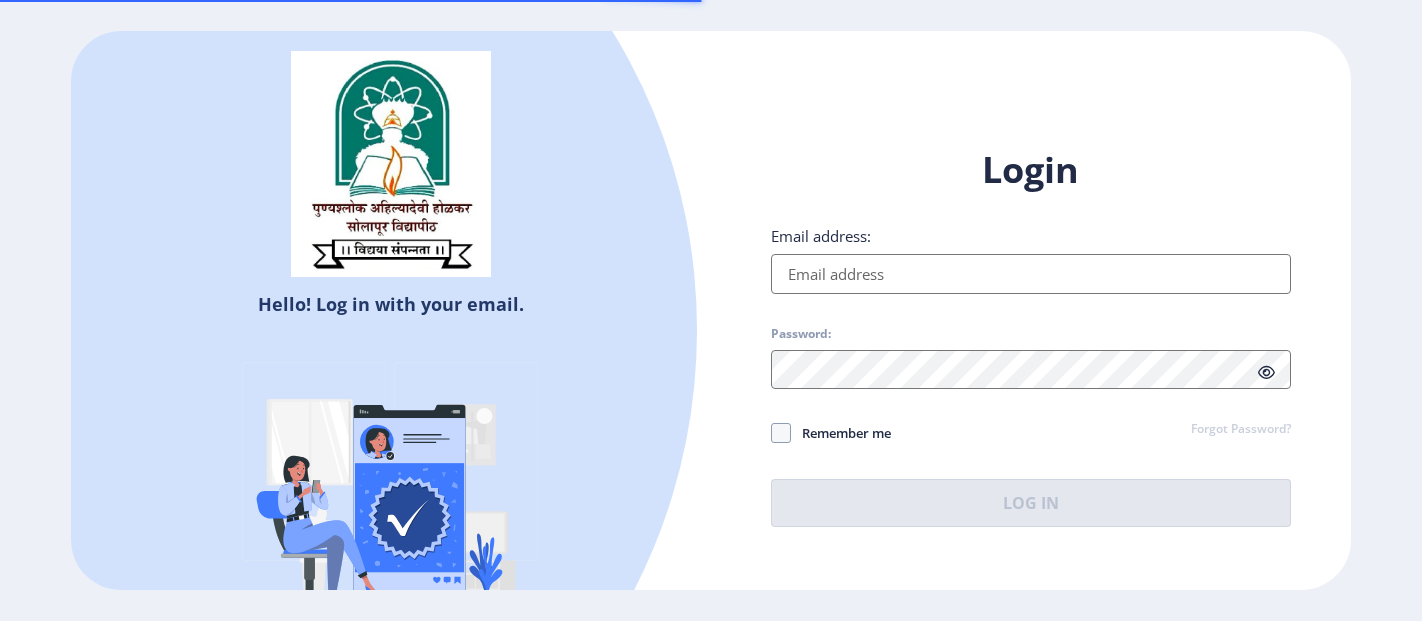 scroll, scrollTop: 0, scrollLeft: 0, axis: both 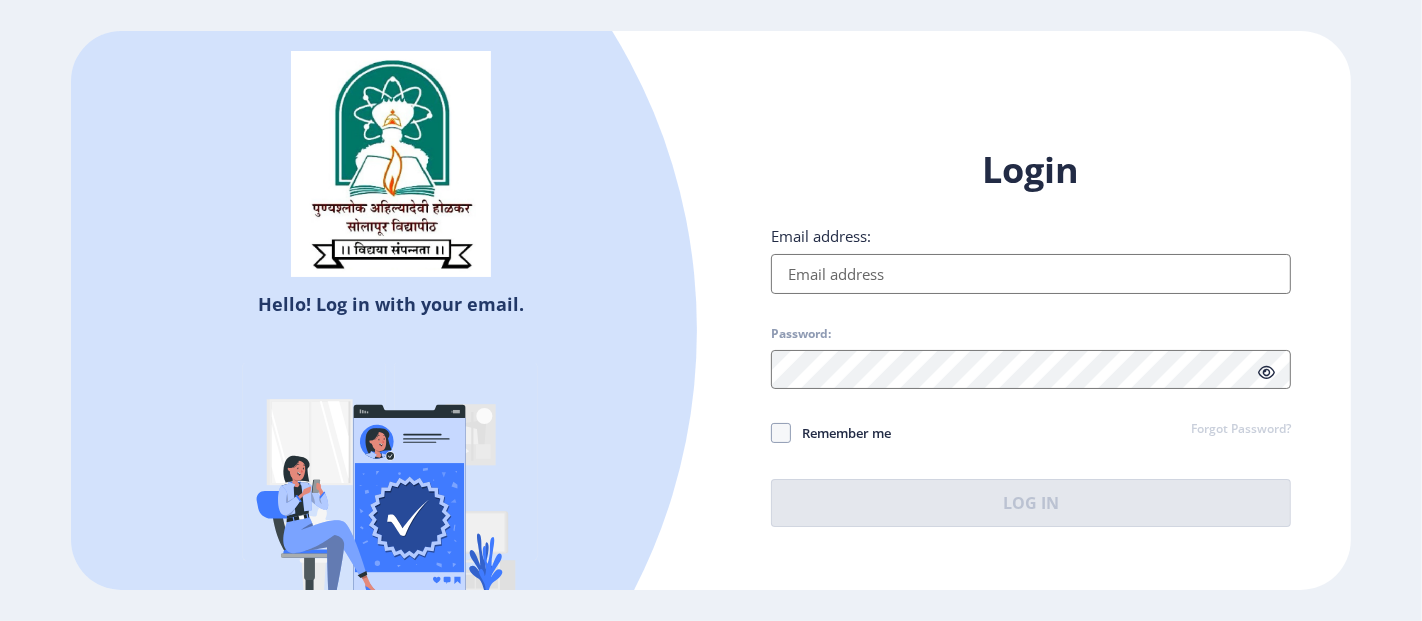 type on "[EMAIL]" 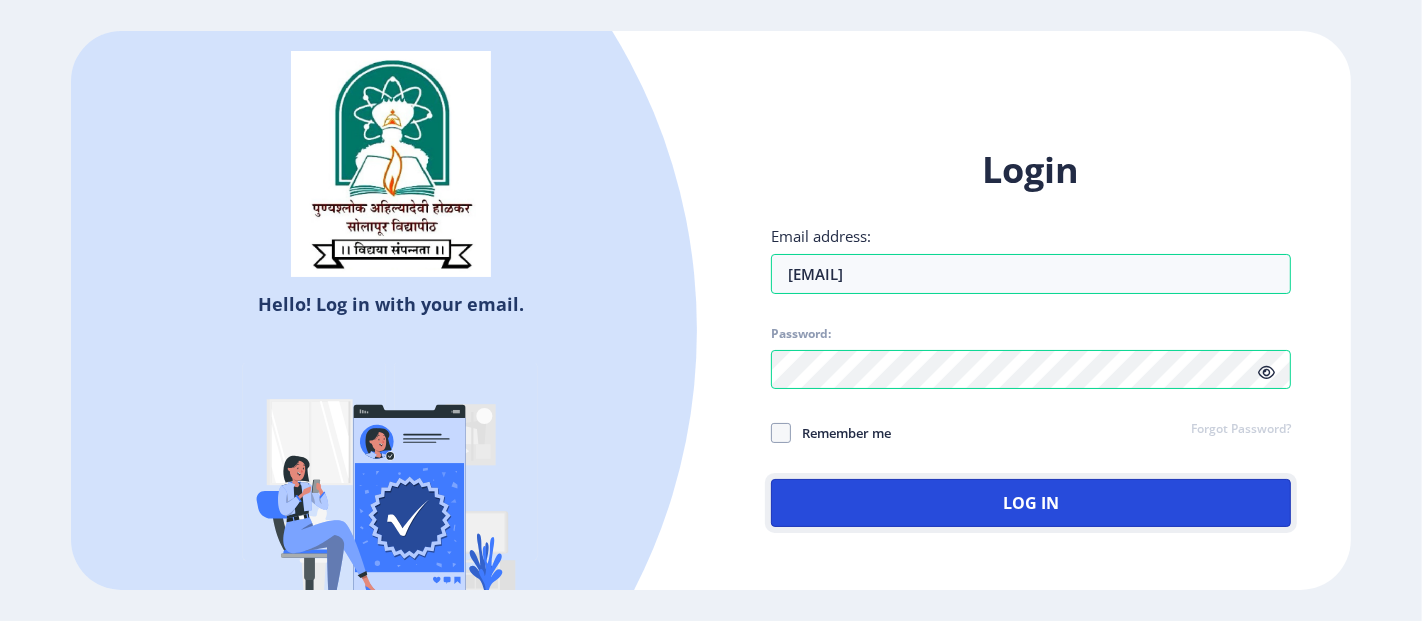 click on "Log In" 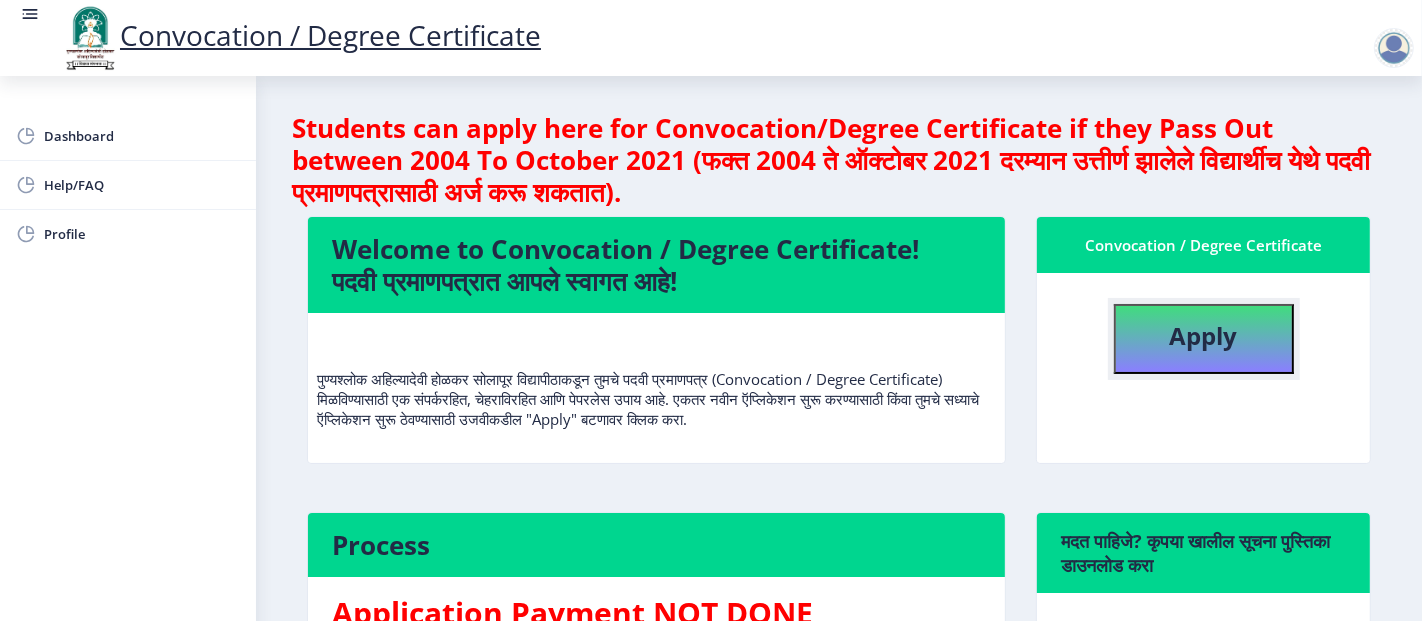 click on "Apply" 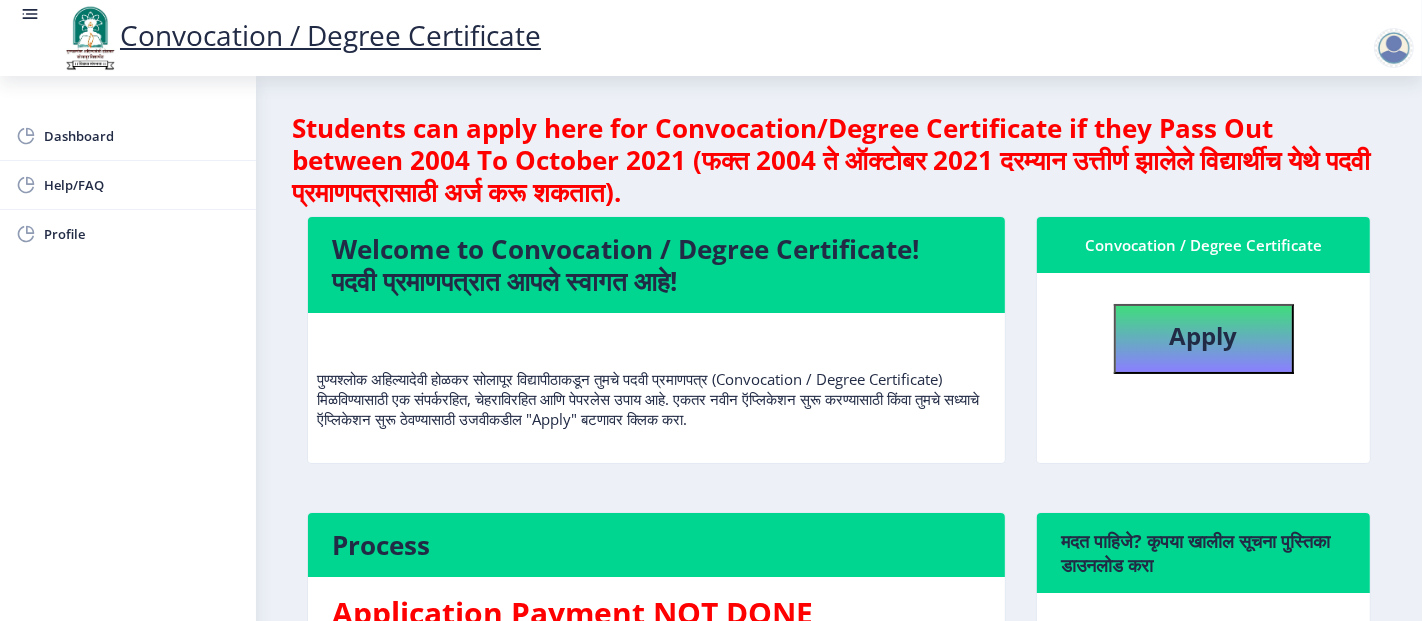 select 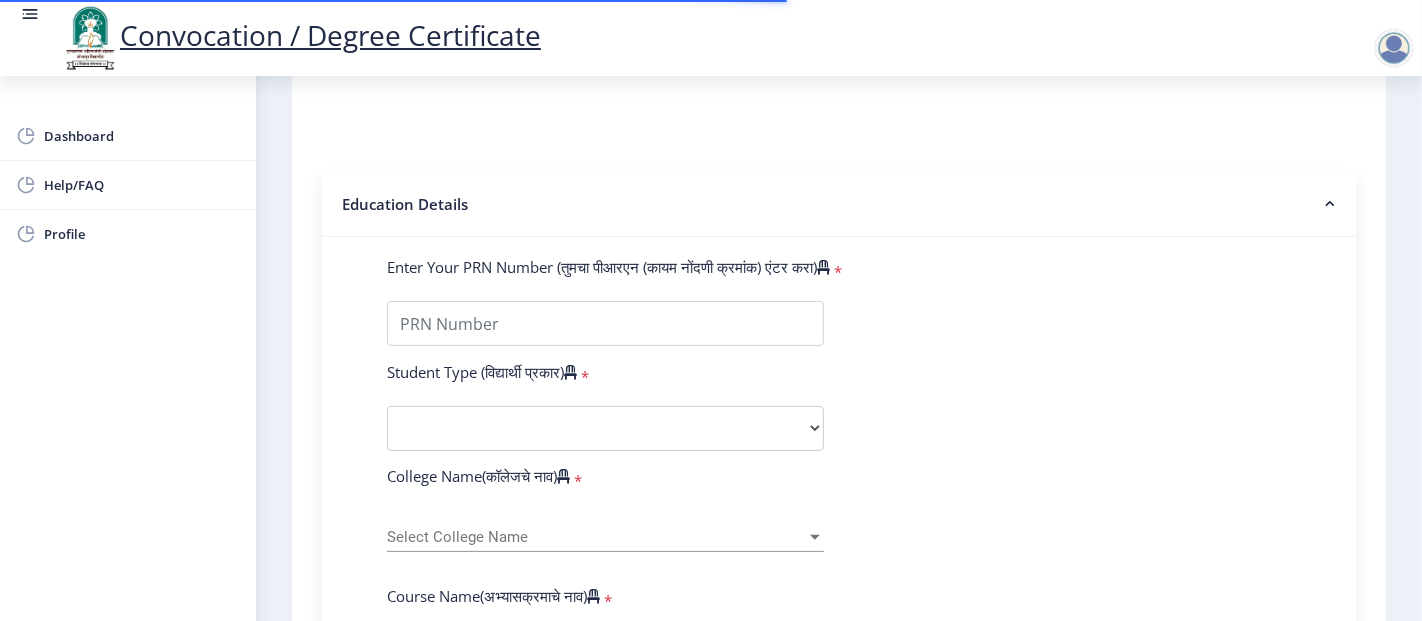 scroll, scrollTop: 371, scrollLeft: 0, axis: vertical 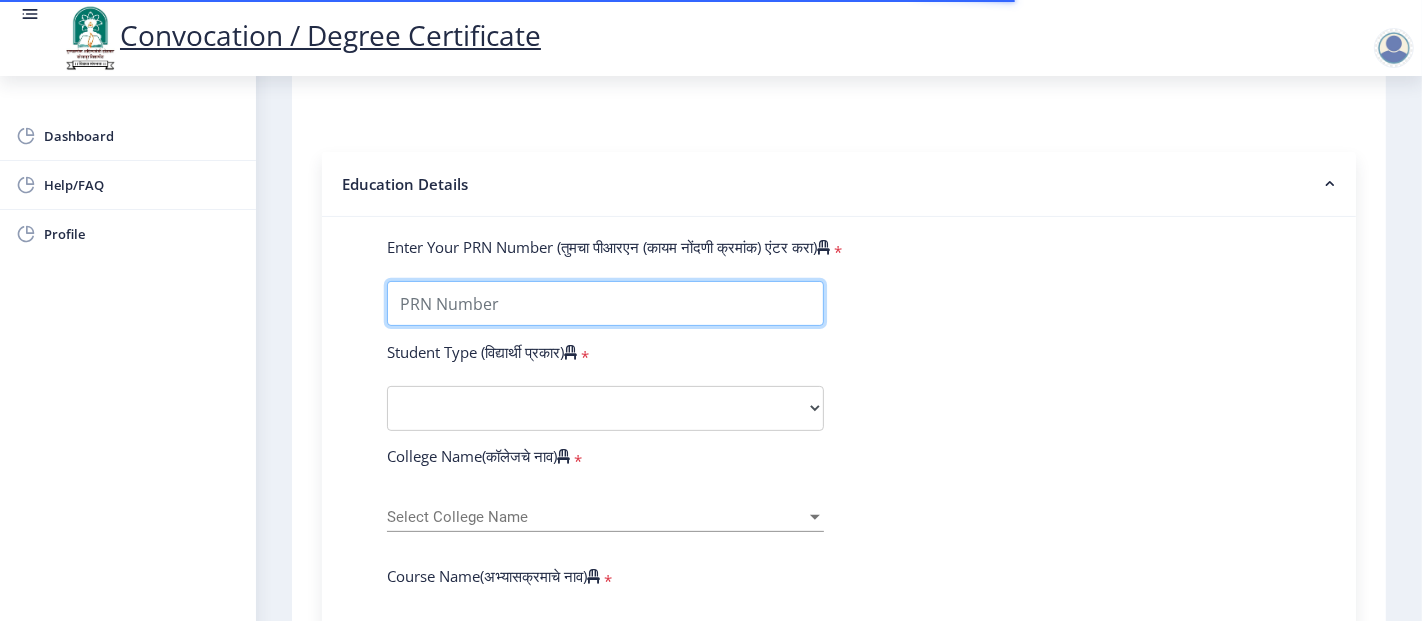click on "Enter Your PRN Number (तुमचा पीआरएन (कायम नोंदणी क्रमांक) एंटर करा)" at bounding box center [605, 303] 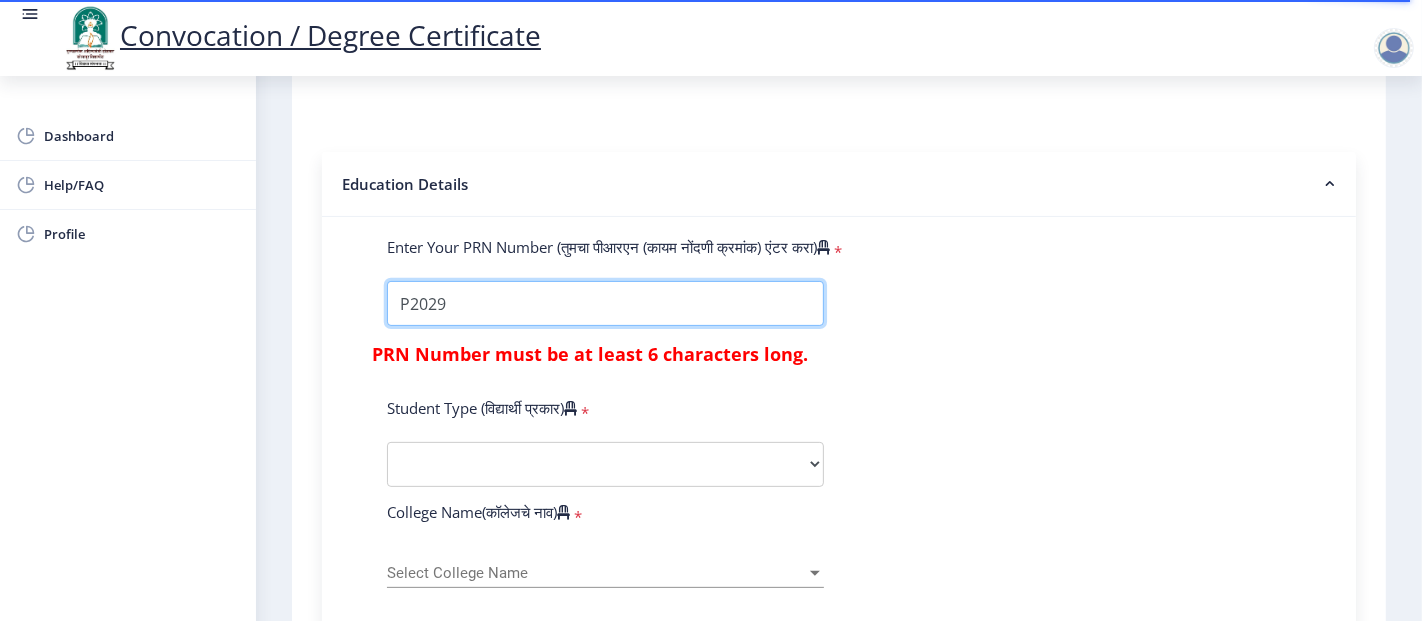 type on "P2029" 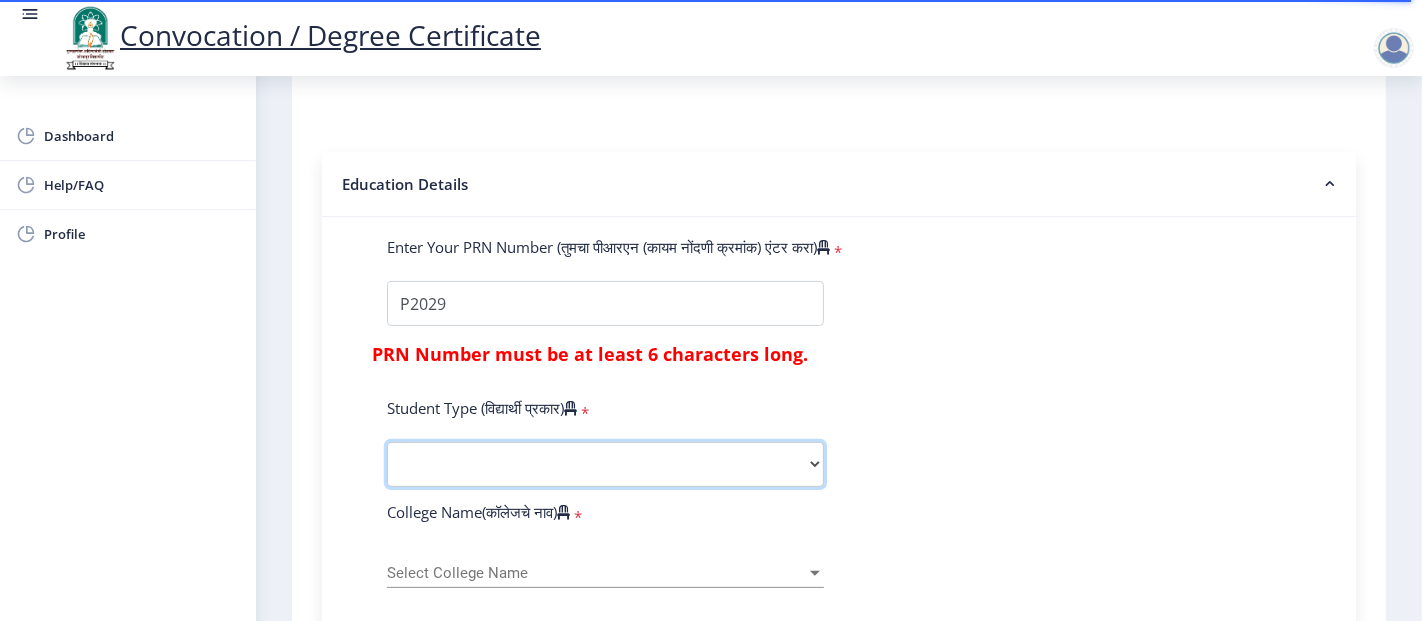 click on "Select Student Type Regular External" at bounding box center (605, 464) 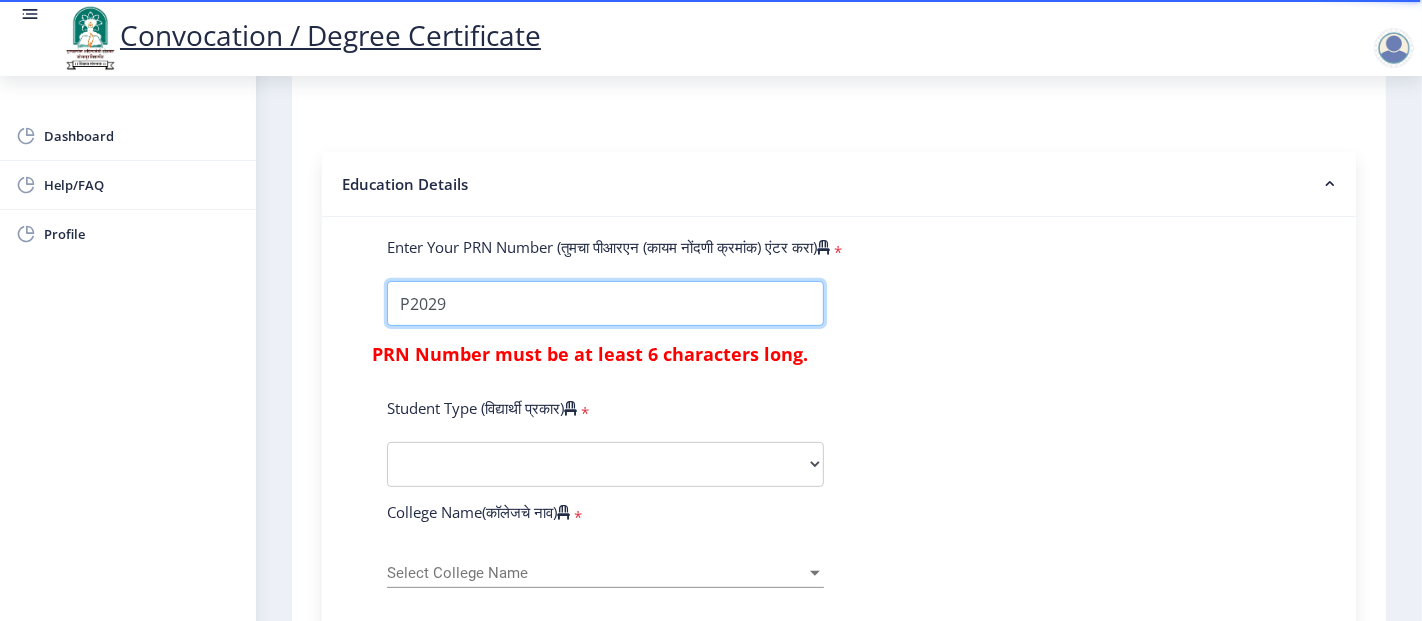 click on "Enter Your PRN Number (तुमचा पीआरएन (कायम नोंदणी क्रमांक) एंटर करा)" at bounding box center [605, 303] 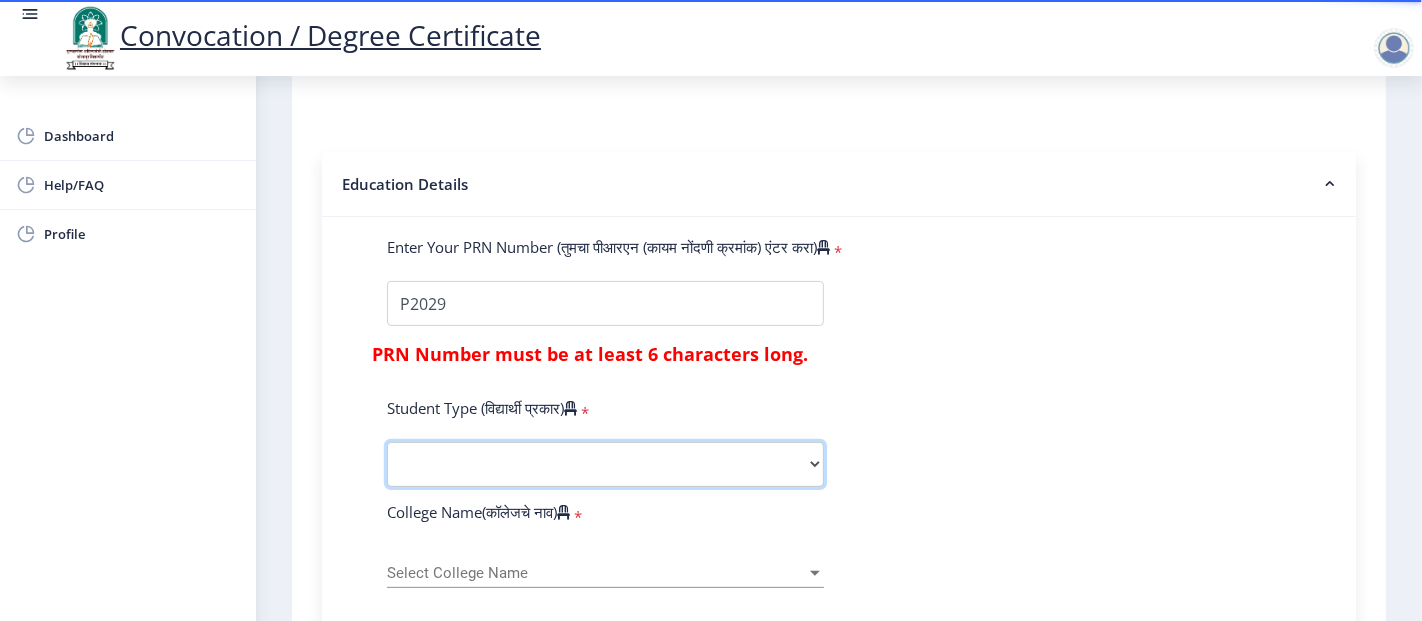 click on "Select Student Type Regular External" at bounding box center [605, 464] 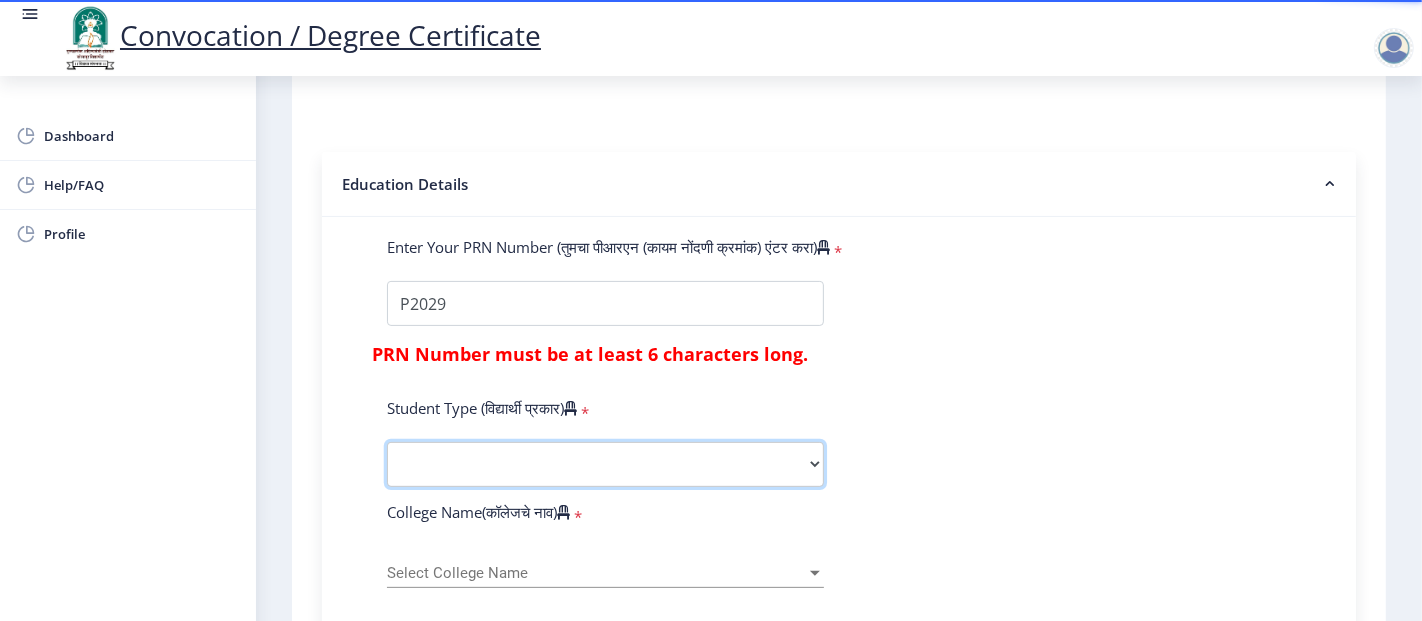 select on "Regular" 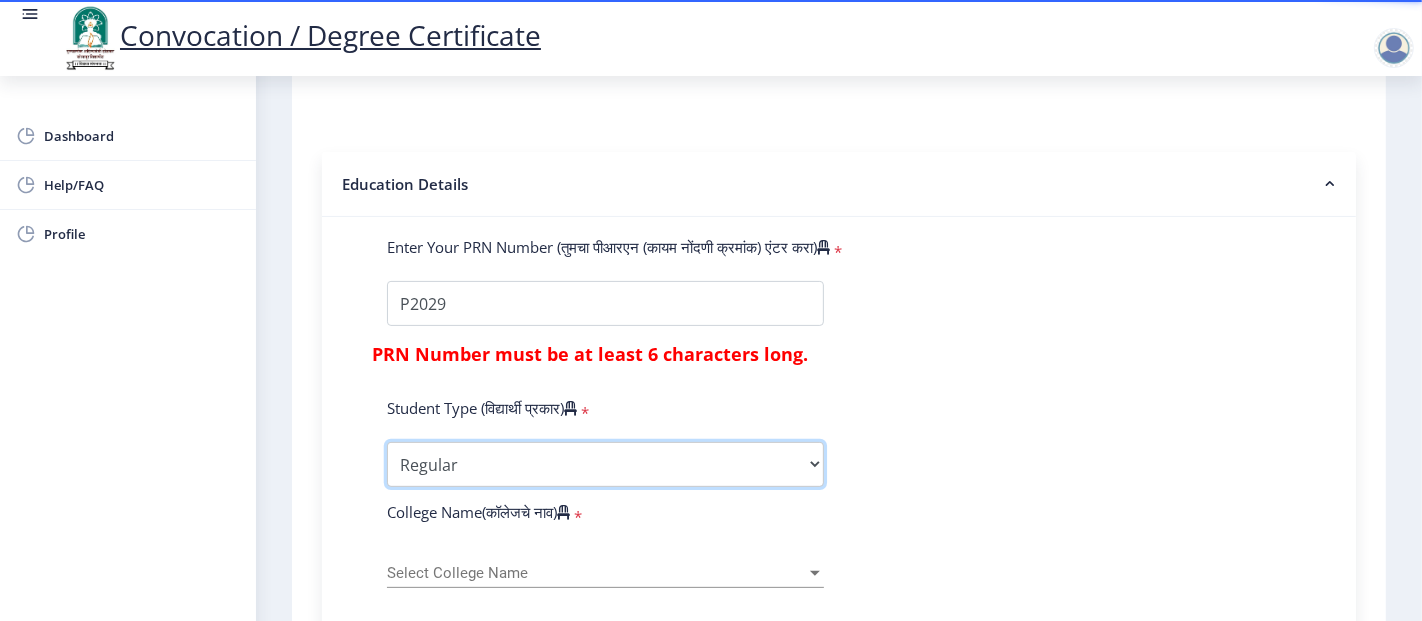 click on "Select Student Type Regular External" at bounding box center (605, 464) 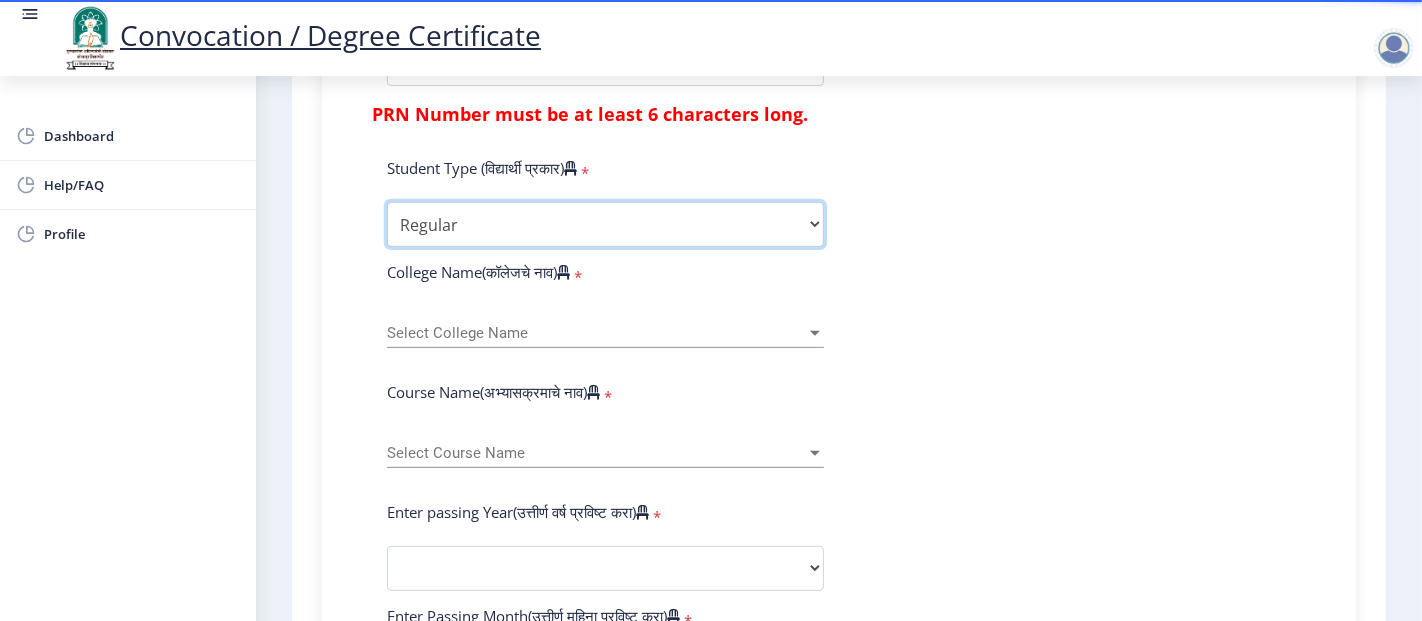 scroll, scrollTop: 613, scrollLeft: 0, axis: vertical 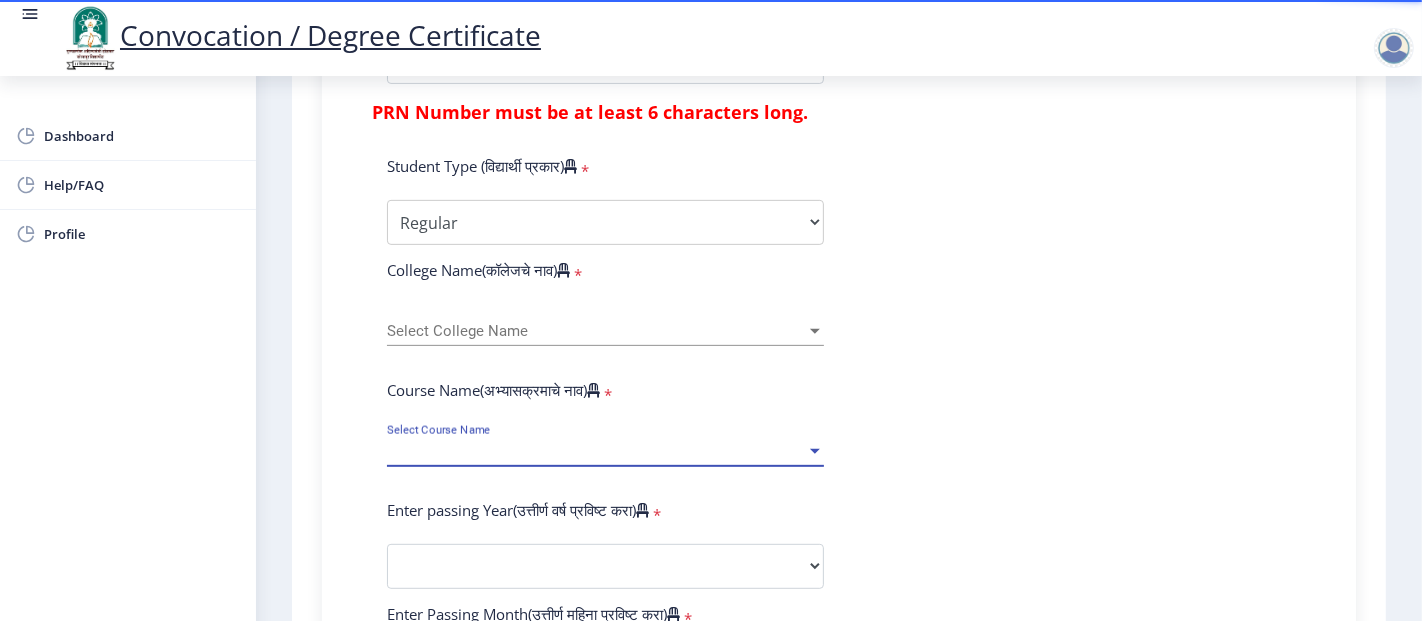 click on "Select Course Name" at bounding box center (596, 451) 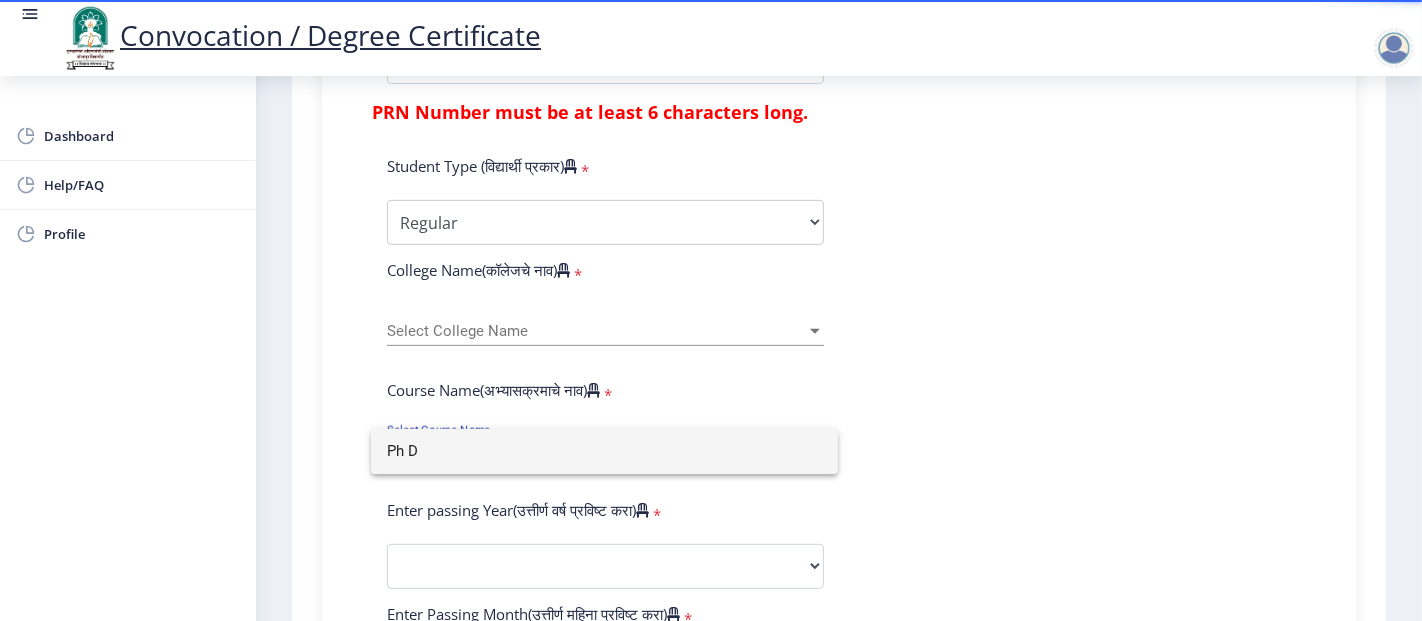type on "Ph D" 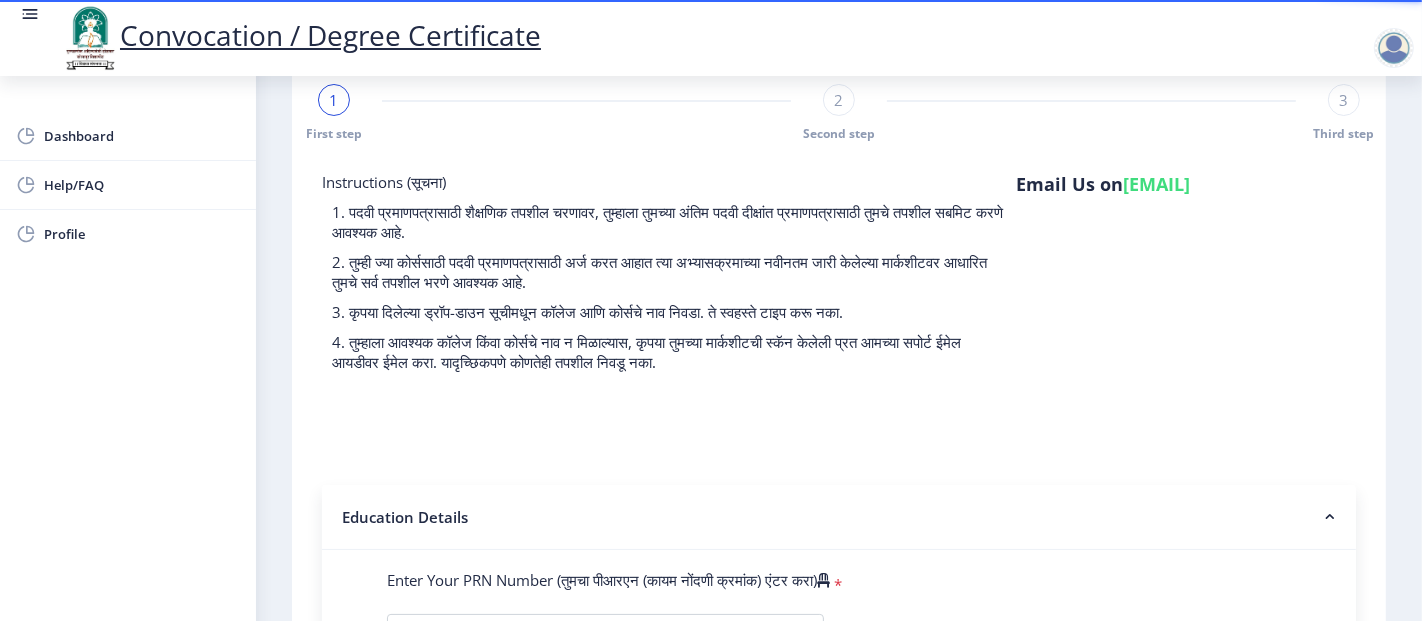 scroll, scrollTop: 0, scrollLeft: 0, axis: both 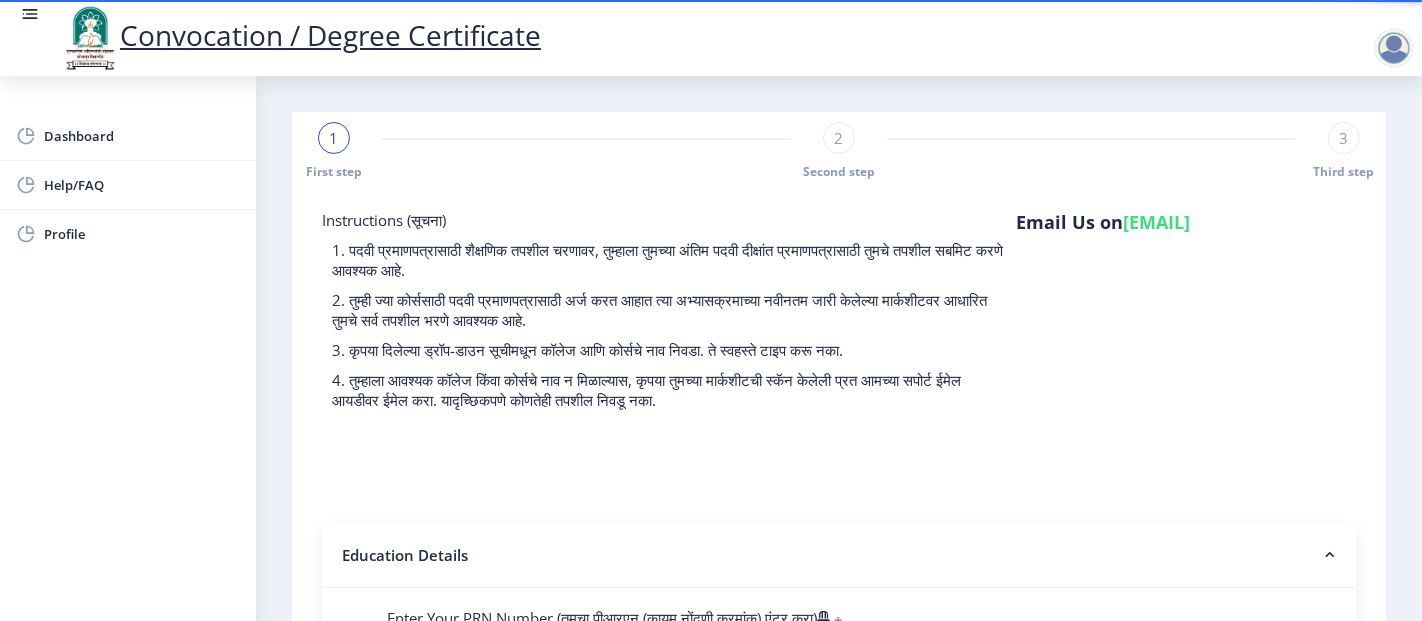 click on "Convocation / Degree Certificate" 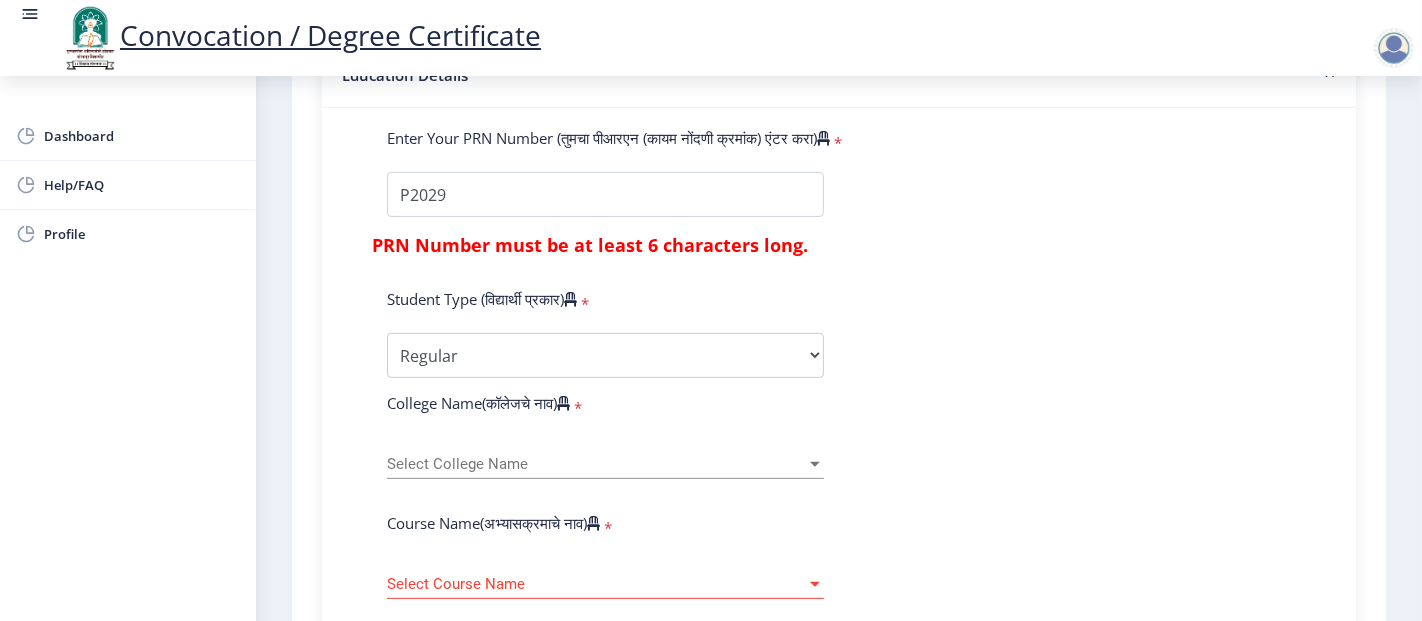 scroll, scrollTop: 605, scrollLeft: 0, axis: vertical 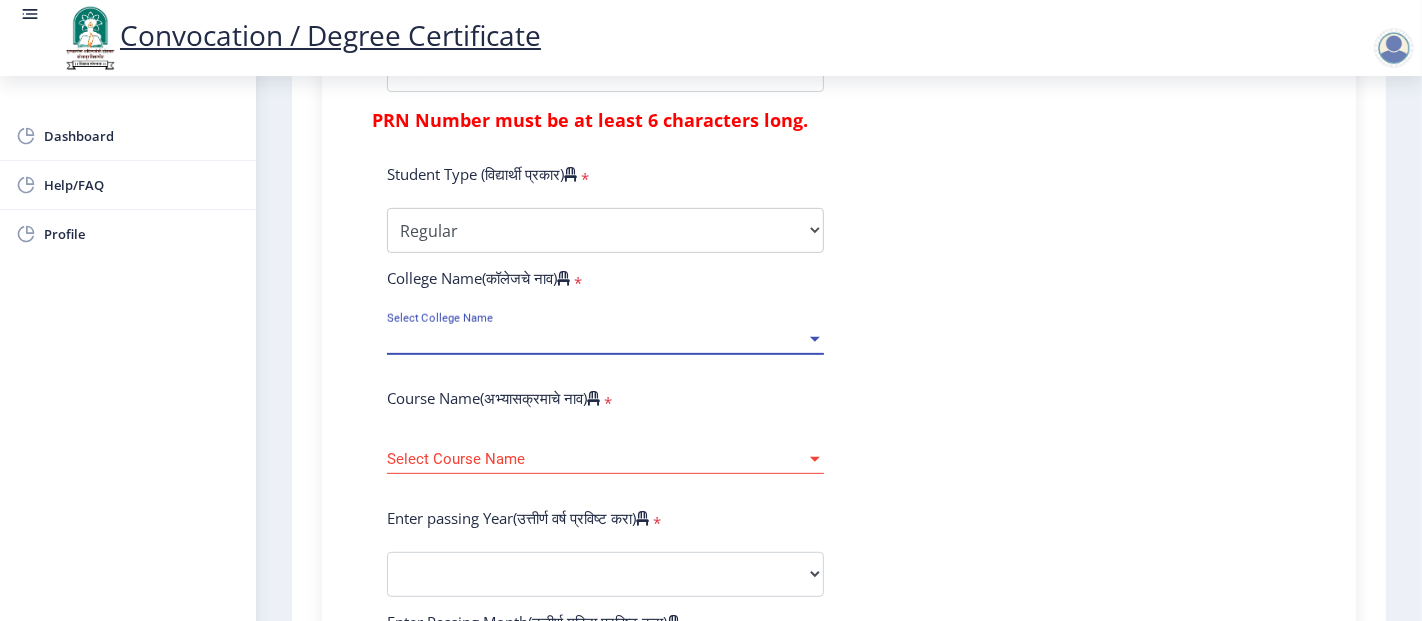 click at bounding box center [815, 339] 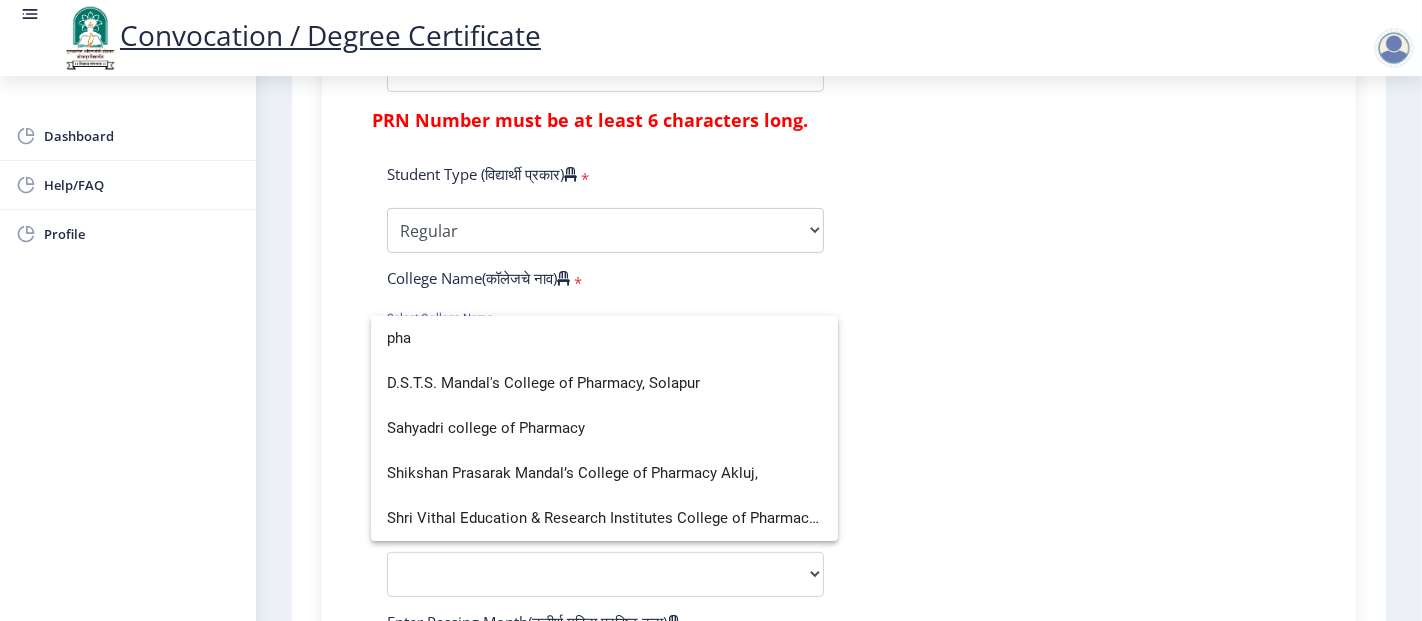 scroll, scrollTop: 0, scrollLeft: 0, axis: both 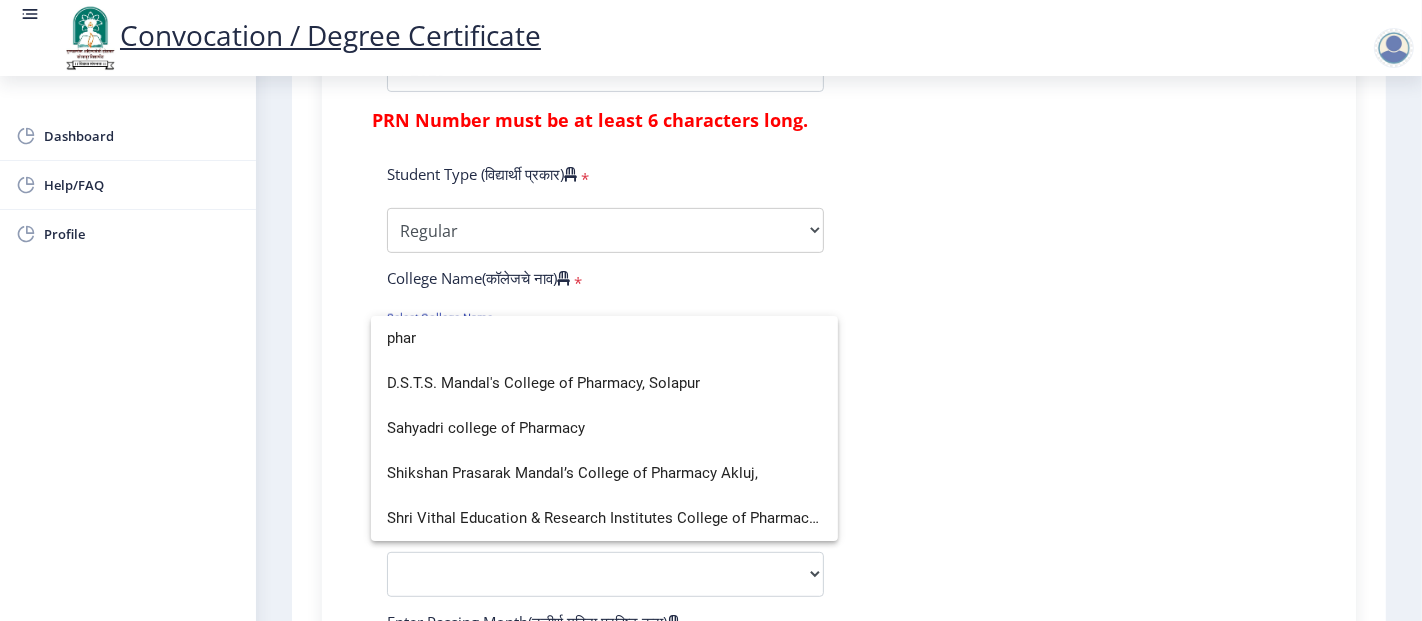 type on "phar" 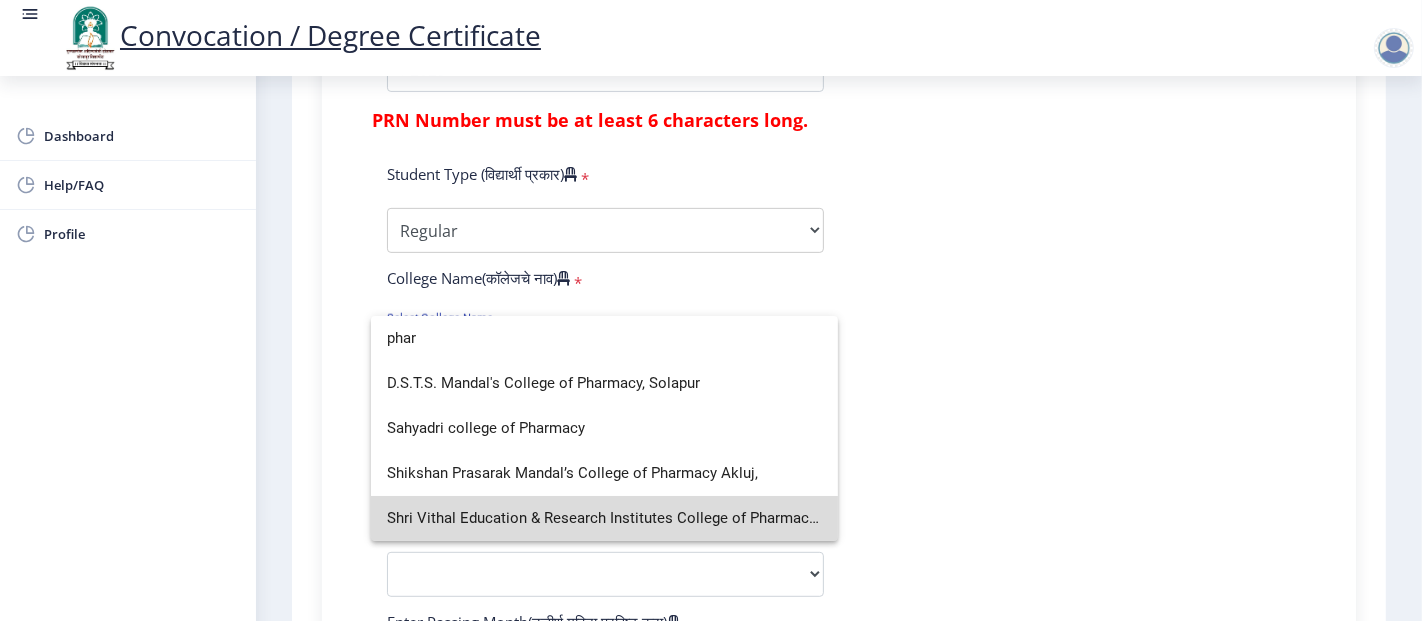 click on "Shri Vithal Education & Research Institutes College of Pharmacy, Pandharpur" at bounding box center [604, 518] 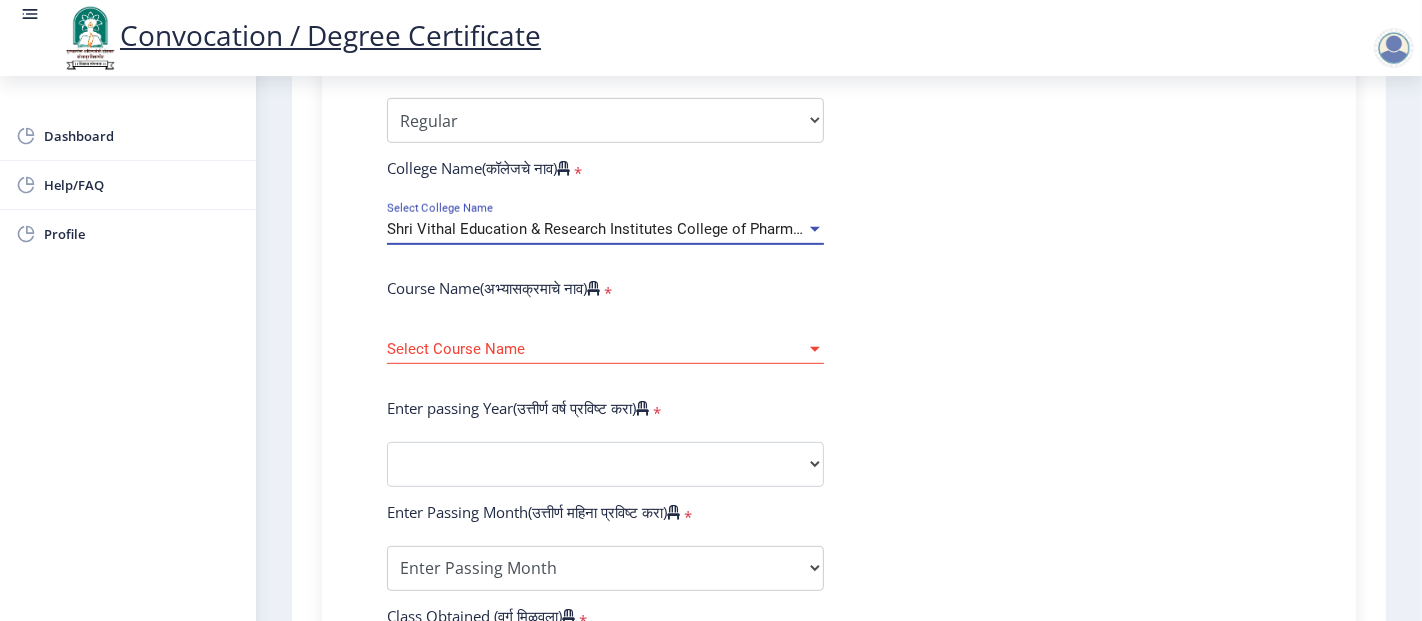 scroll, scrollTop: 751, scrollLeft: 0, axis: vertical 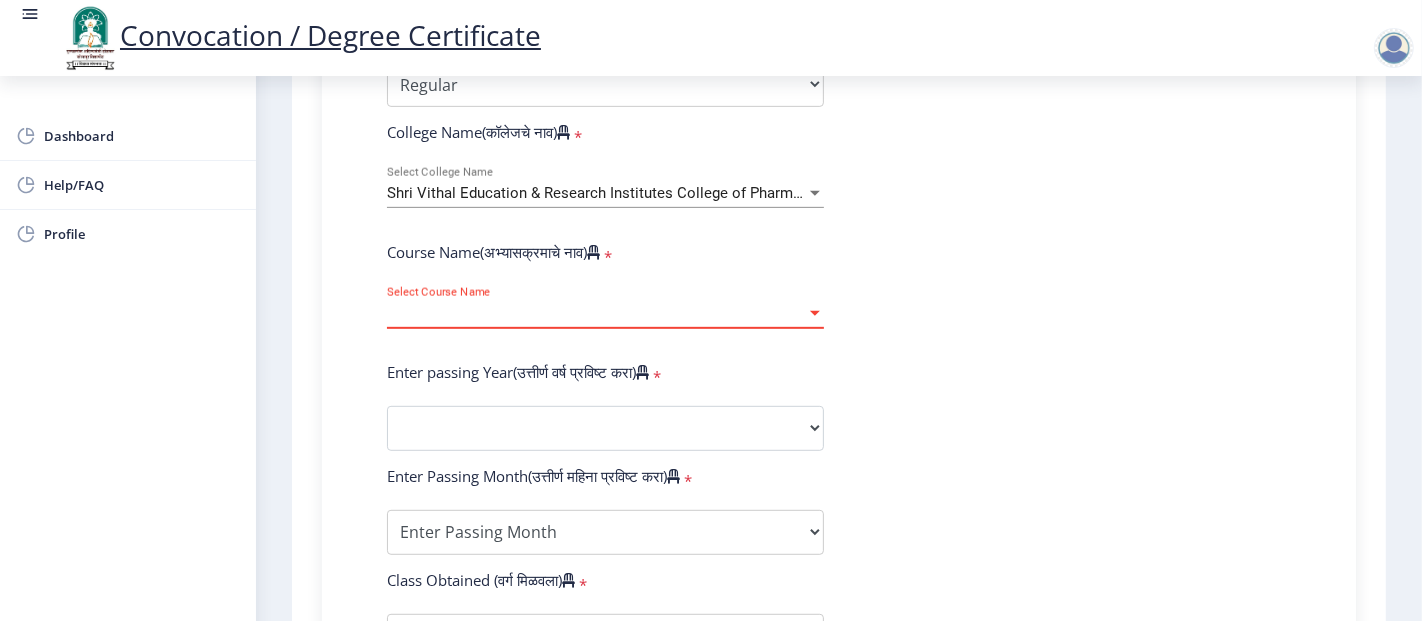 click at bounding box center [815, 313] 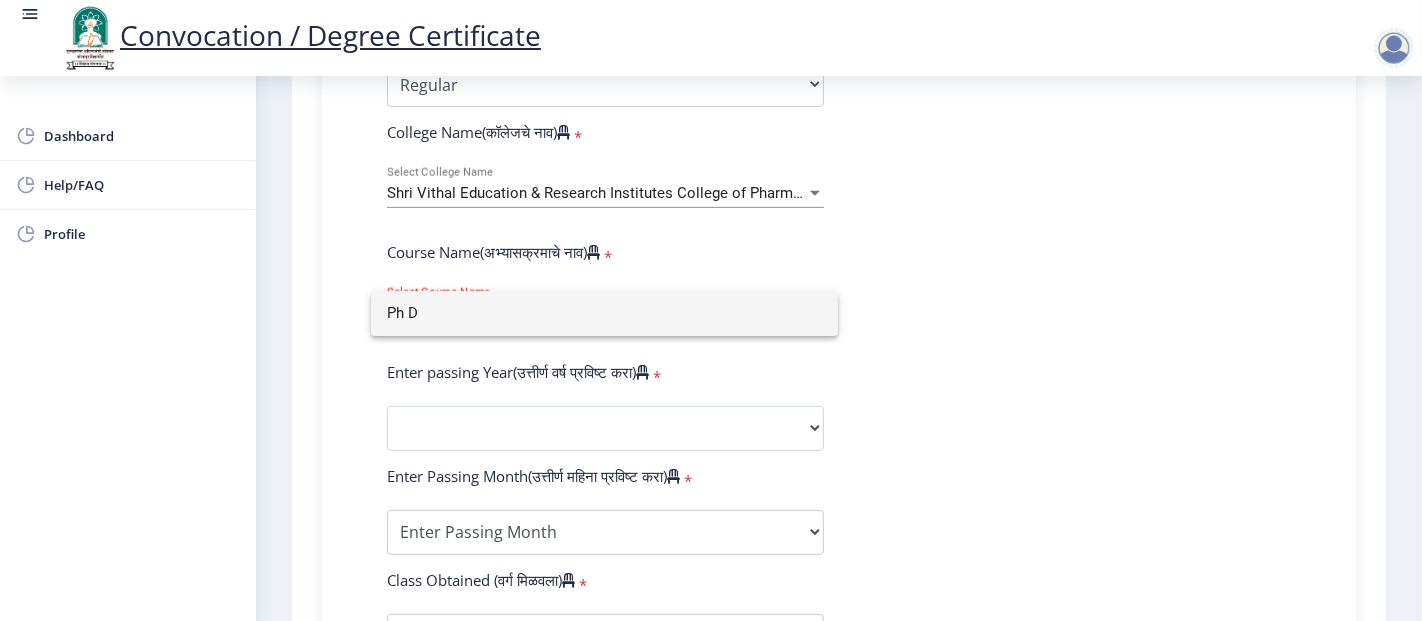 click 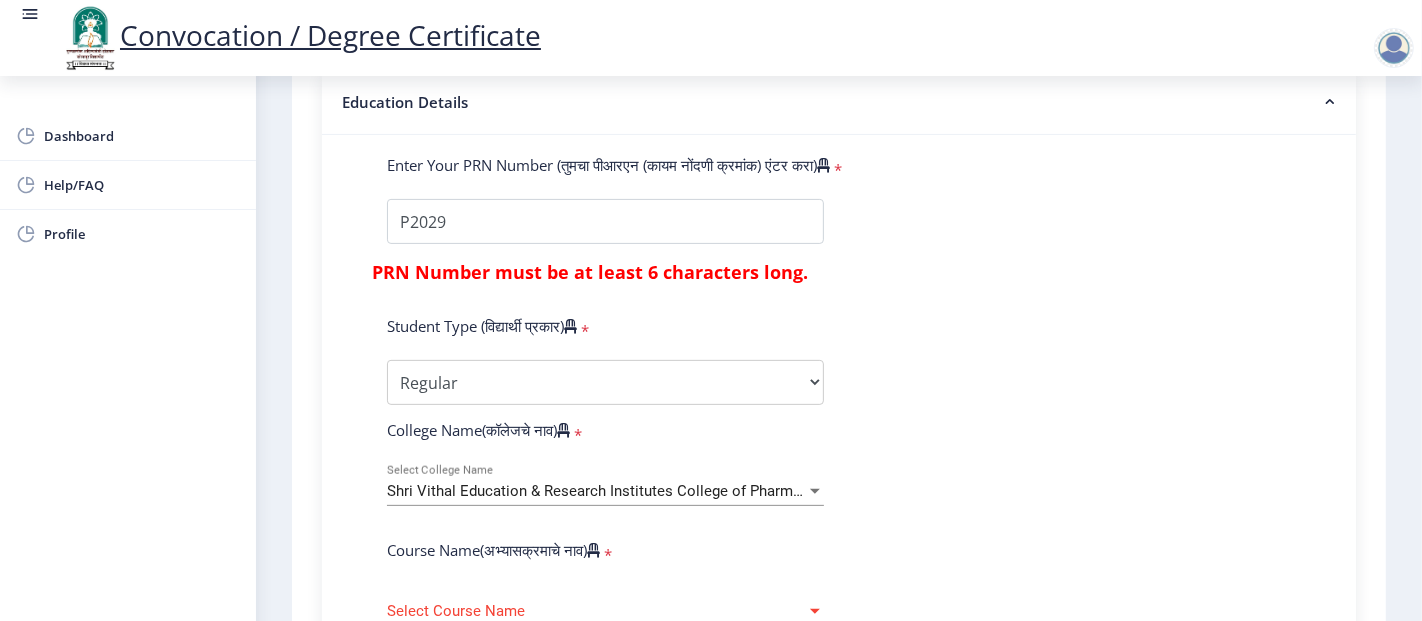 scroll, scrollTop: 0, scrollLeft: 0, axis: both 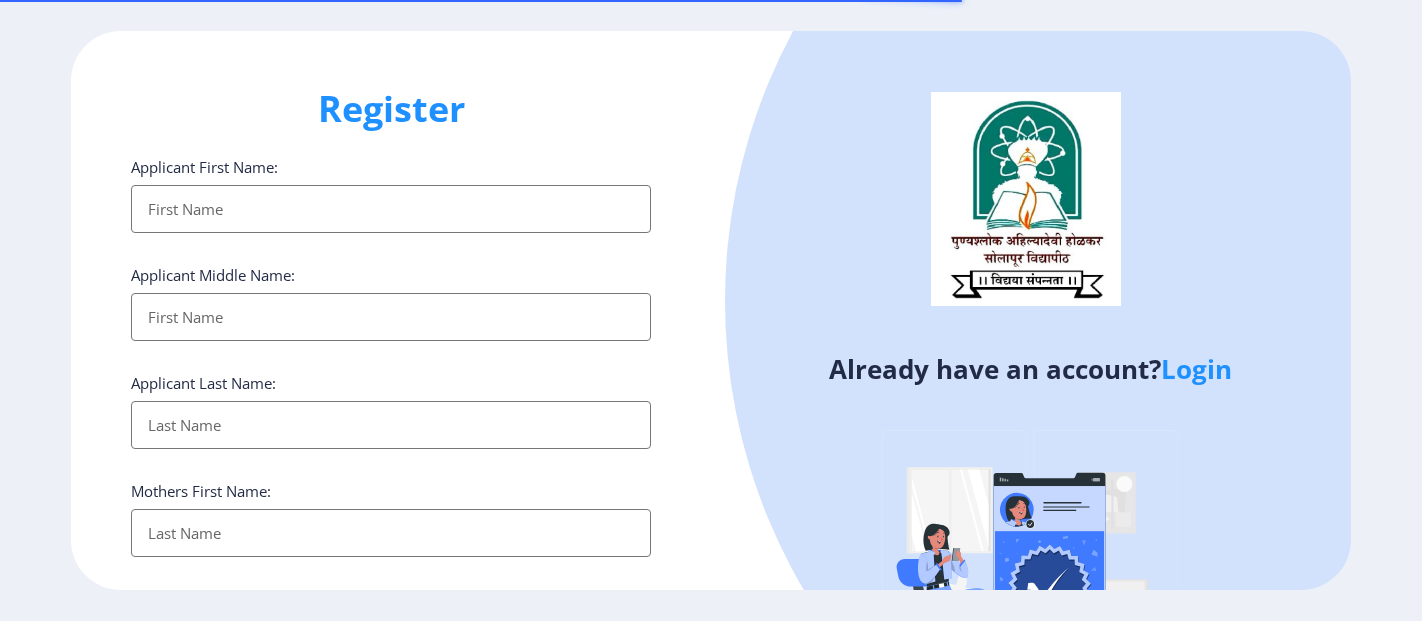 select 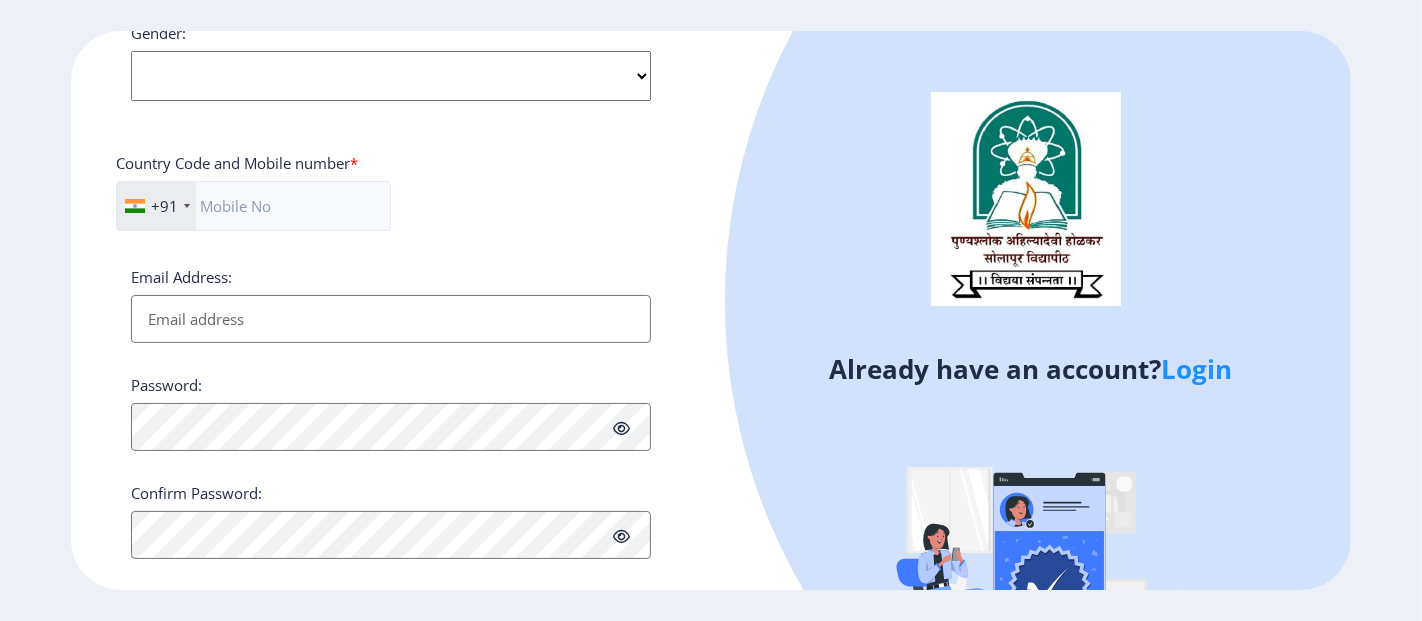 scroll, scrollTop: 828, scrollLeft: 0, axis: vertical 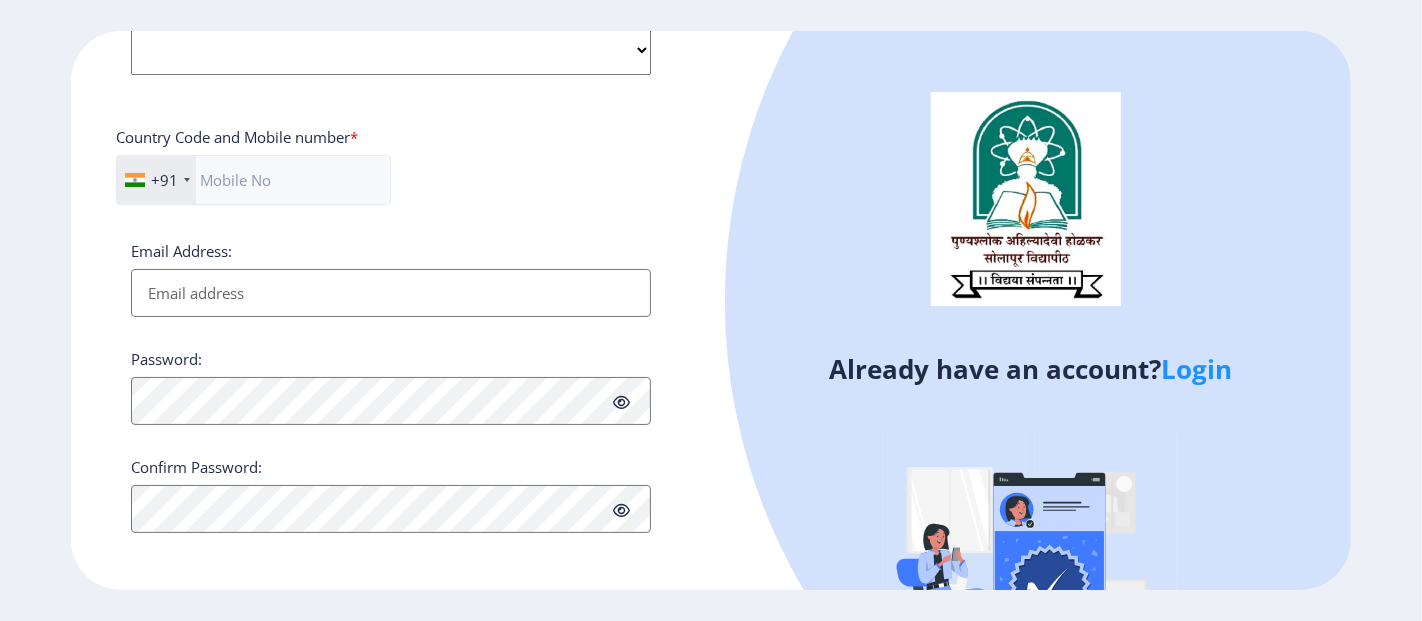 click on "Login" 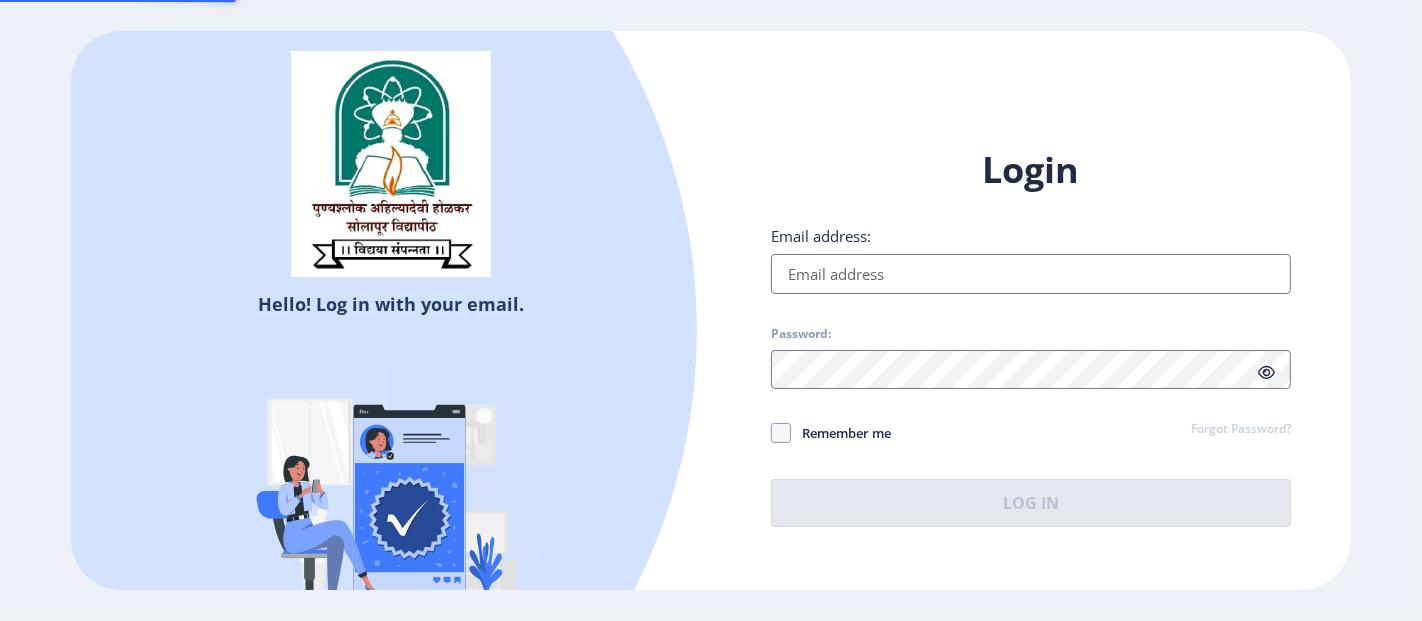 type on "[EMAIL]" 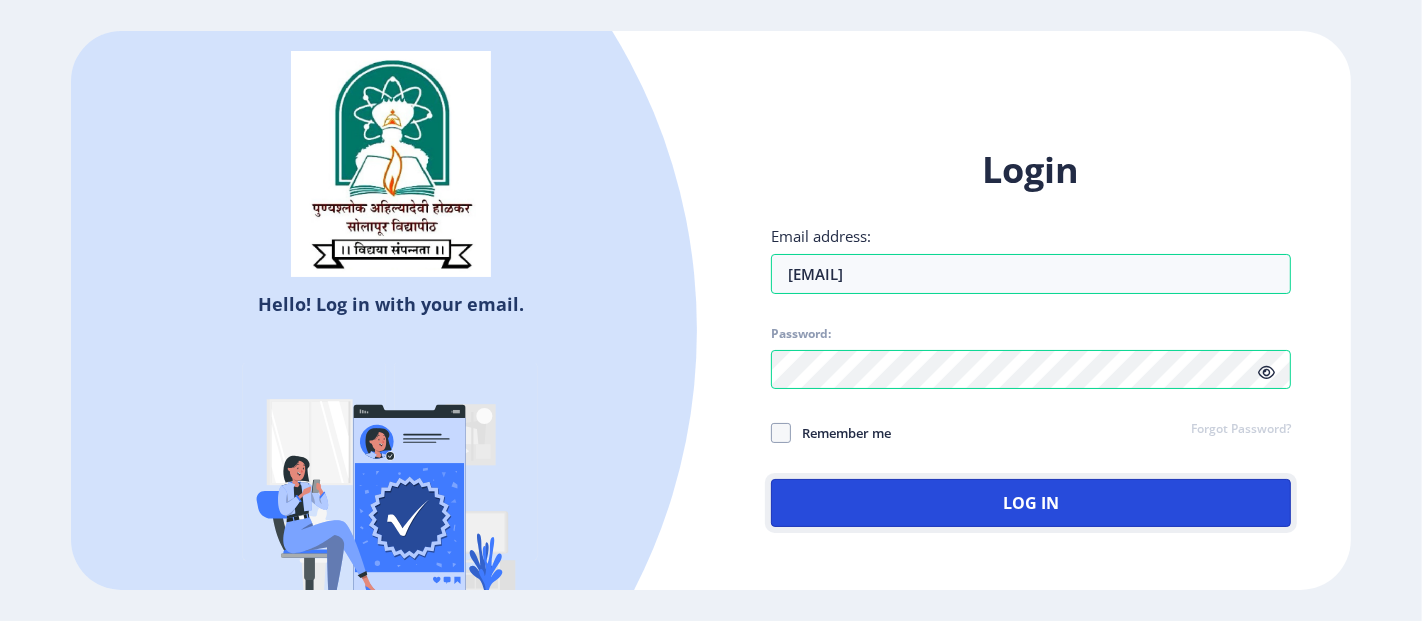 click on "Log In" 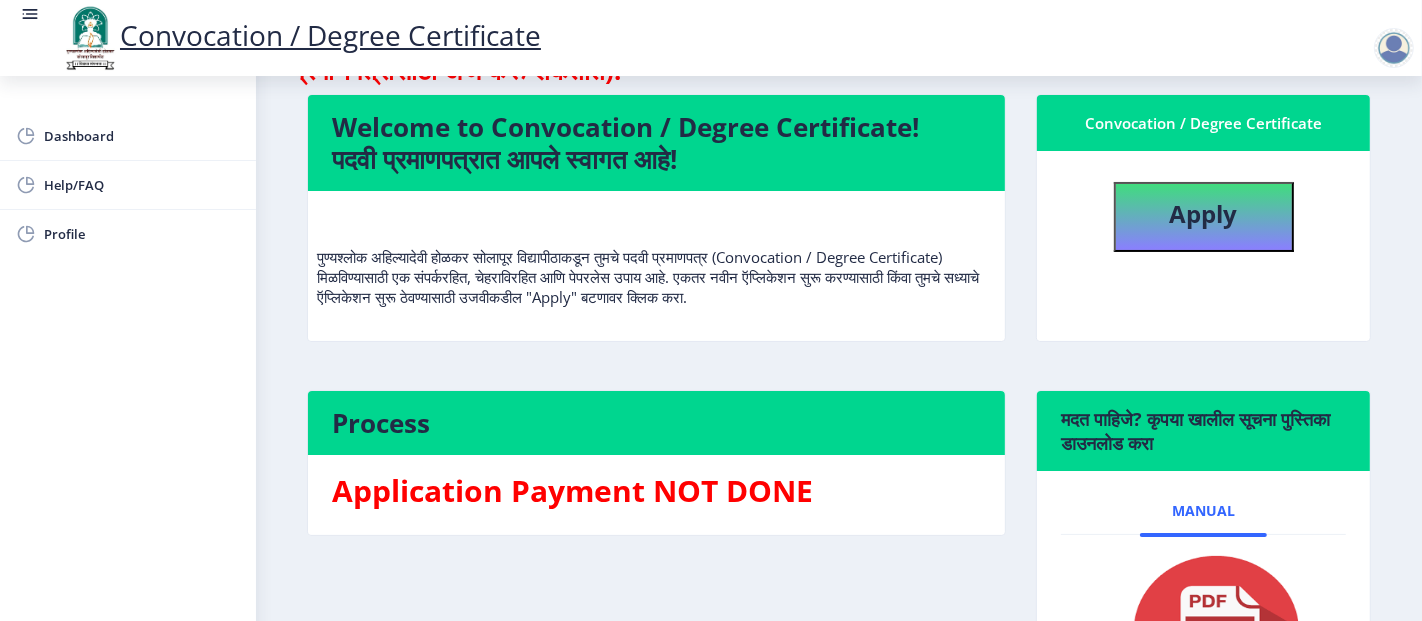 scroll, scrollTop: 75, scrollLeft: 0, axis: vertical 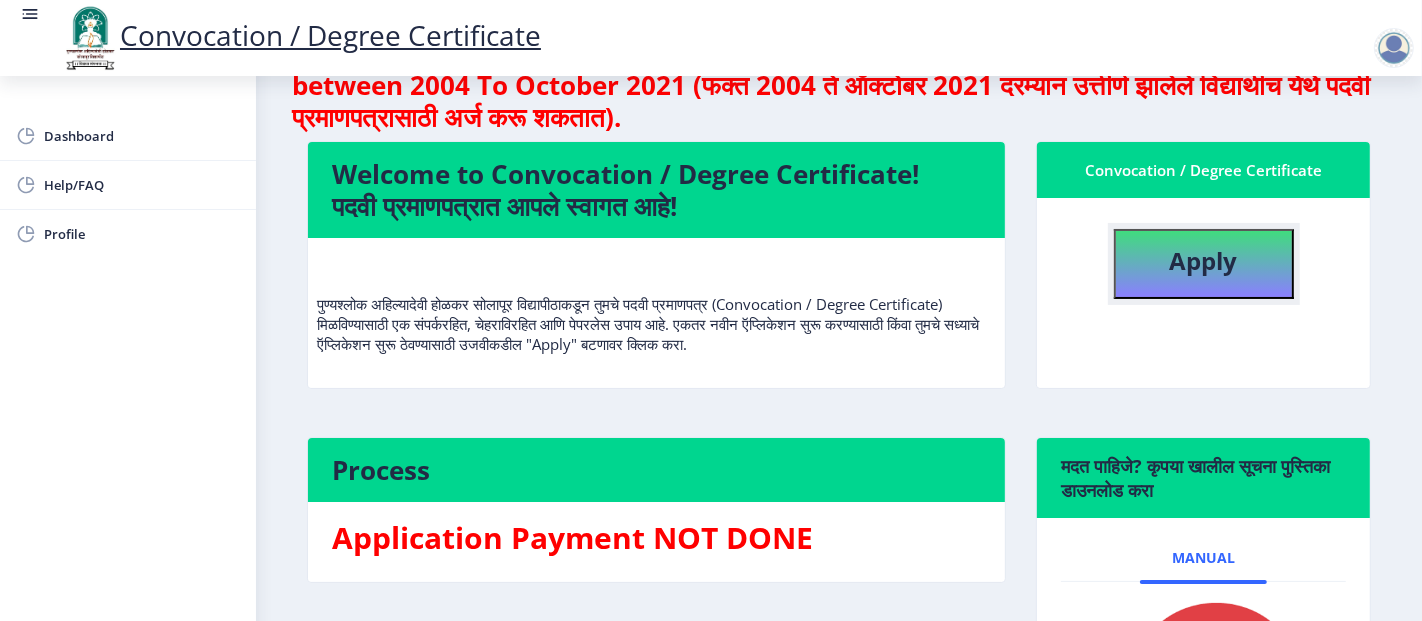 click on "Apply" 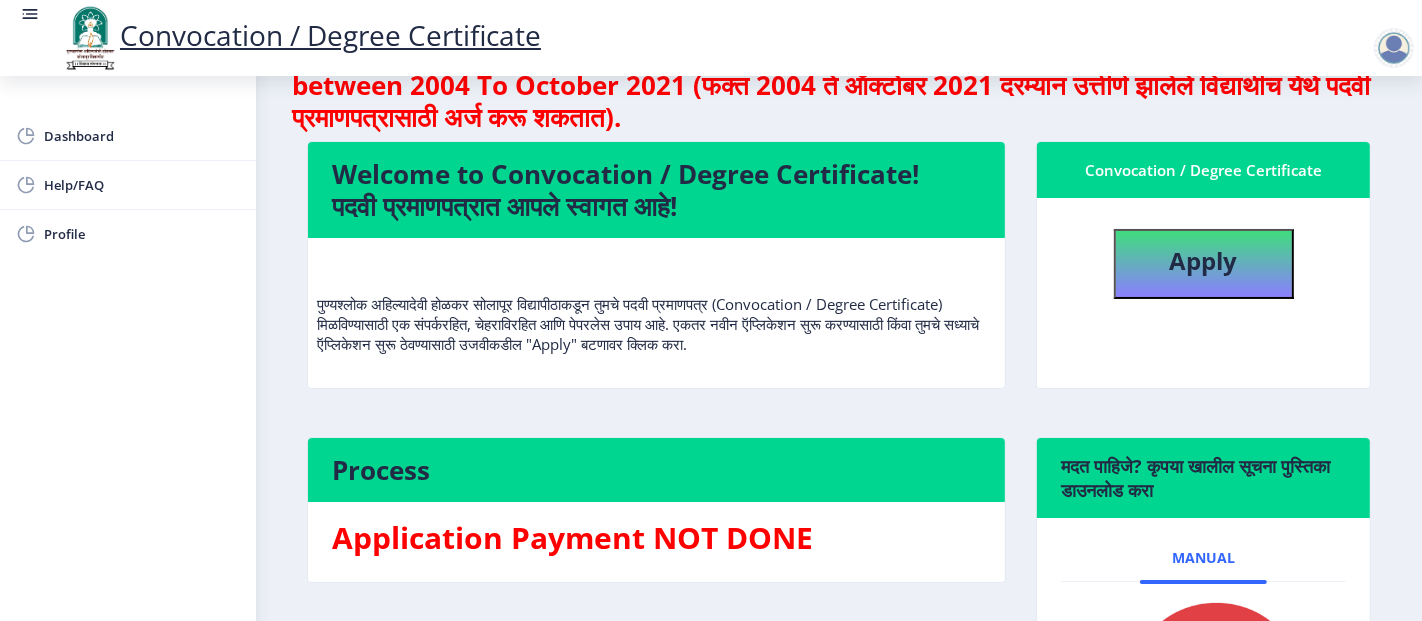 select 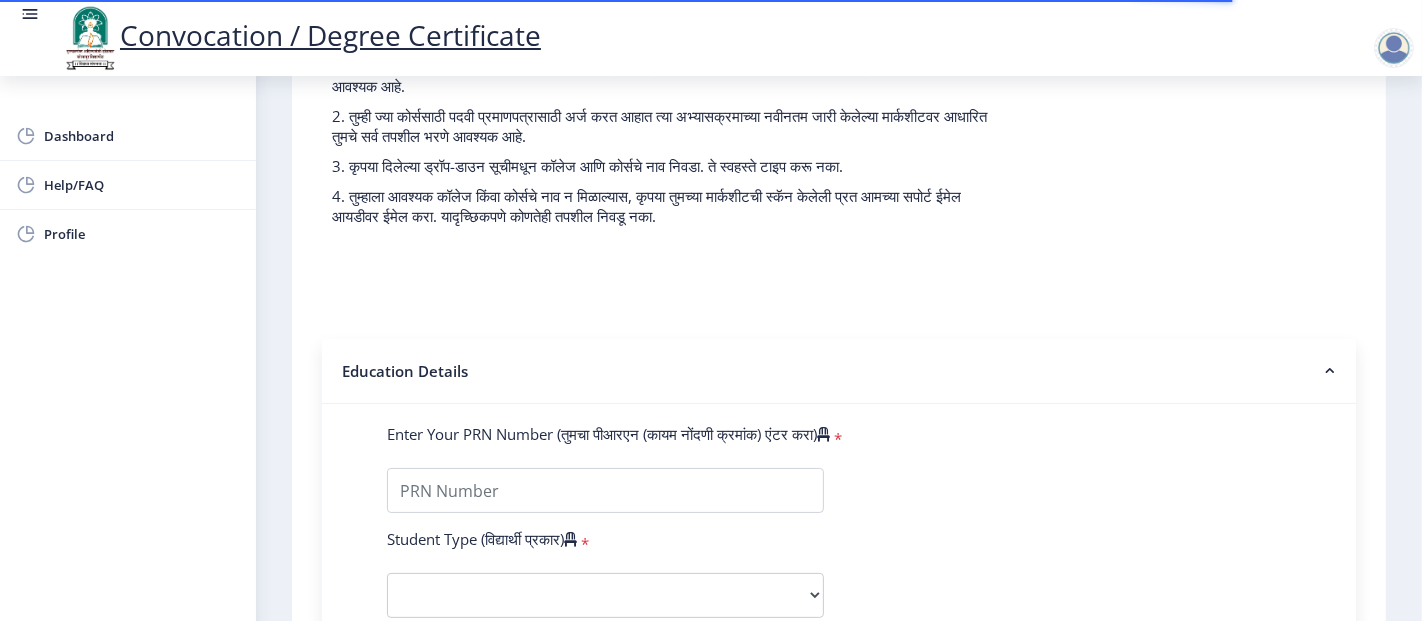 scroll, scrollTop: 185, scrollLeft: 0, axis: vertical 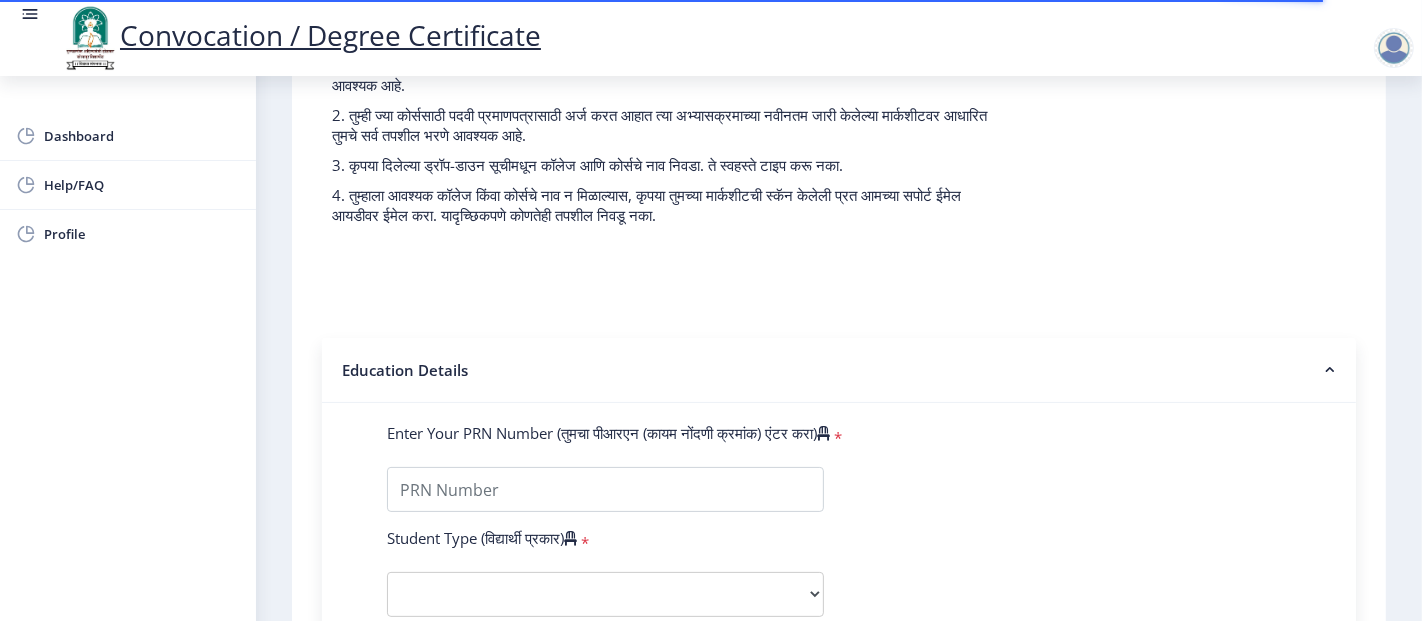 click 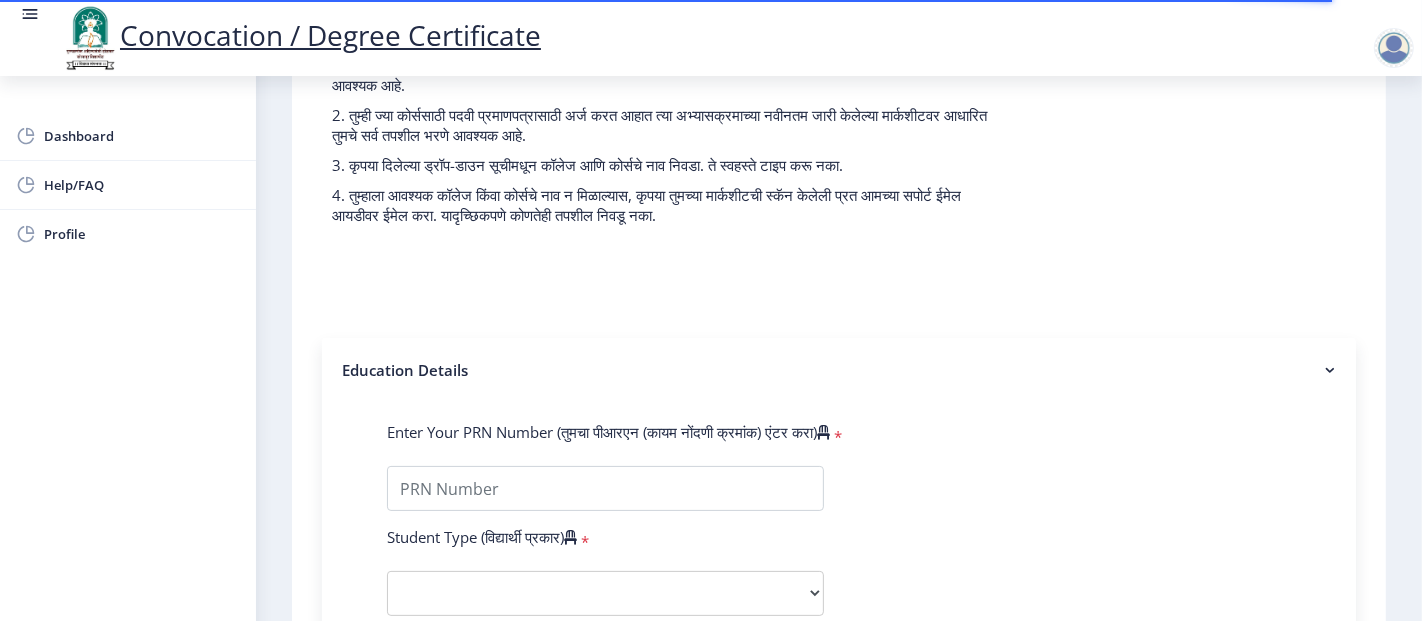 scroll, scrollTop: 185, scrollLeft: 0, axis: vertical 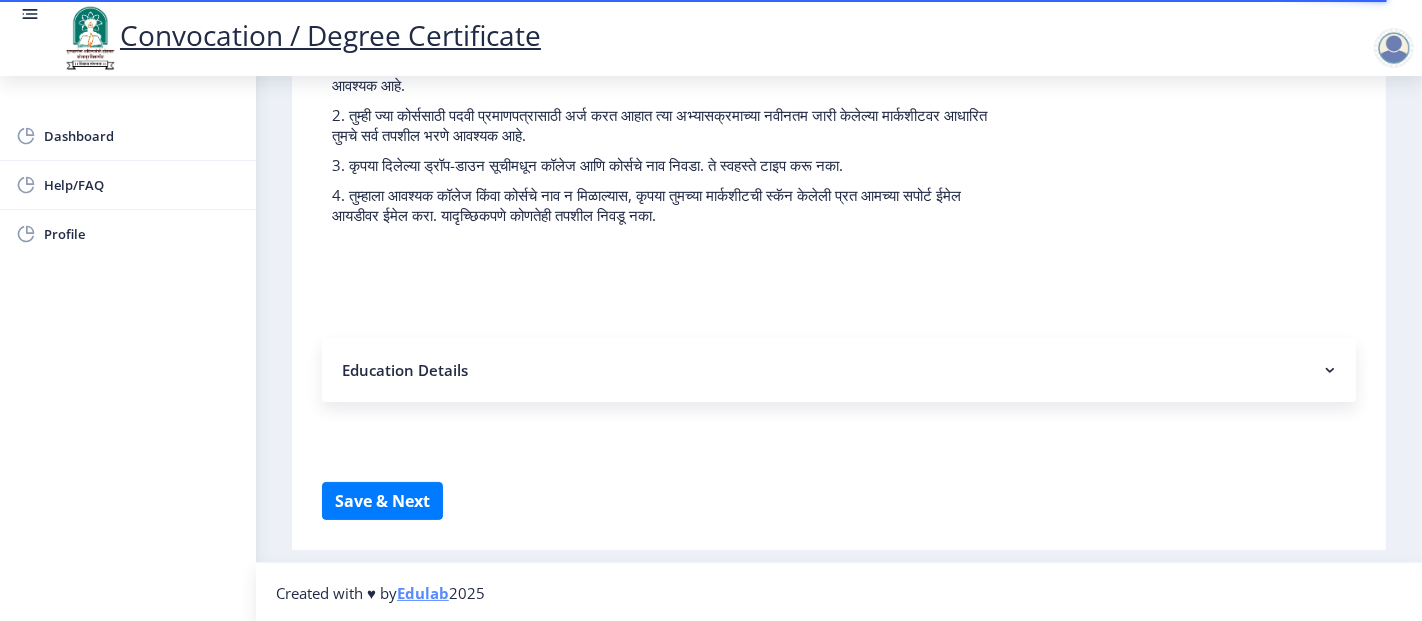 click on "Education Details" 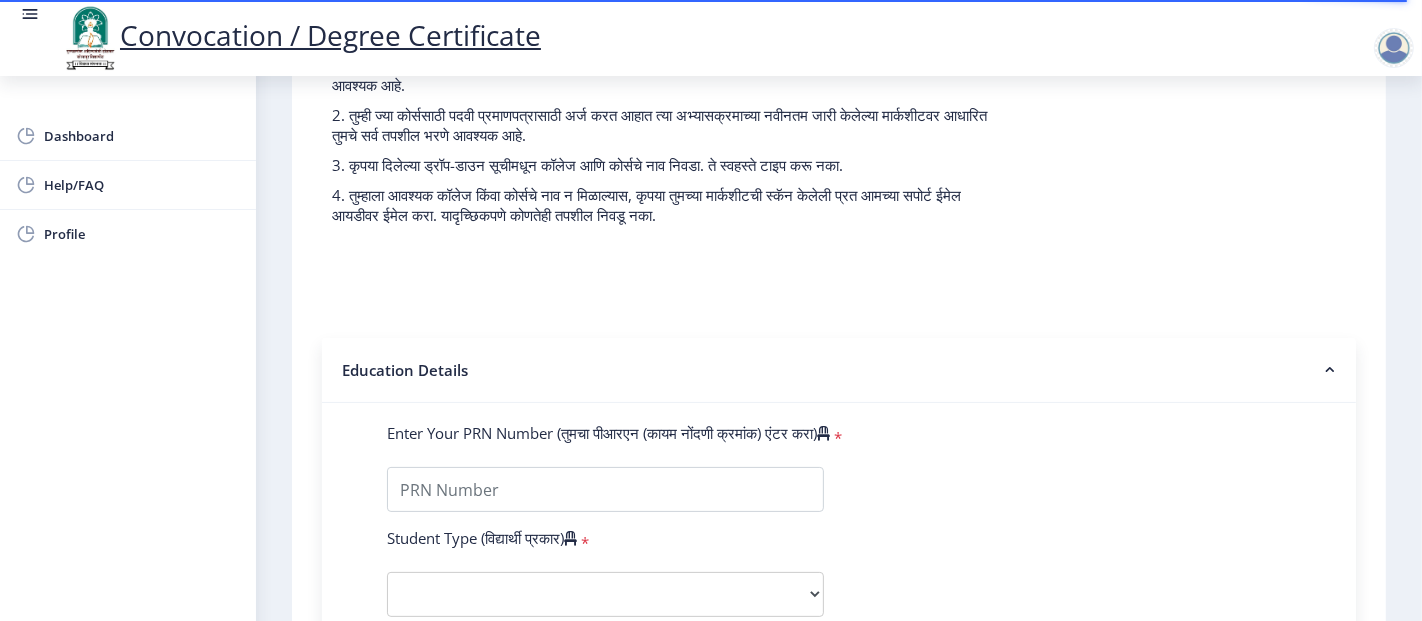 click on "Help/FAQ" 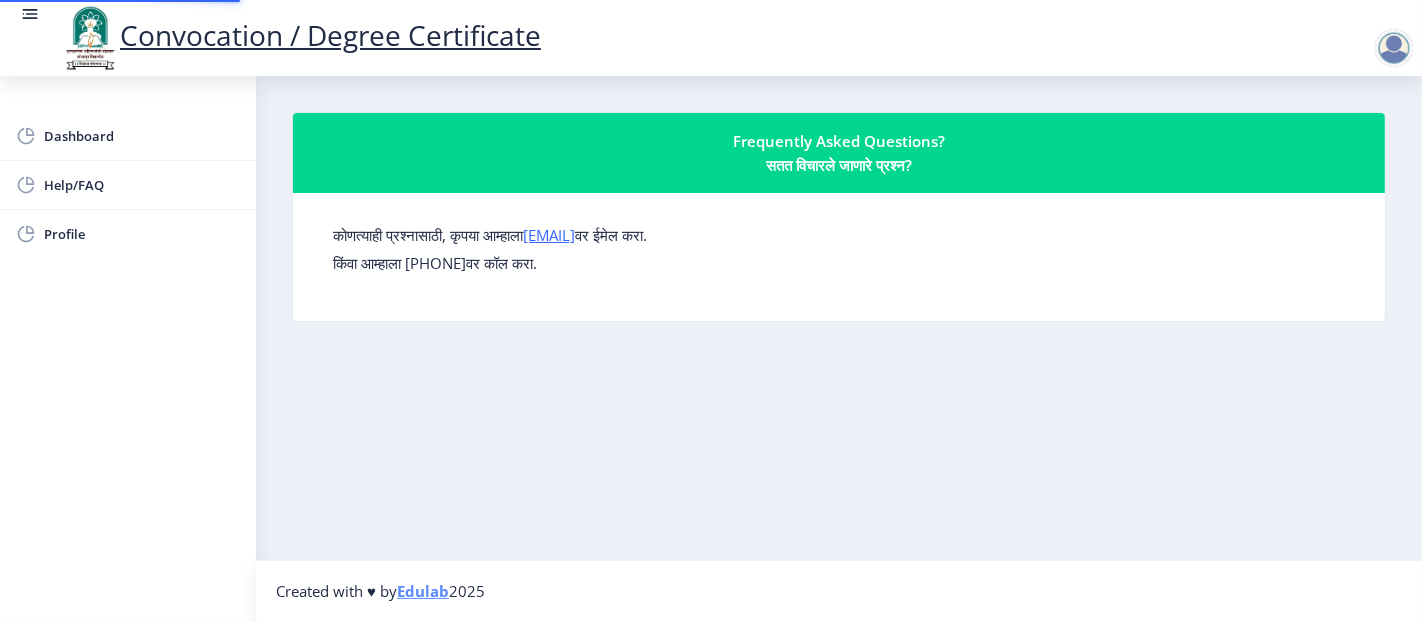 scroll, scrollTop: 0, scrollLeft: 0, axis: both 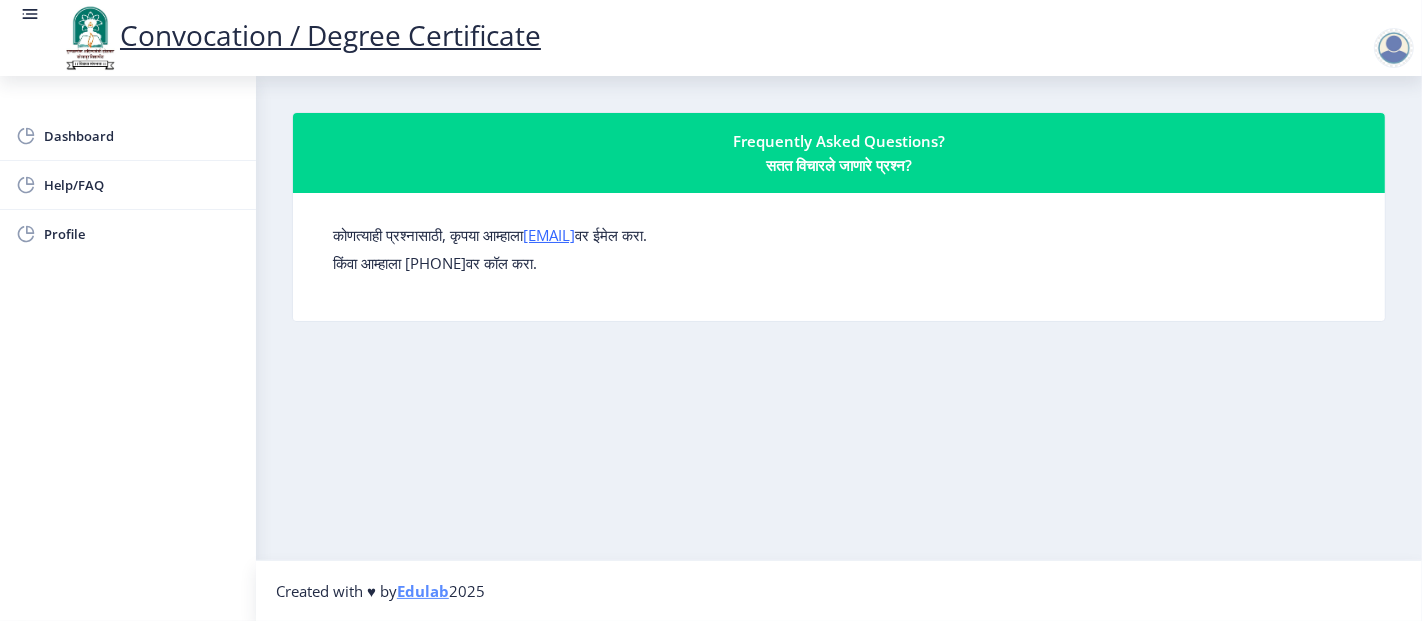 click on "Dashboard" 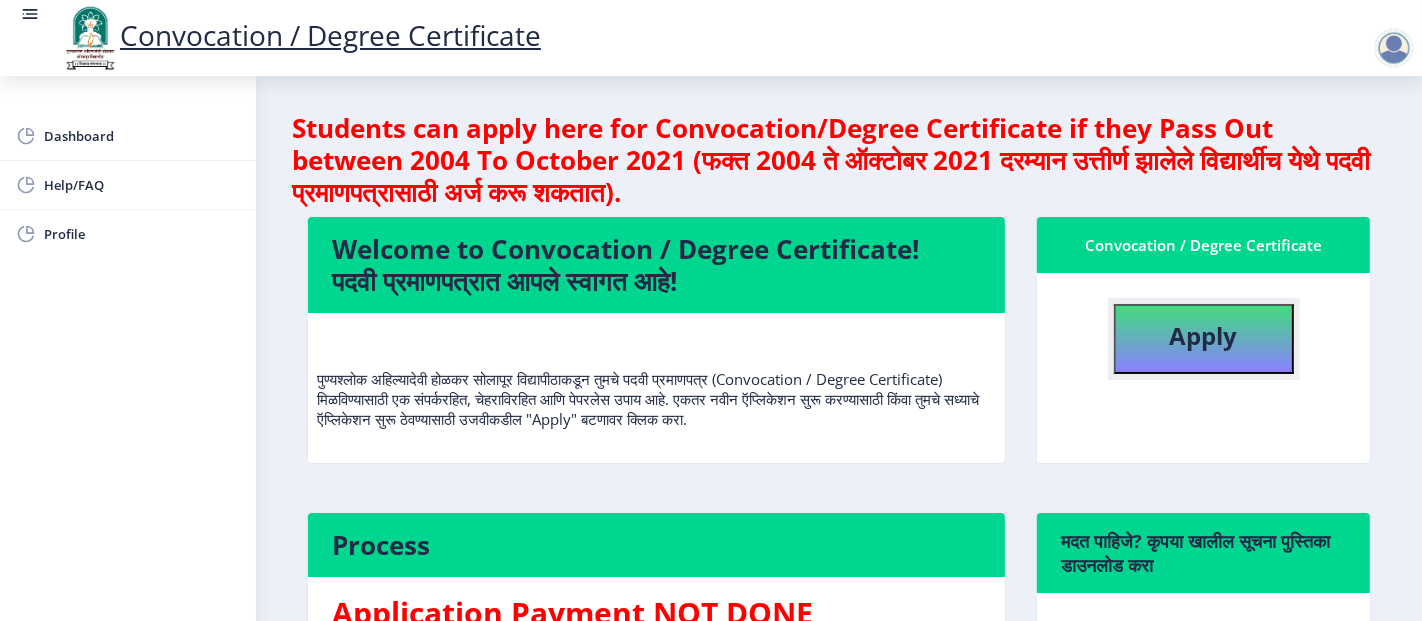 click on "Apply" 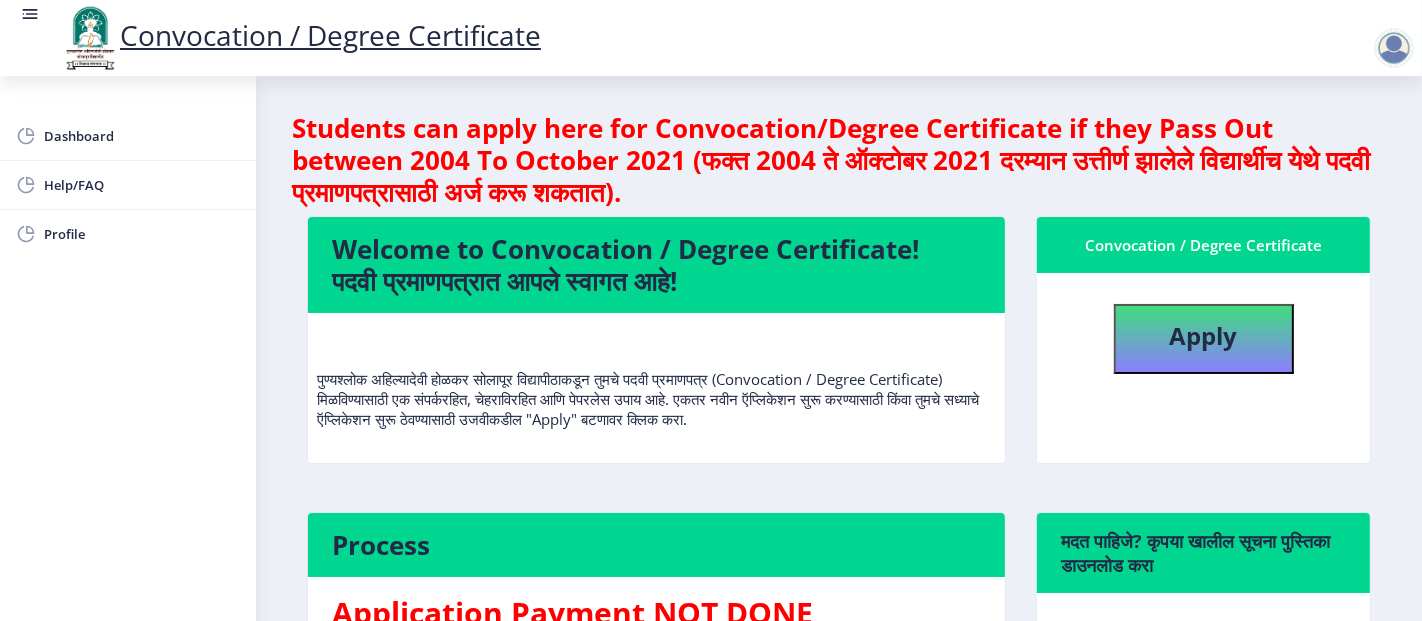 select 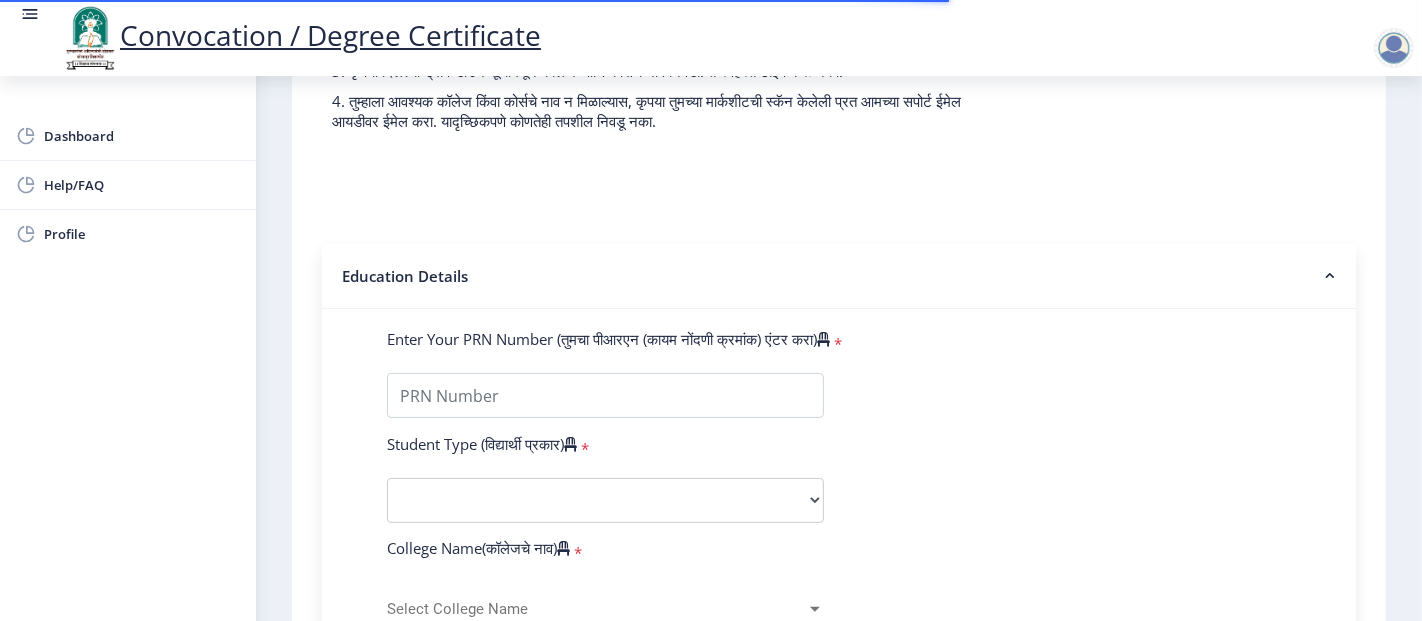 scroll, scrollTop: 280, scrollLeft: 0, axis: vertical 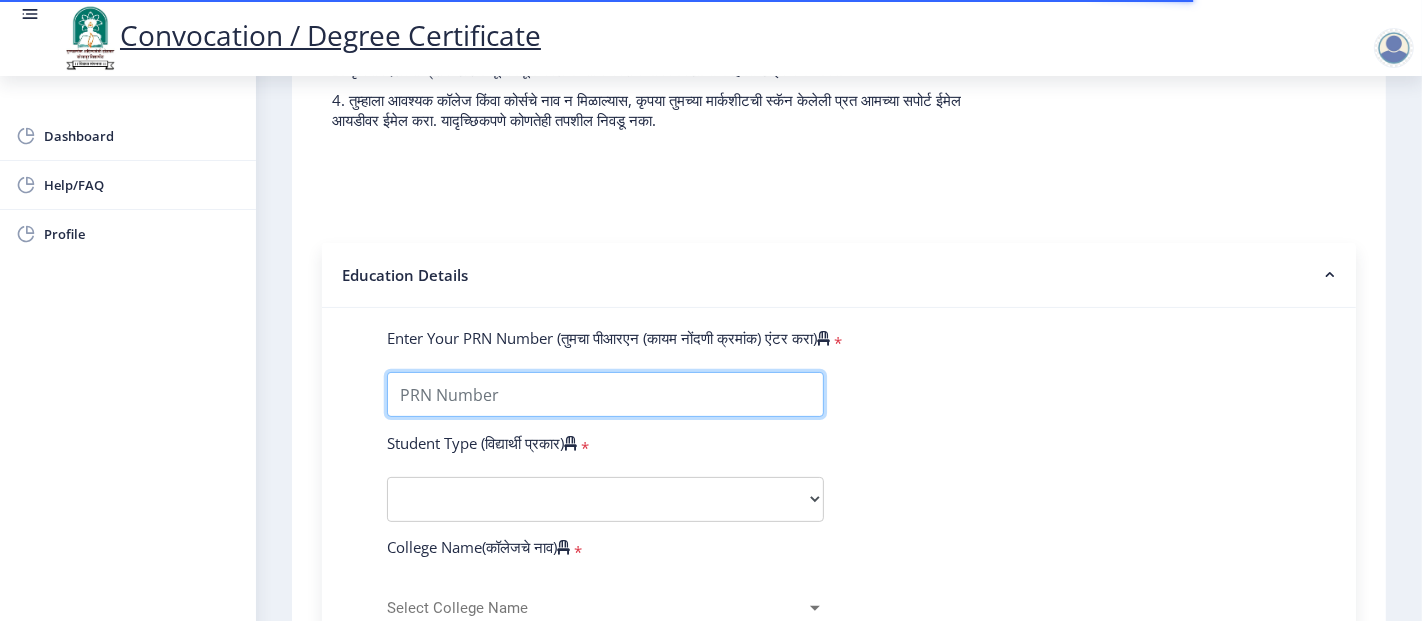 click on "Enter Your PRN Number (तुमचा पीआरएन (कायम नोंदणी क्रमांक) एंटर करा)" at bounding box center [605, 394] 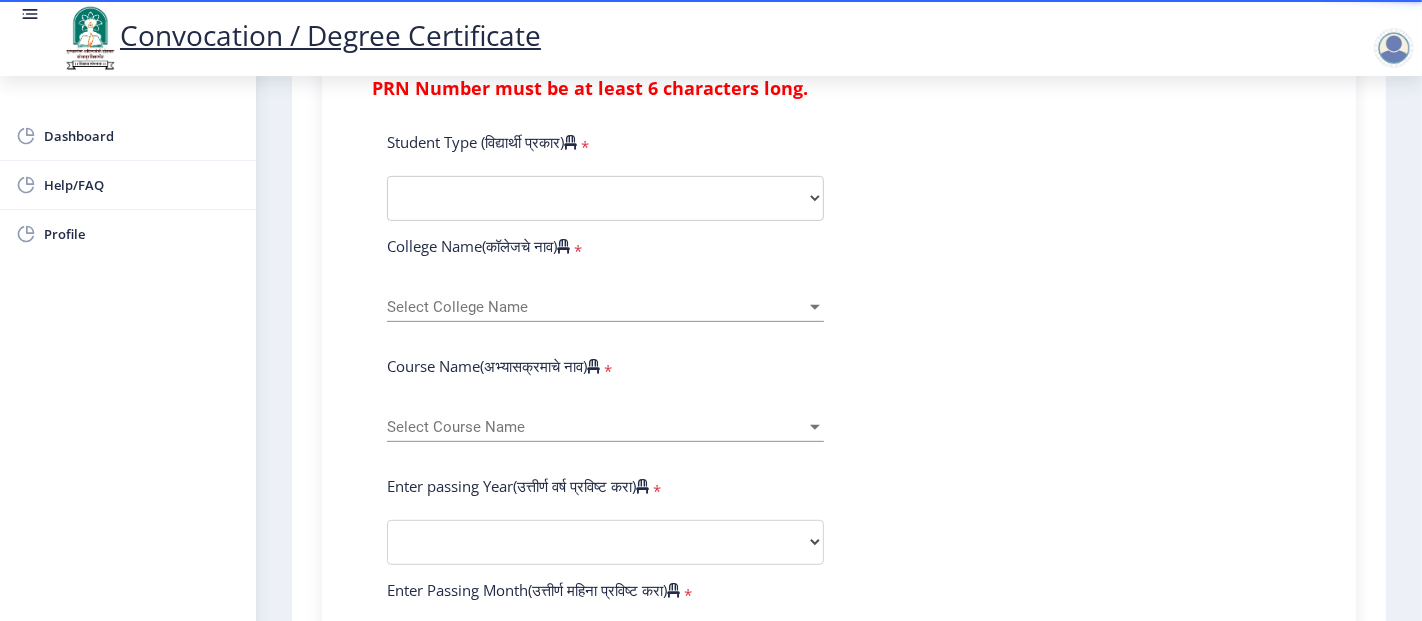 scroll, scrollTop: 641, scrollLeft: 0, axis: vertical 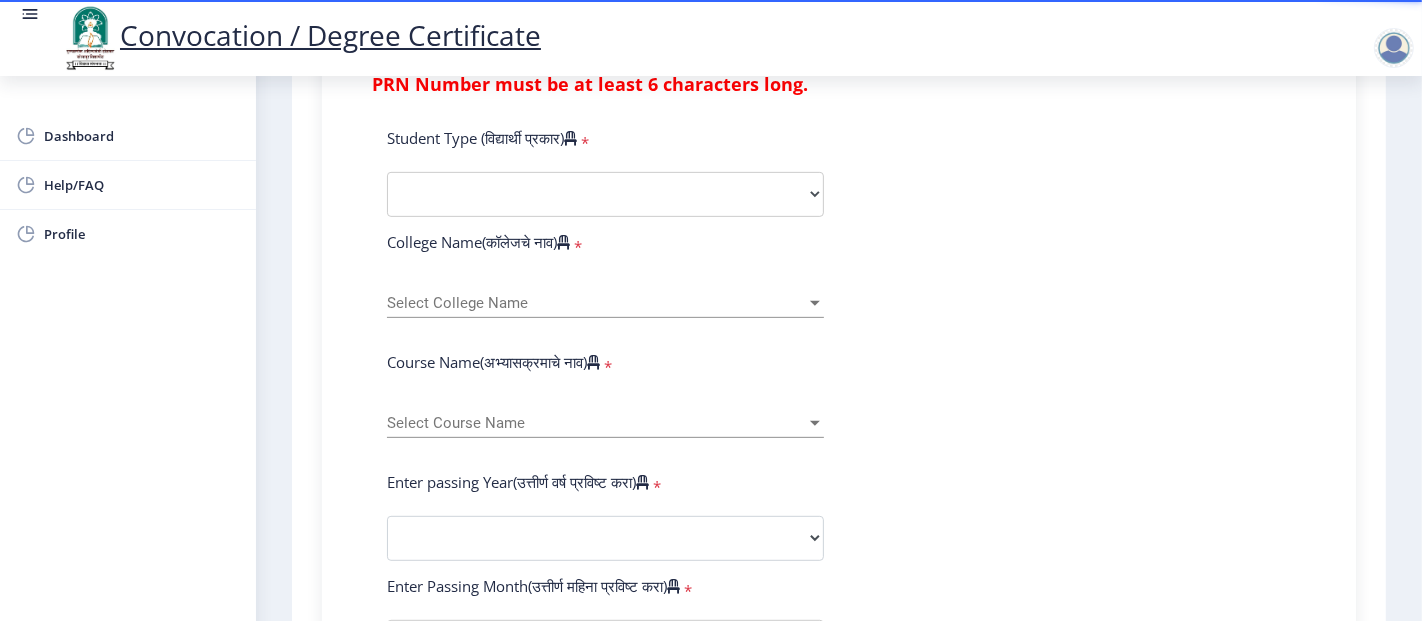 type on "P2029" 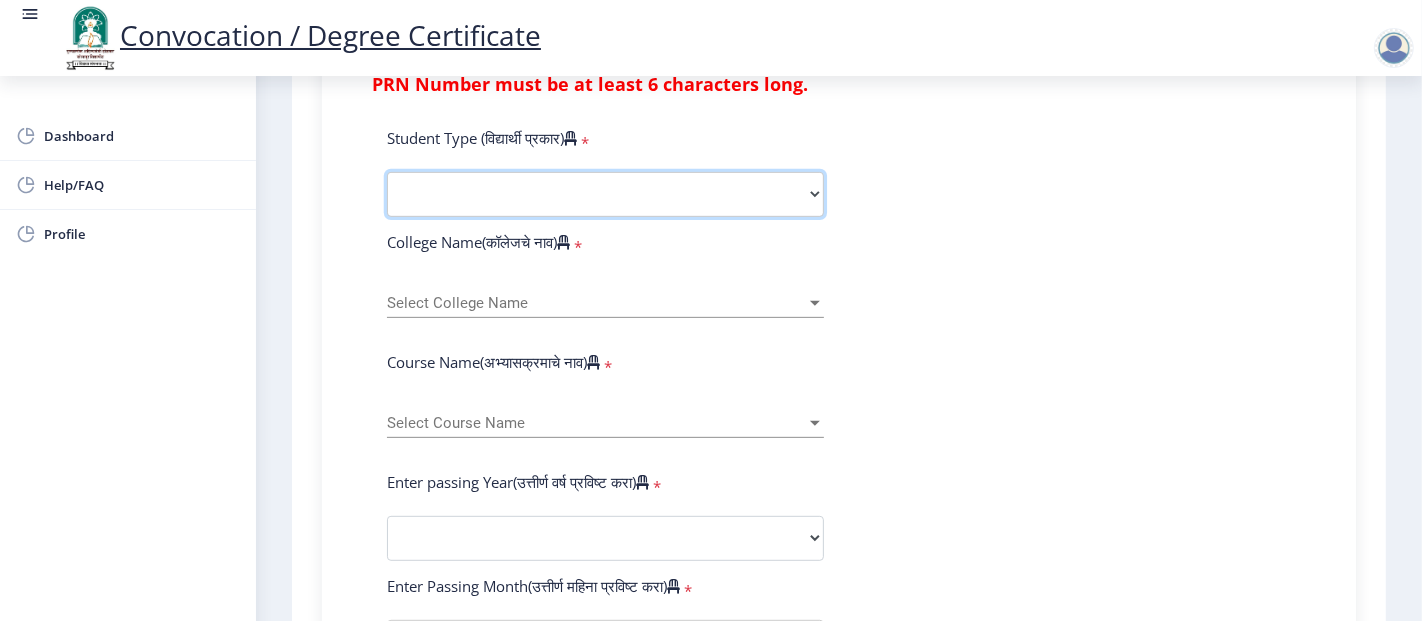 click on "Select Student Type Regular External" at bounding box center [605, 194] 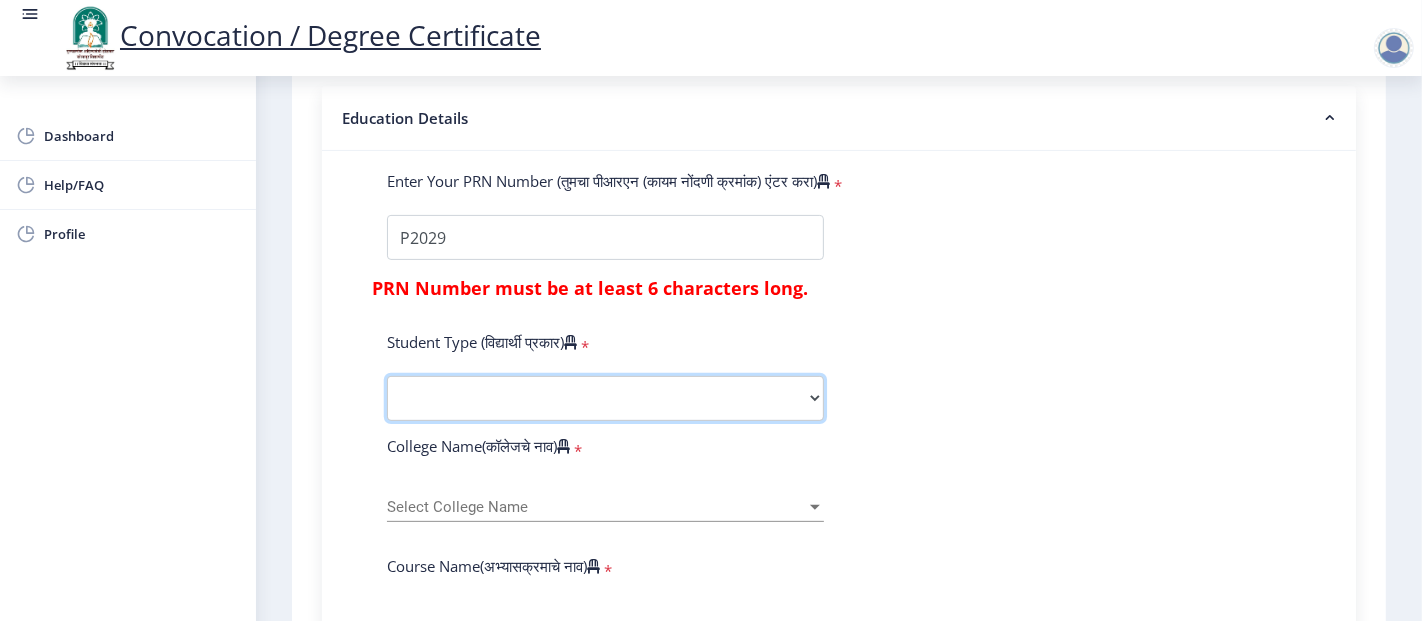 scroll, scrollTop: 437, scrollLeft: 0, axis: vertical 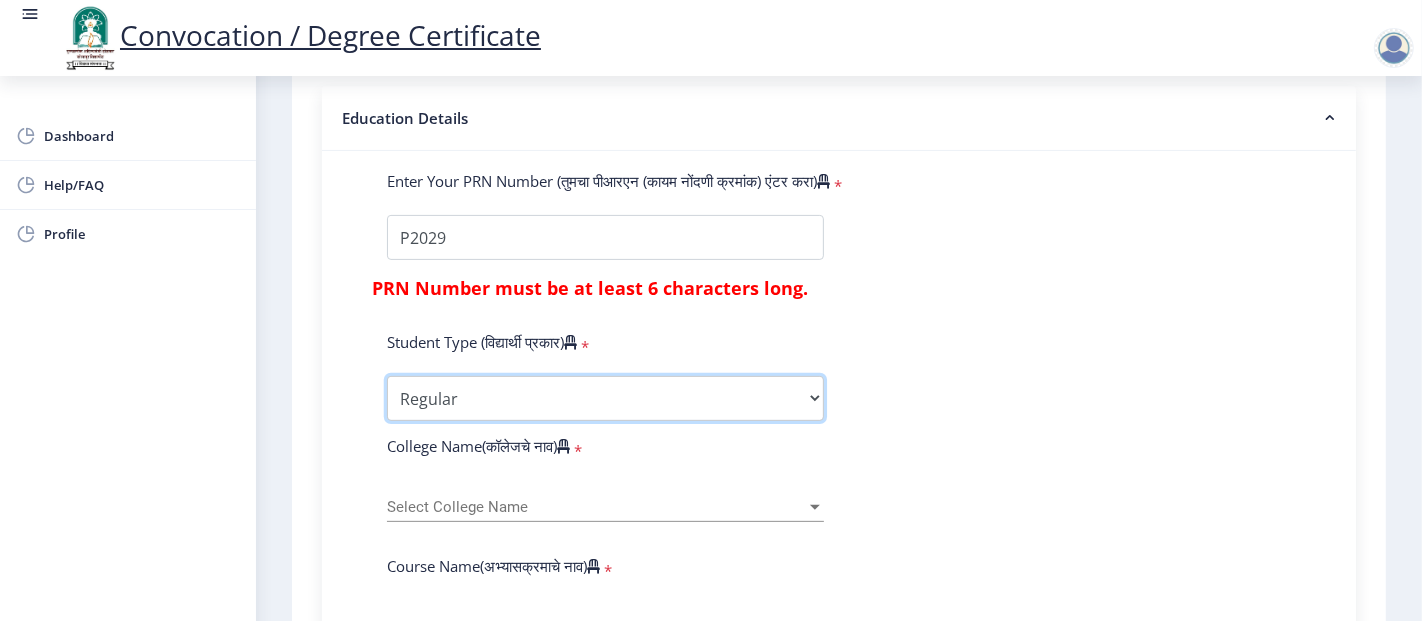 click on "Select Student Type Regular External" at bounding box center (605, 398) 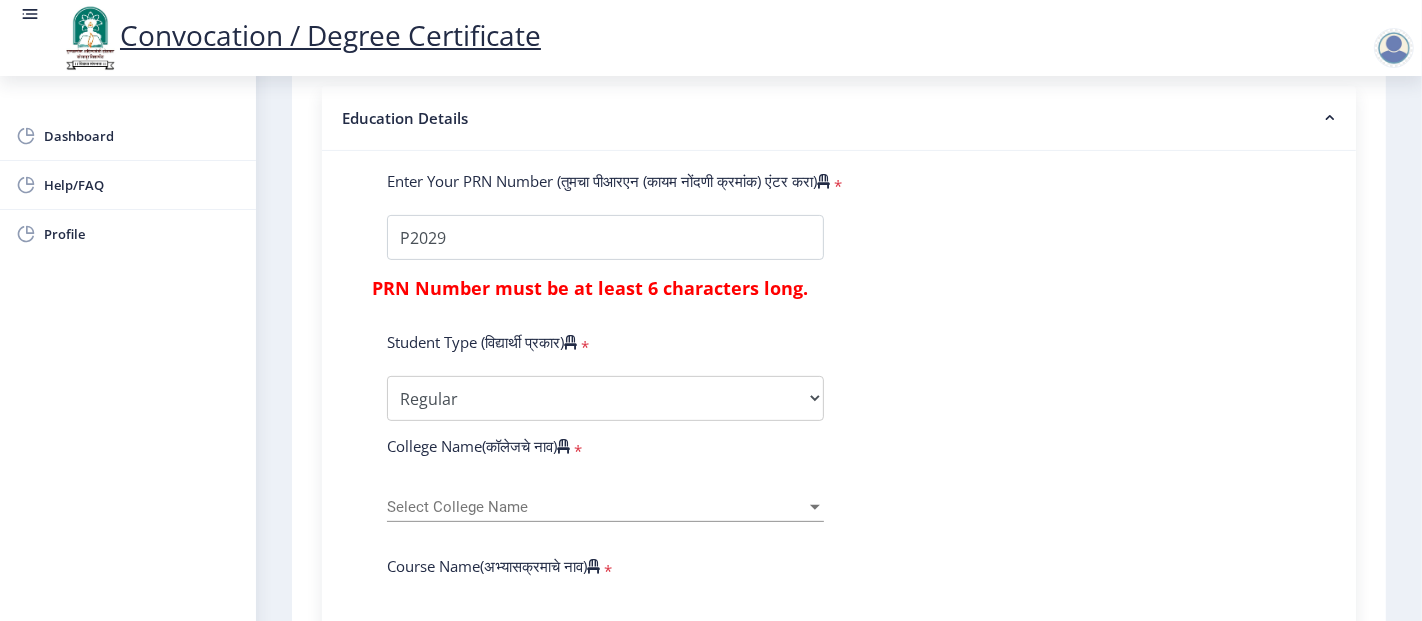 click on "Select College Name Select College Name" 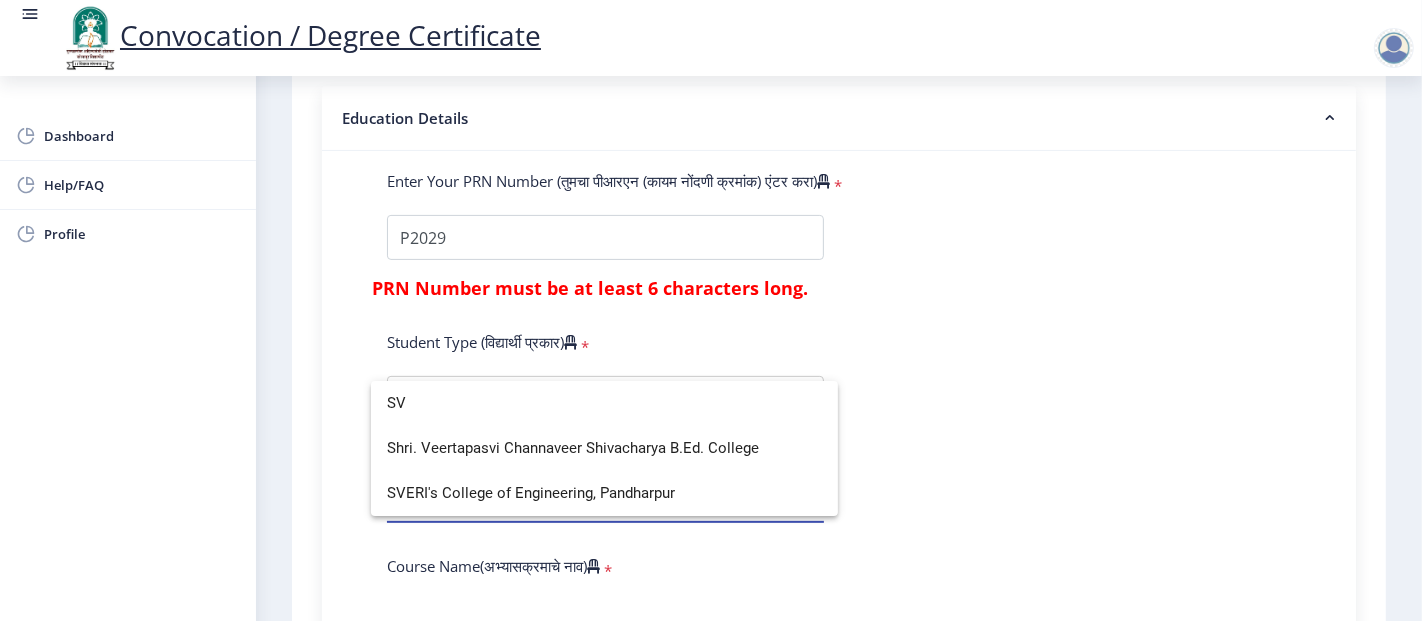 type on "S" 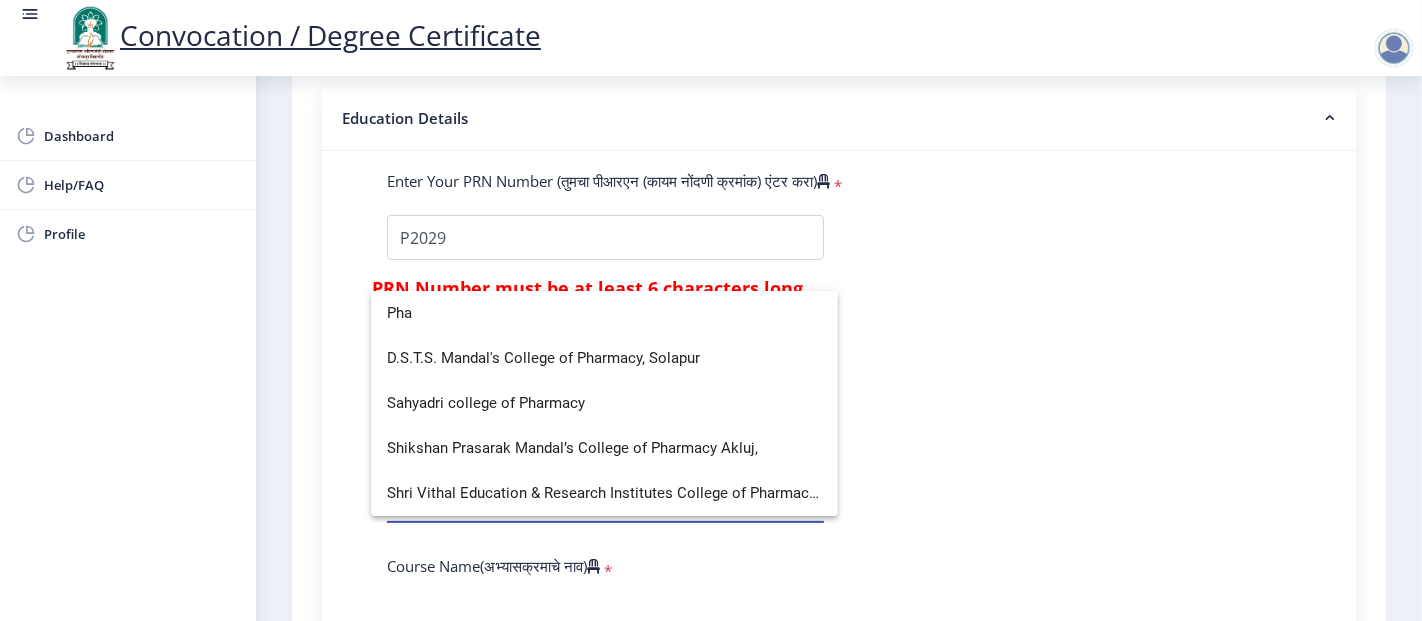 scroll, scrollTop: 0, scrollLeft: 0, axis: both 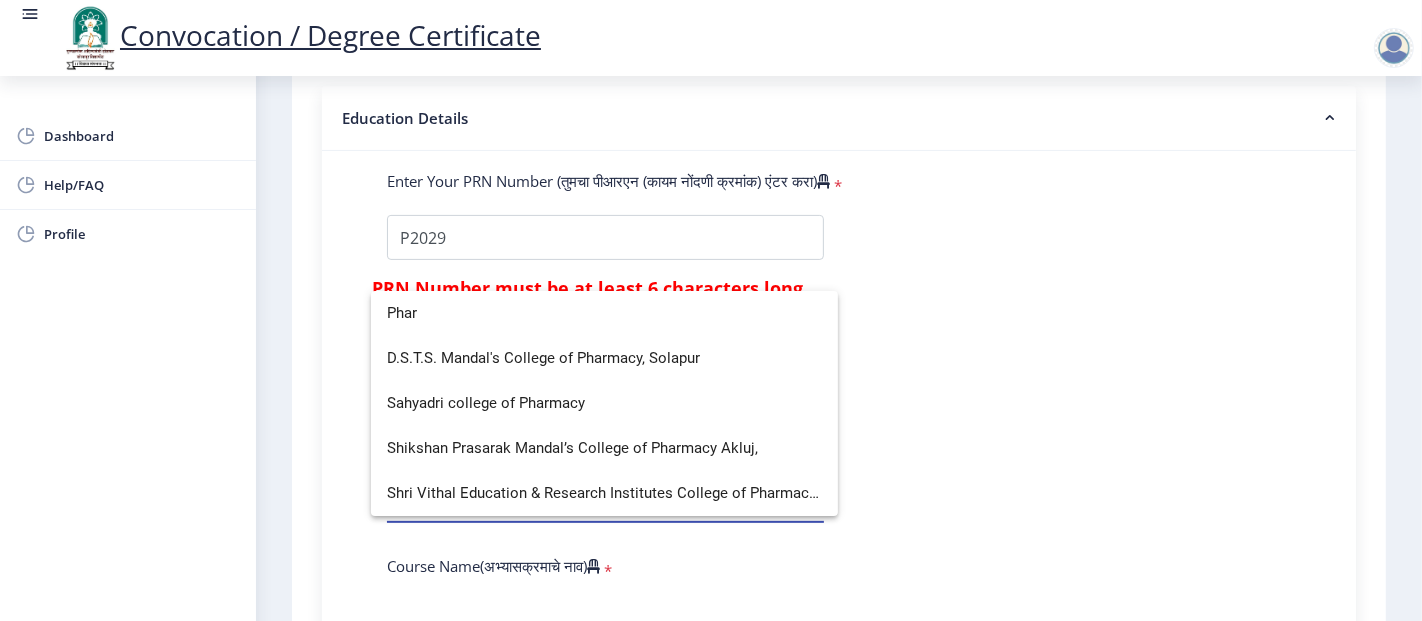 type on "Phar" 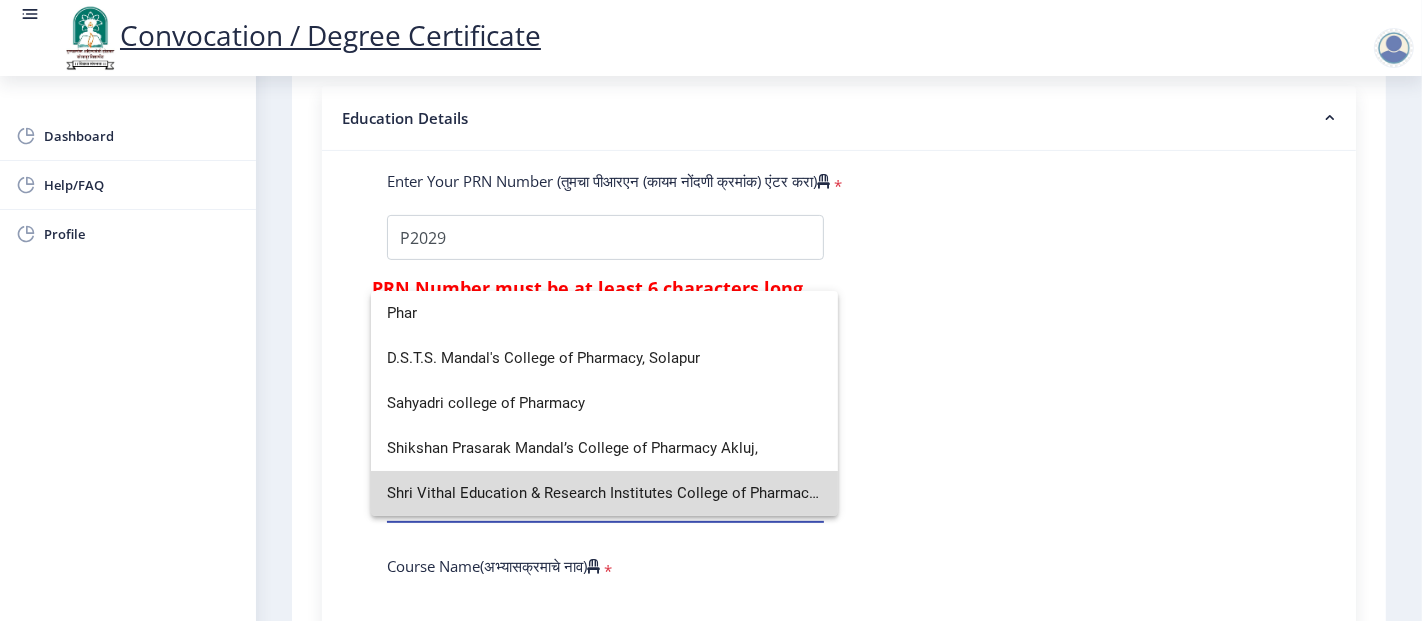 click on "Shri Vithal Education & Research Institutes College of Pharmacy, Pandharpur" at bounding box center [604, 493] 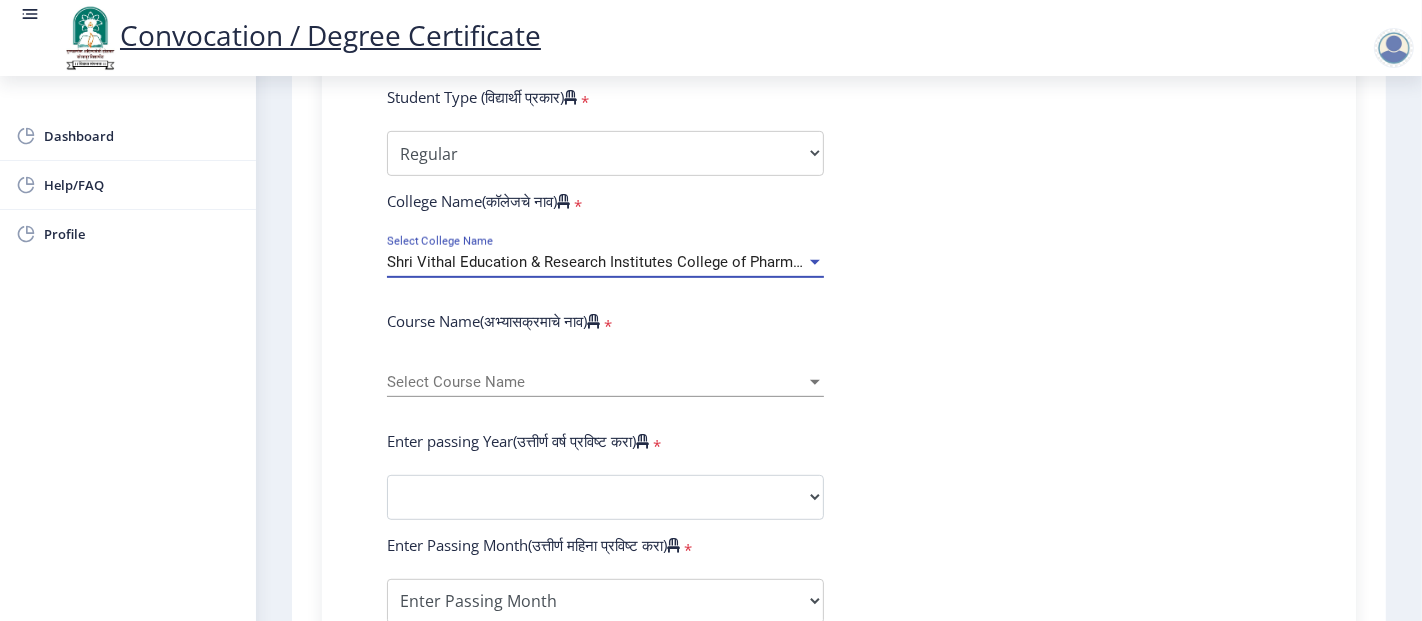 scroll, scrollTop: 683, scrollLeft: 0, axis: vertical 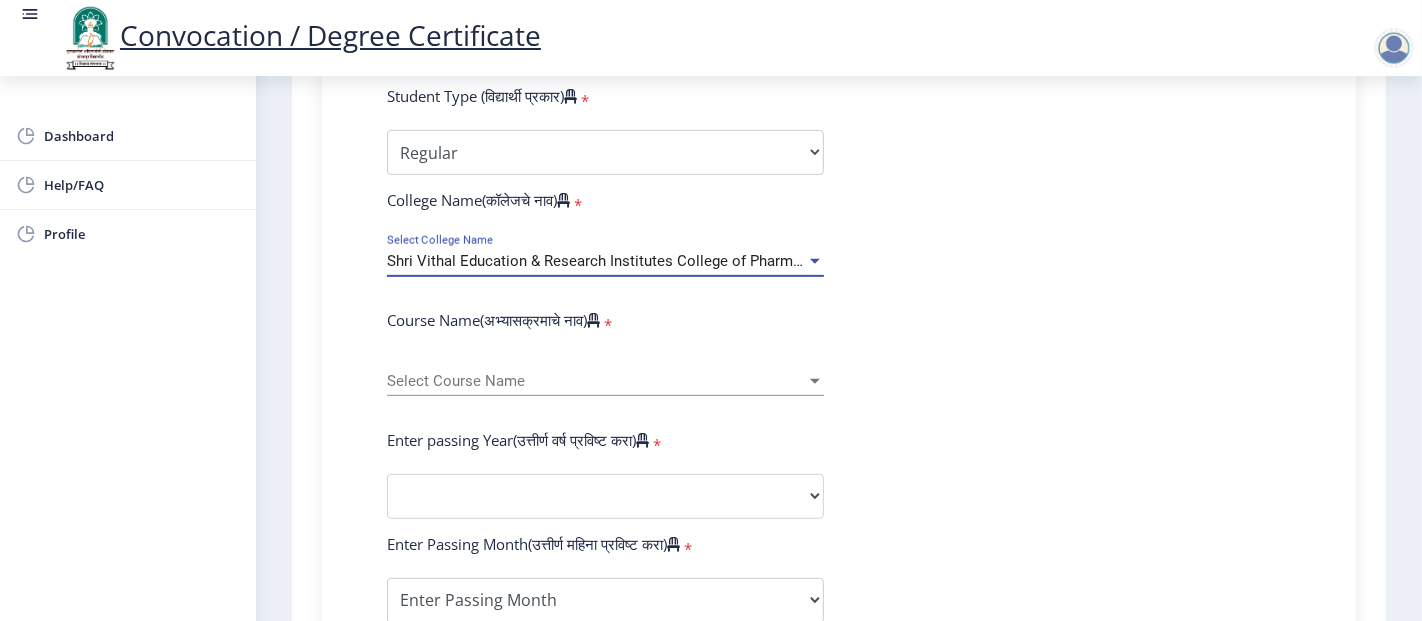 click on "Shri Vithal Education & Research Institutes College of Pharmacy, Pandharpur" at bounding box center (642, 261) 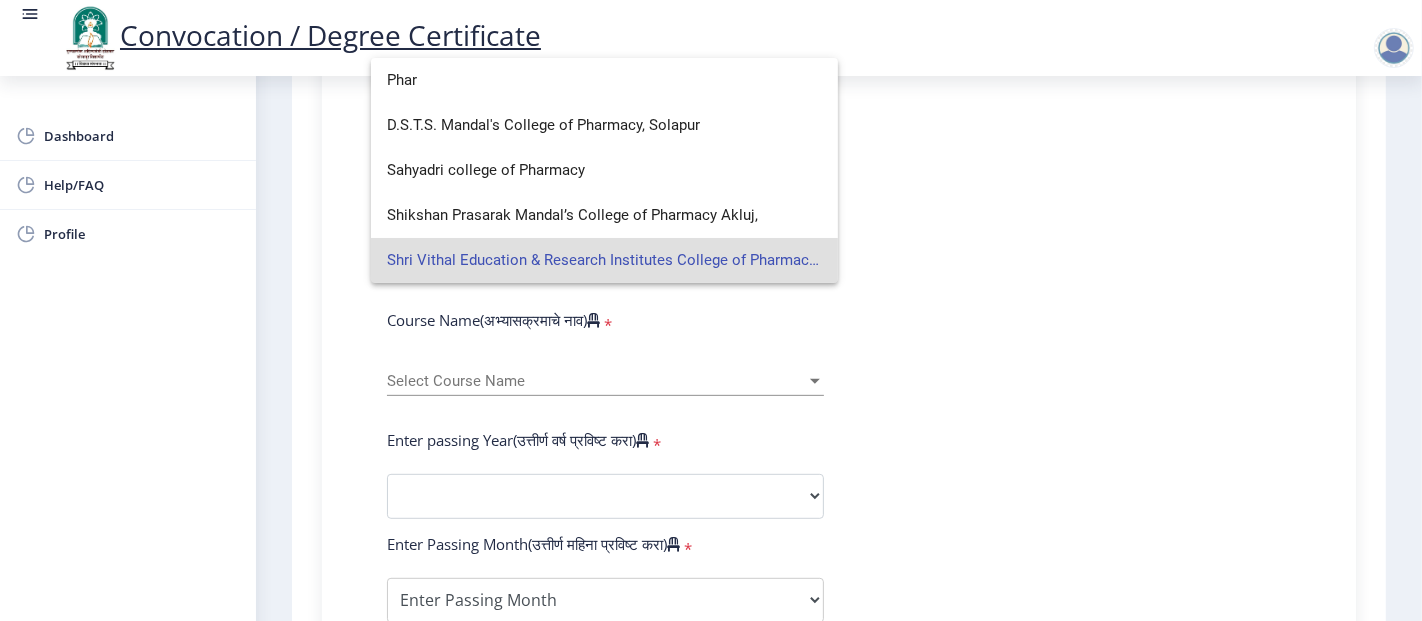 click 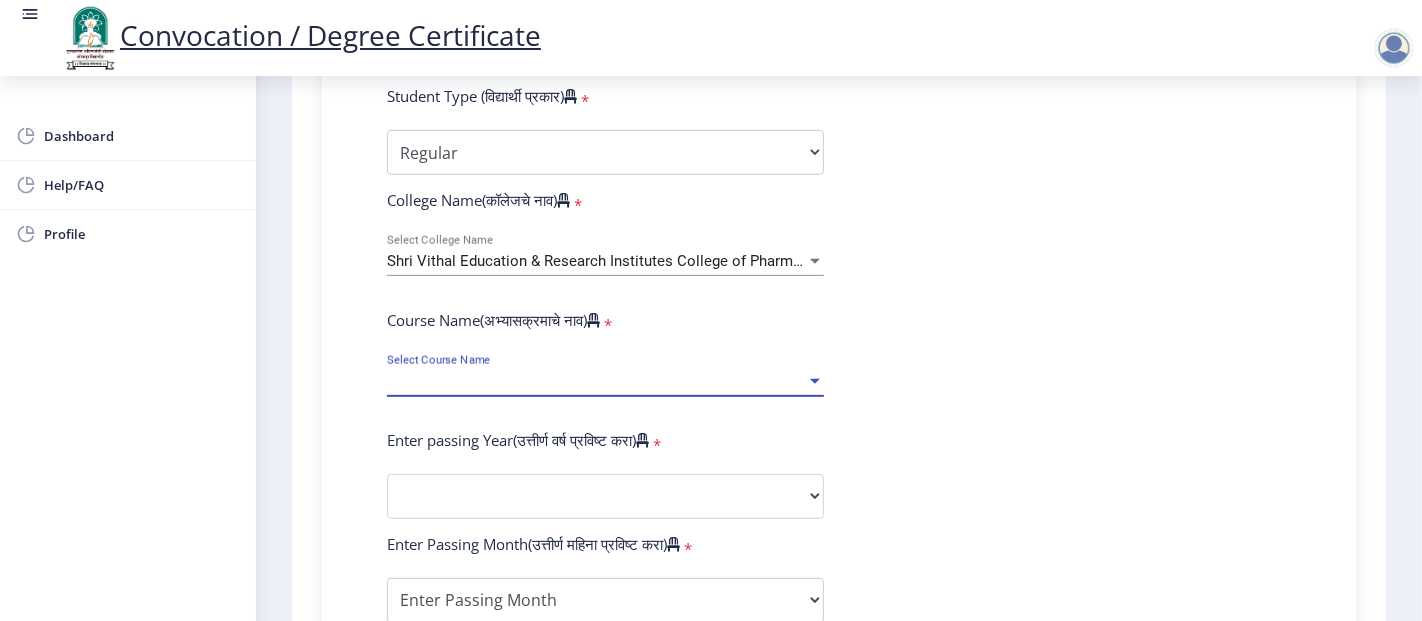 click at bounding box center (815, 381) 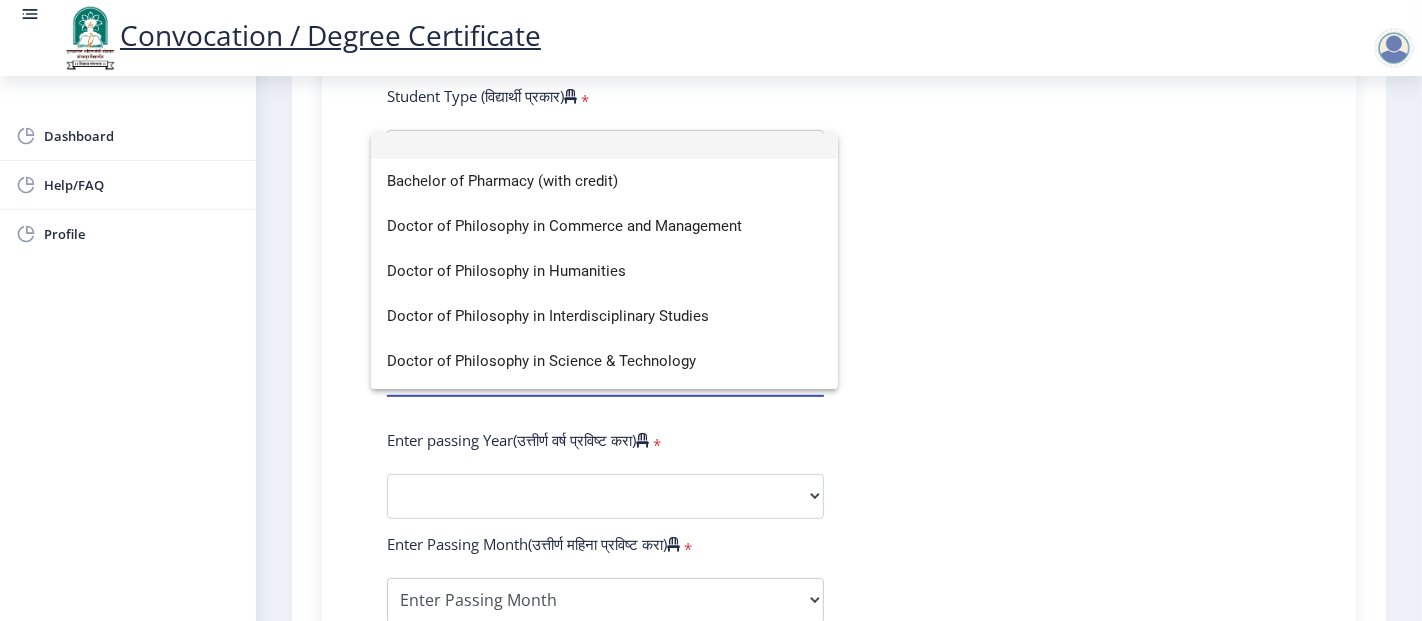 scroll, scrollTop: 20, scrollLeft: 0, axis: vertical 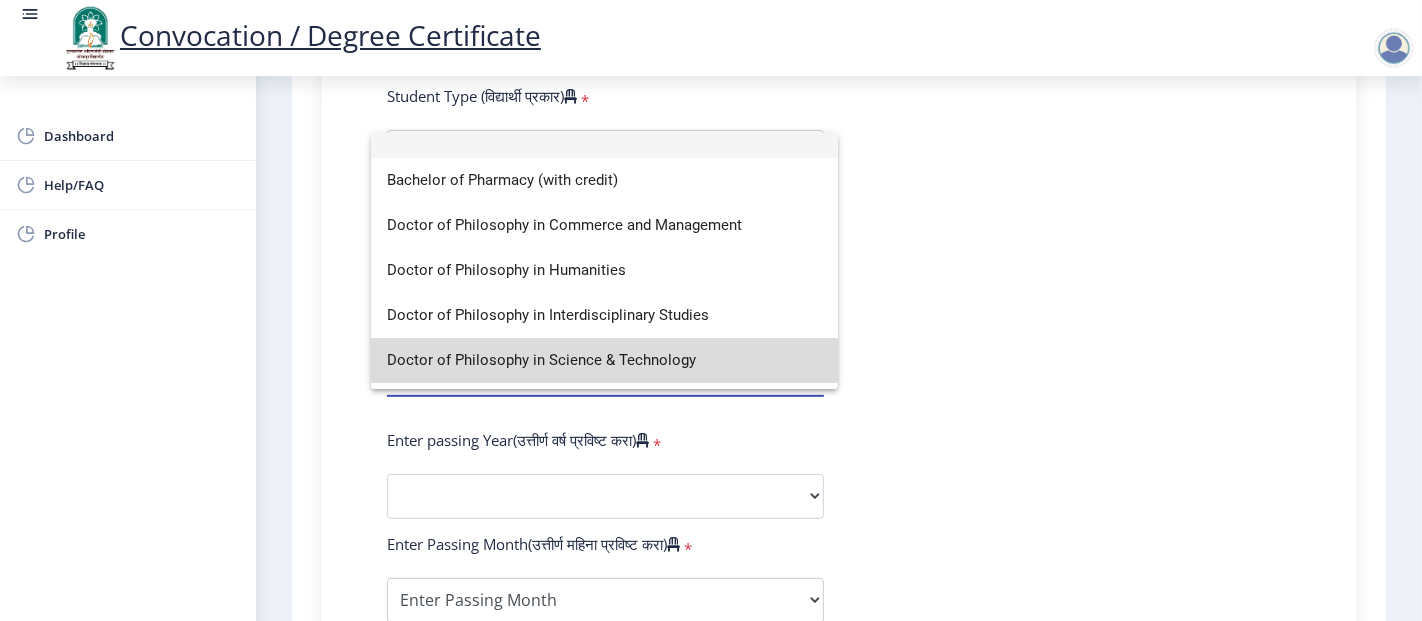 click on "Doctor of Philosophy in Science & Technology" at bounding box center (604, 360) 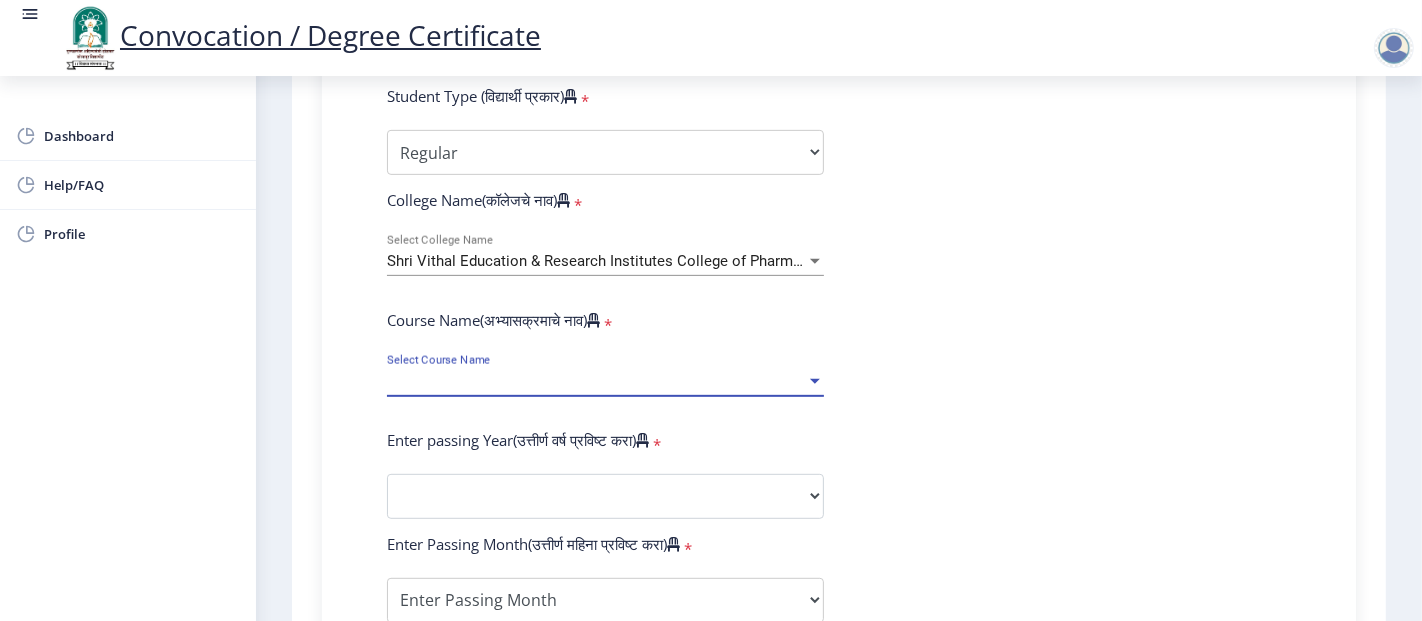 select on "January" 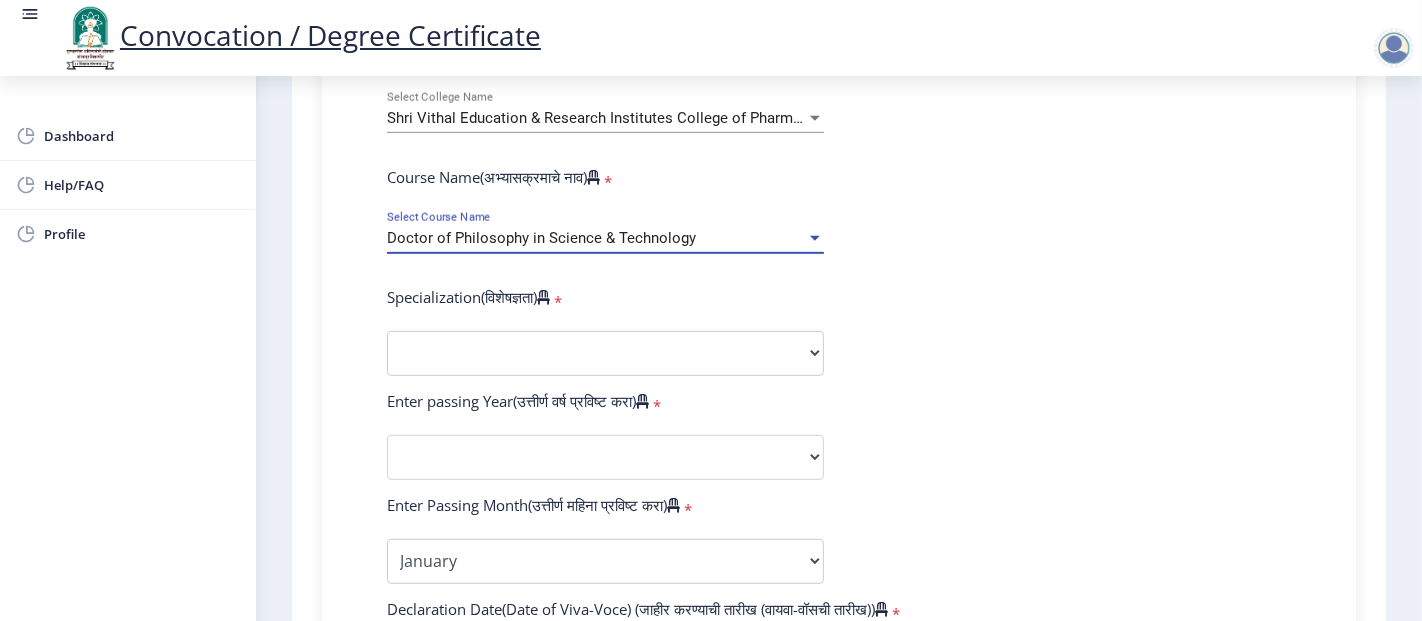 scroll, scrollTop: 775, scrollLeft: 0, axis: vertical 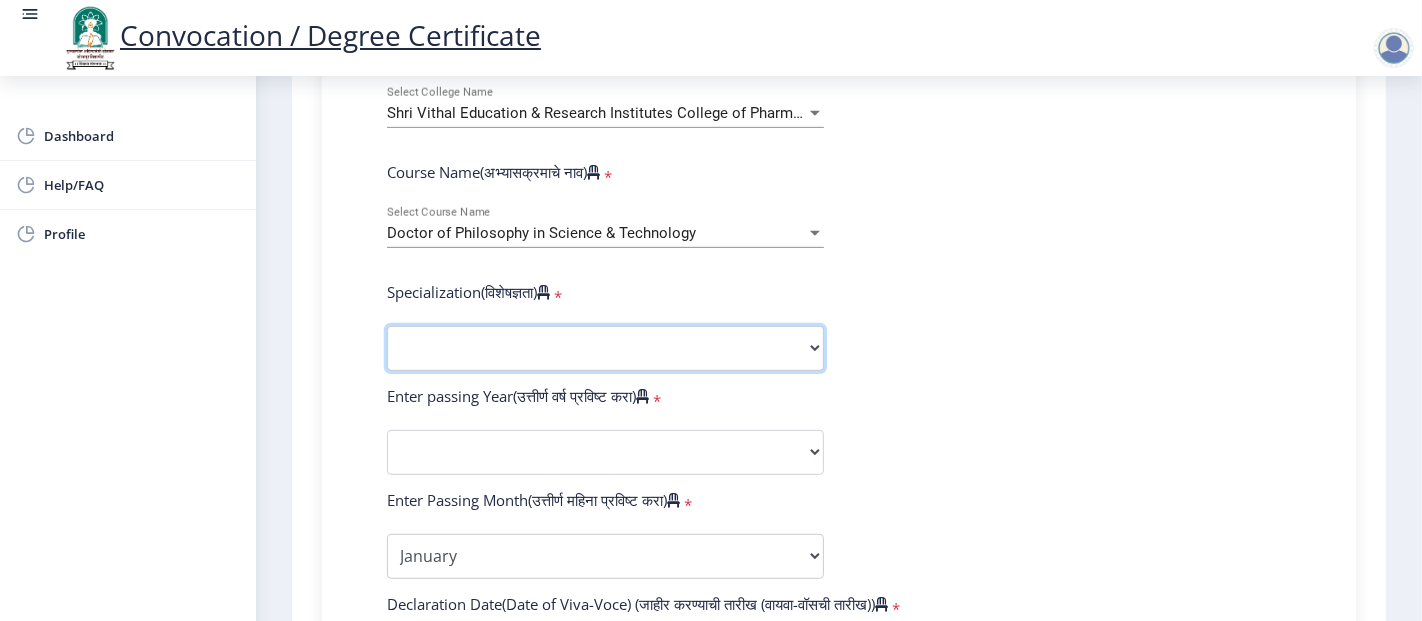 click on "Specialization Biotechnology Botany Chemistry Civil Engineering Computer Science Computer Science & Engineering Electronics Electronics & Telecommunincation Engg. Electronics Engieering Geography Mathematics Mechanical Engineering Pharmacy Physics Zoology Statistics Other" at bounding box center (605, 348) 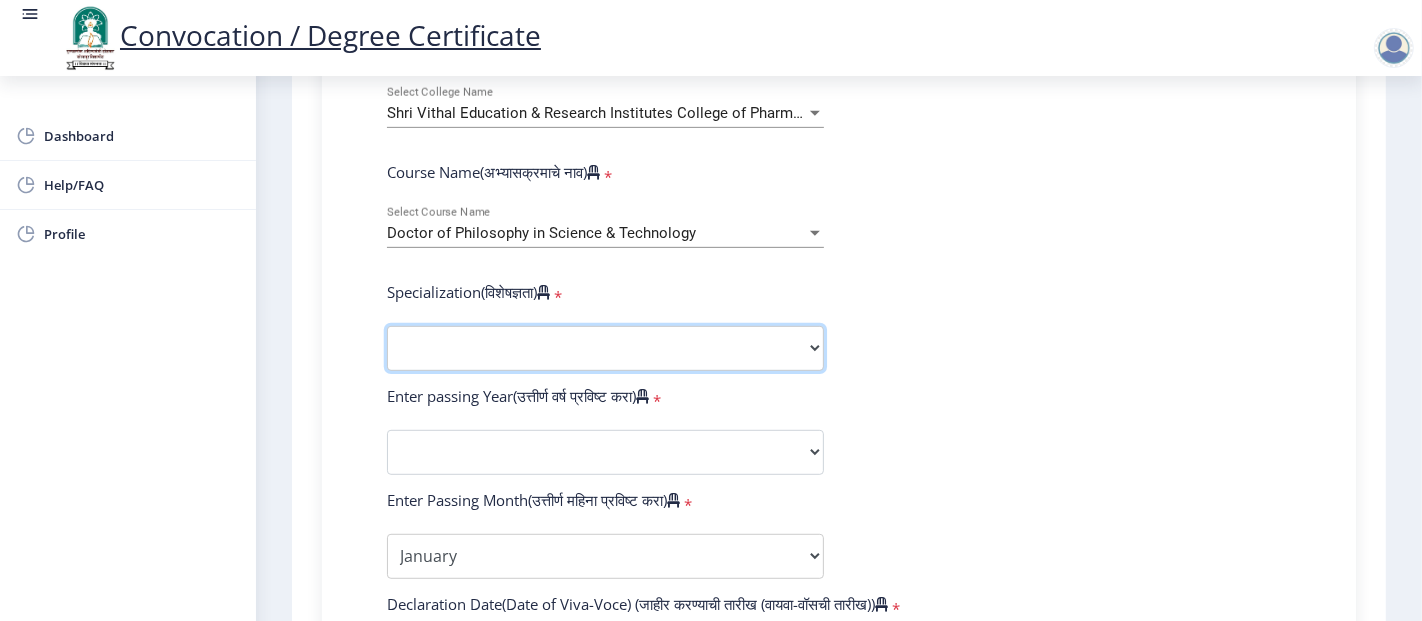 select on "Pharmacy" 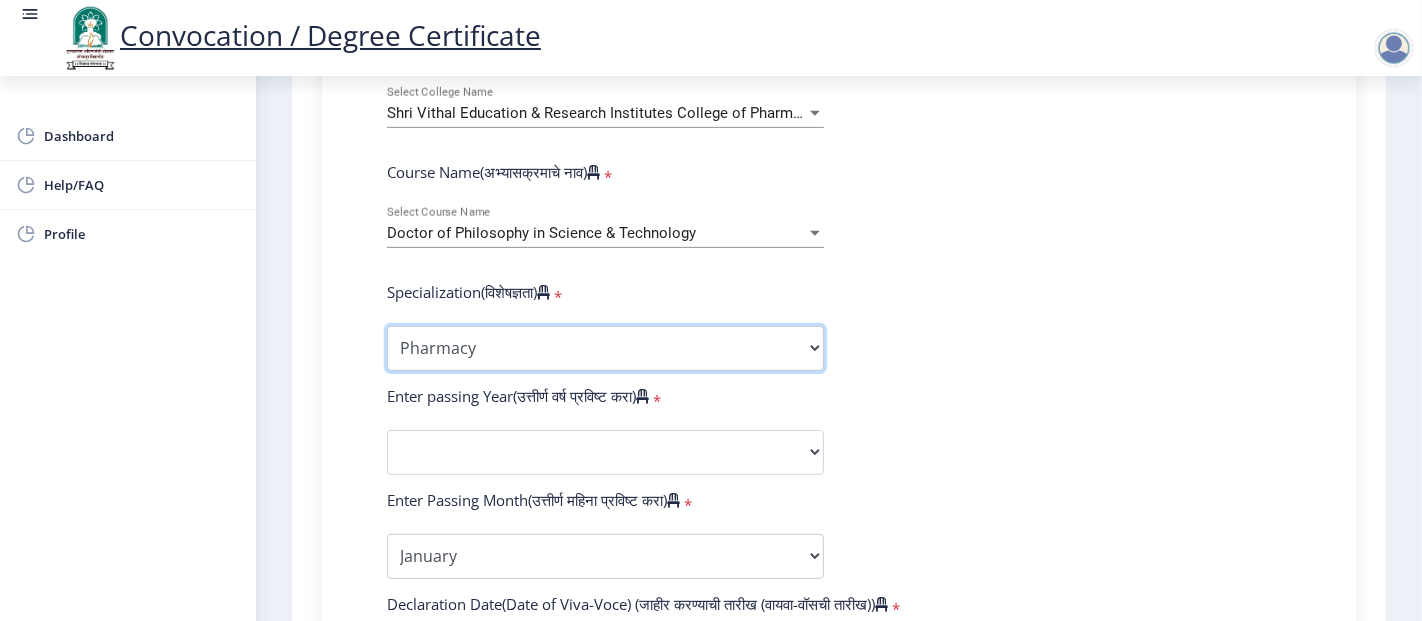 click on "Specialization Biotechnology Botany Chemistry Civil Engineering Computer Science Computer Science & Engineering Electronics Electronics & Telecommunincation Engg. Electronics Engieering Geography Mathematics Mechanical Engineering Pharmacy Physics Zoology Statistics Other" at bounding box center [605, 348] 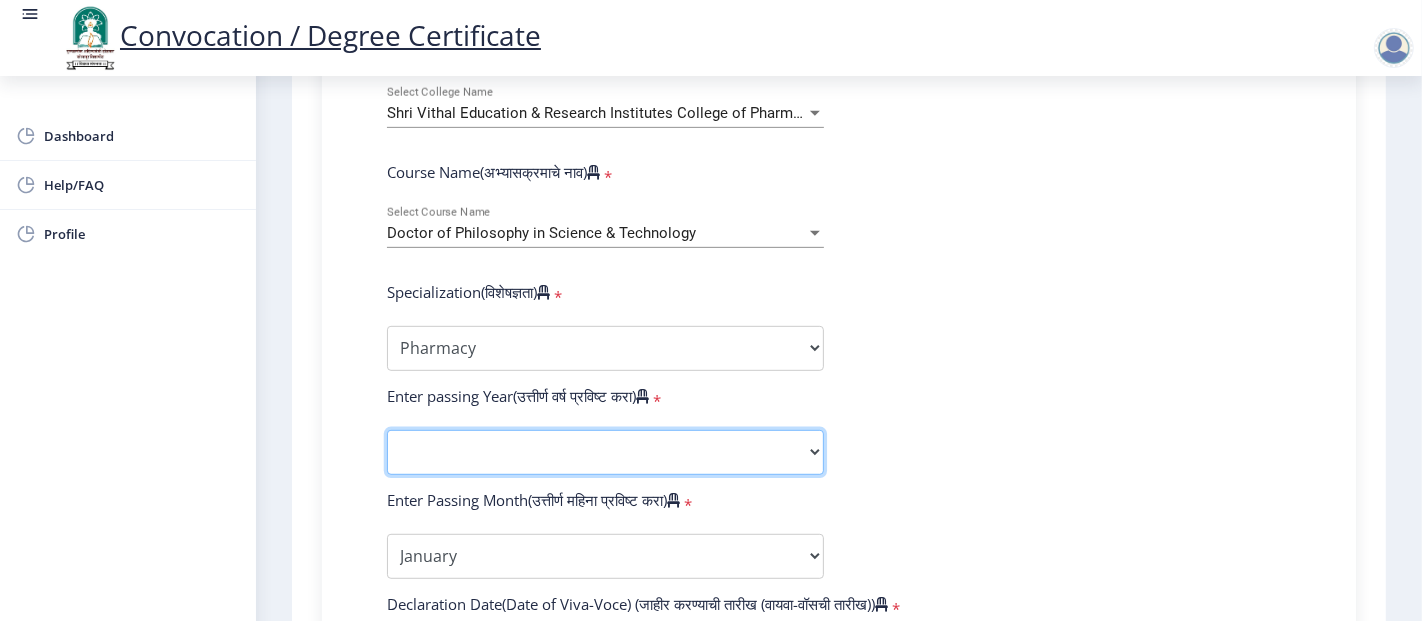 click on "2025   2024   2023   2022   2021   2020   2019   2018   2017   2016   2015   2014   2013   2012   2011   2010   2009   2008   2007   2006   2005   2004   2003   2002   2001   2000   1999   1998   1997   1996   1995   1994   1993   1992   1991   1990   1989   1988   1987   1986   1985   1984   1983   1982   1981   1980   1979   1978   1977   1976" 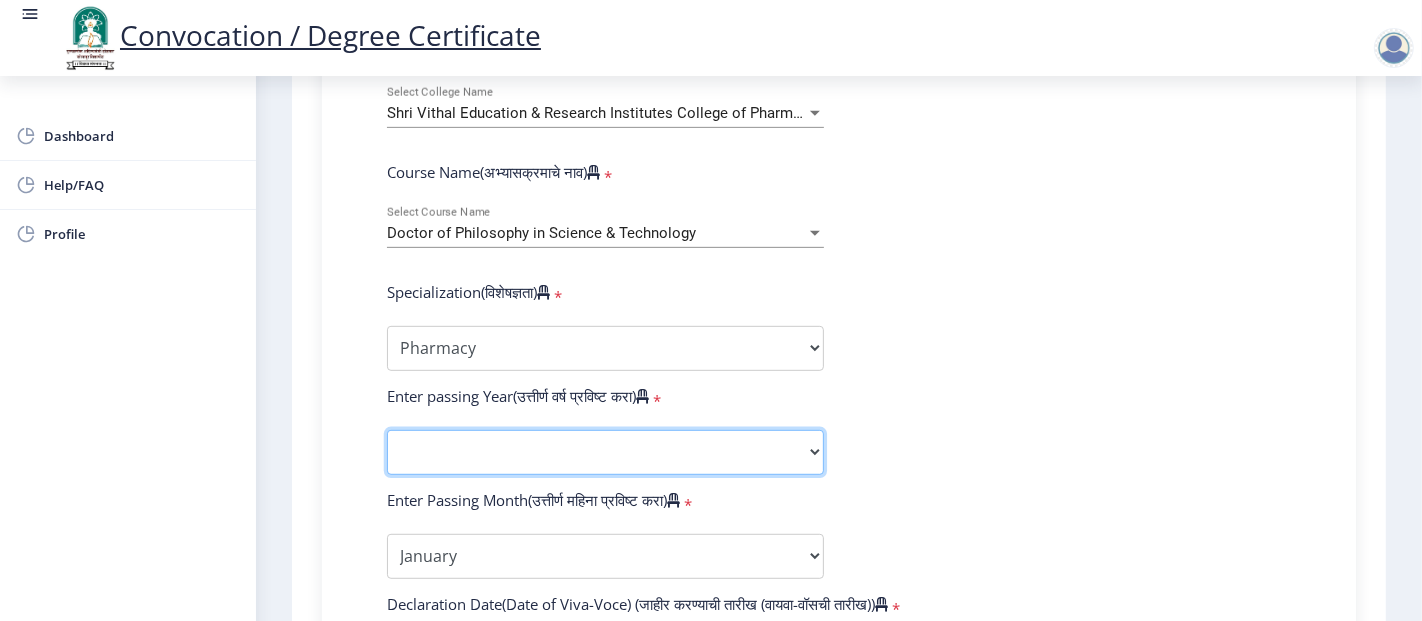 select on "2025" 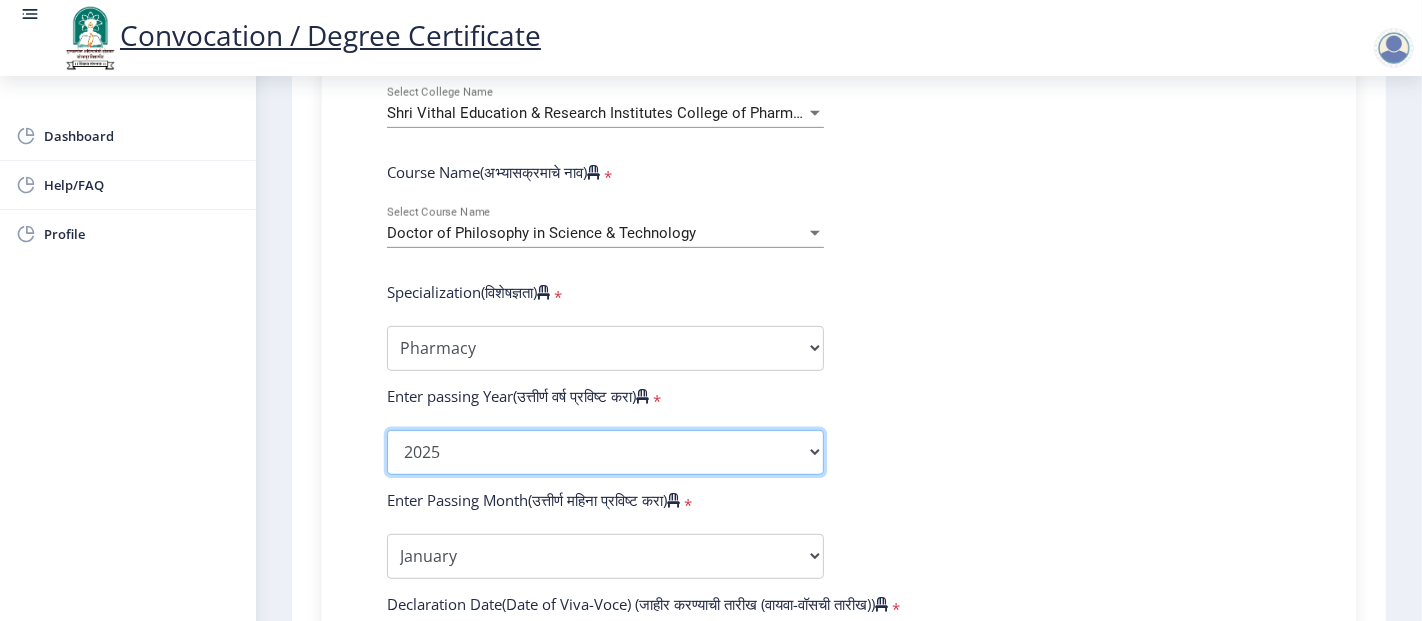 click on "2025   2024   2023   2022   2021   2020   2019   2018   2017   2016   2015   2014   2013   2012   2011   2010   2009   2008   2007   2006   2005   2004   2003   2002   2001   2000   1999   1998   1997   1996   1995   1994   1993   1992   1991   1990   1989   1988   1987   1986   1985   1984   1983   1982   1981   1980   1979   1978   1977   1976" 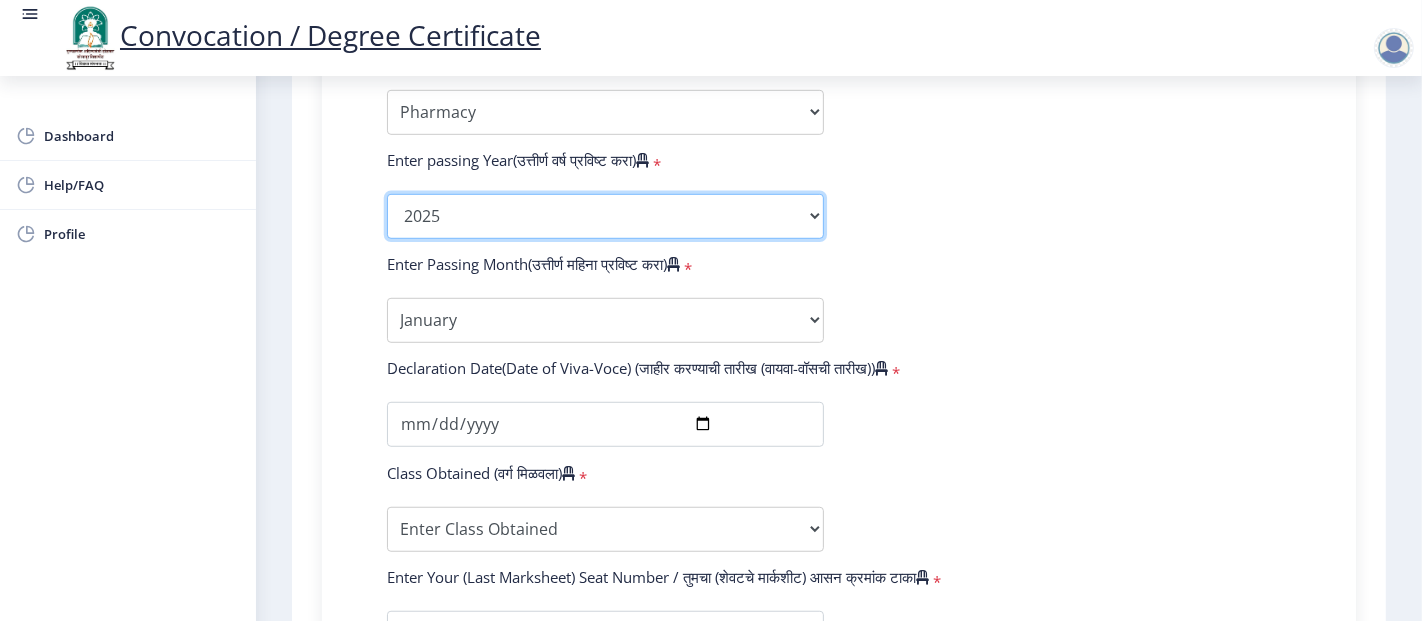 scroll, scrollTop: 1012, scrollLeft: 0, axis: vertical 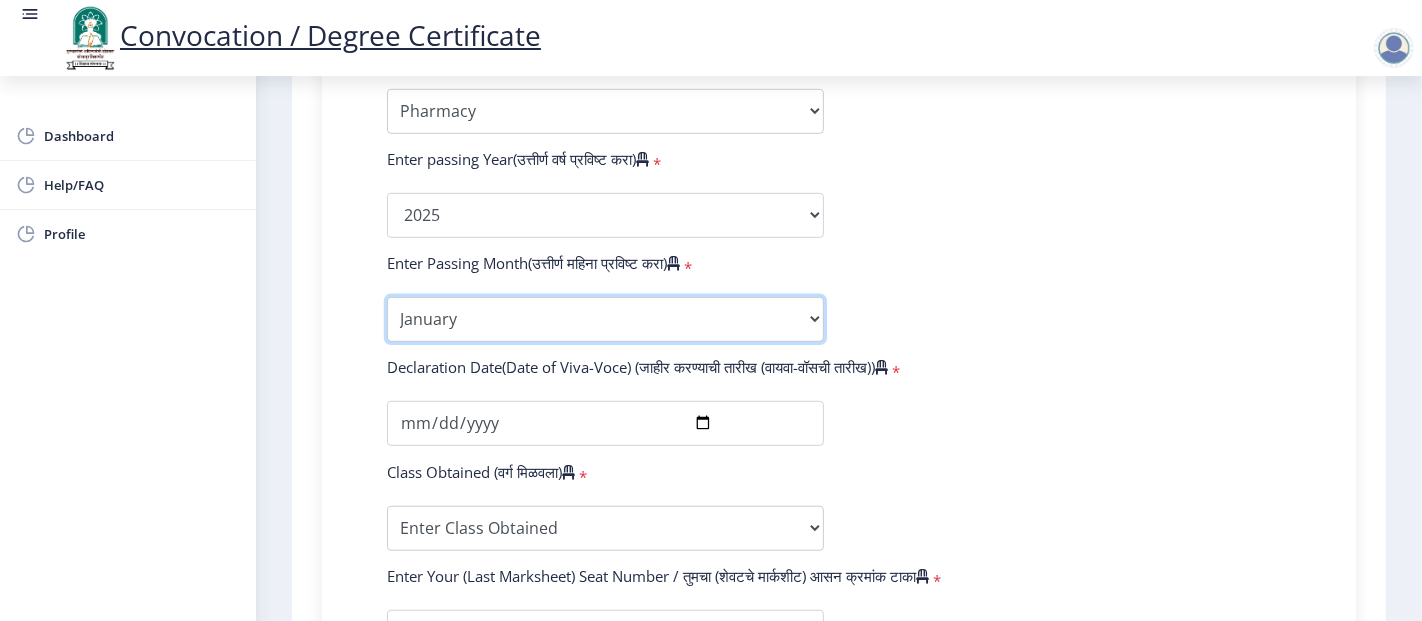 click on "Enter Passing Month January February March April May June July August September October November December" at bounding box center [605, 319] 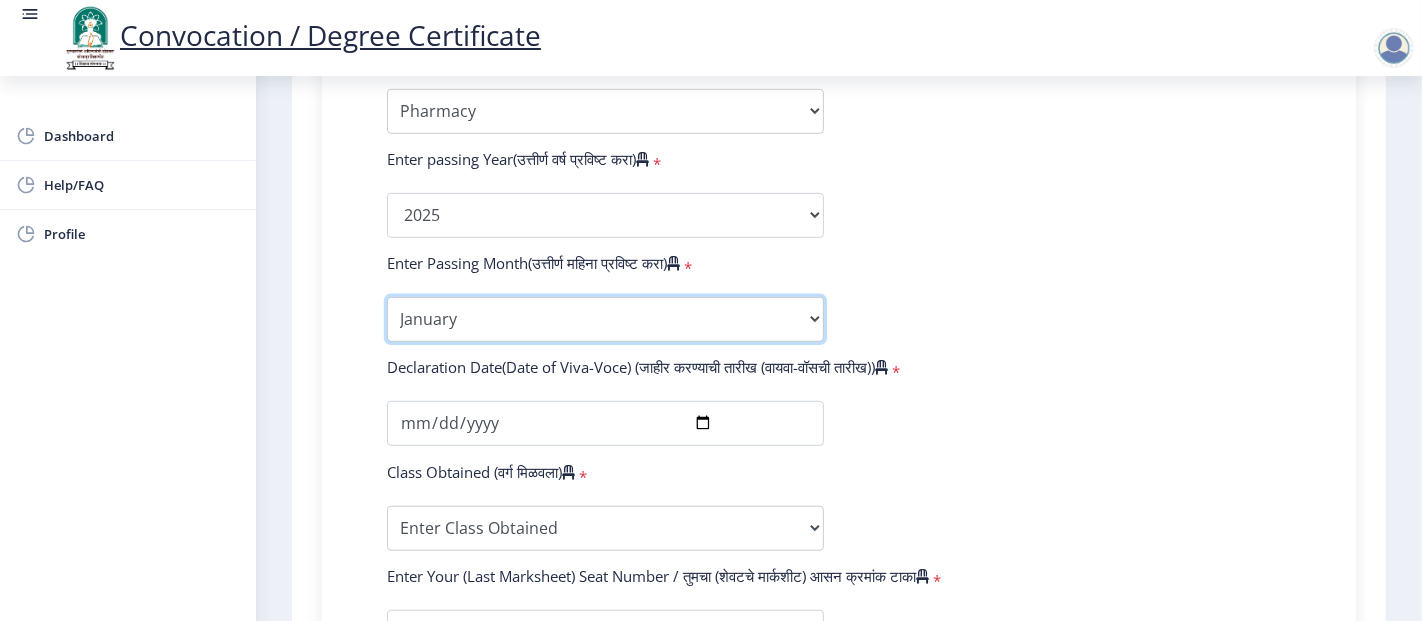 select on "August" 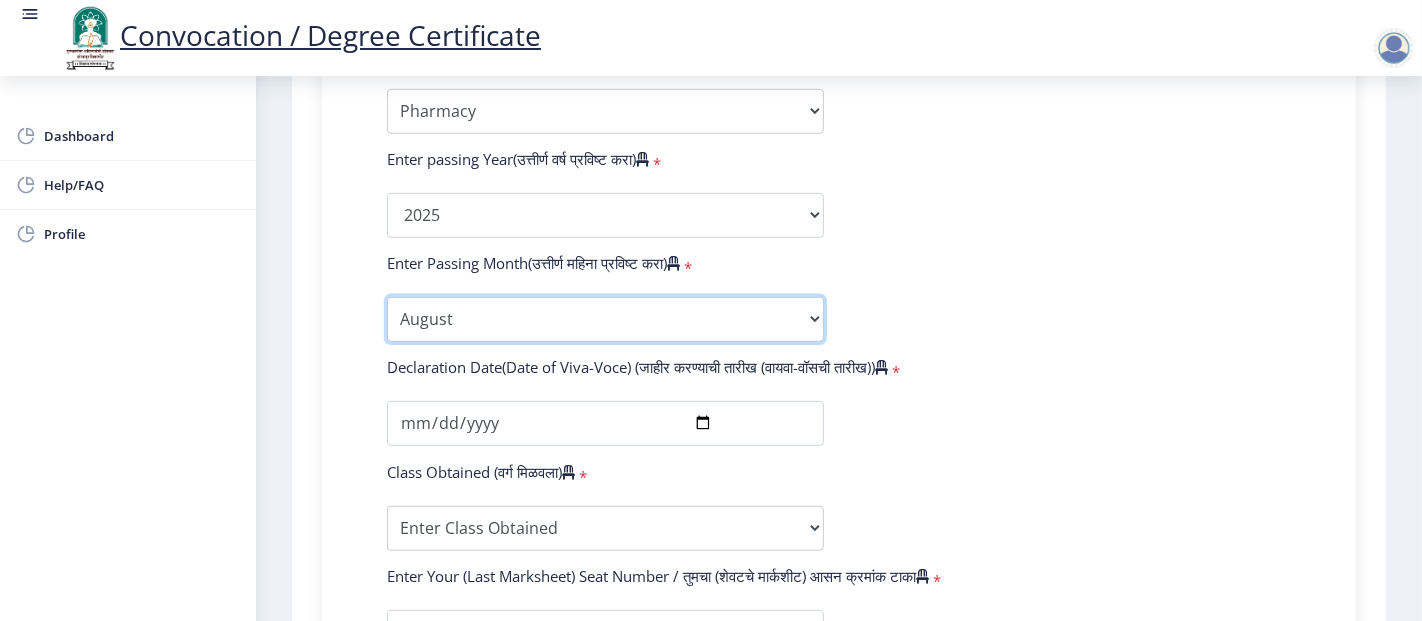 click on "Enter Passing Month January February March April May June July August September October November December" at bounding box center [605, 319] 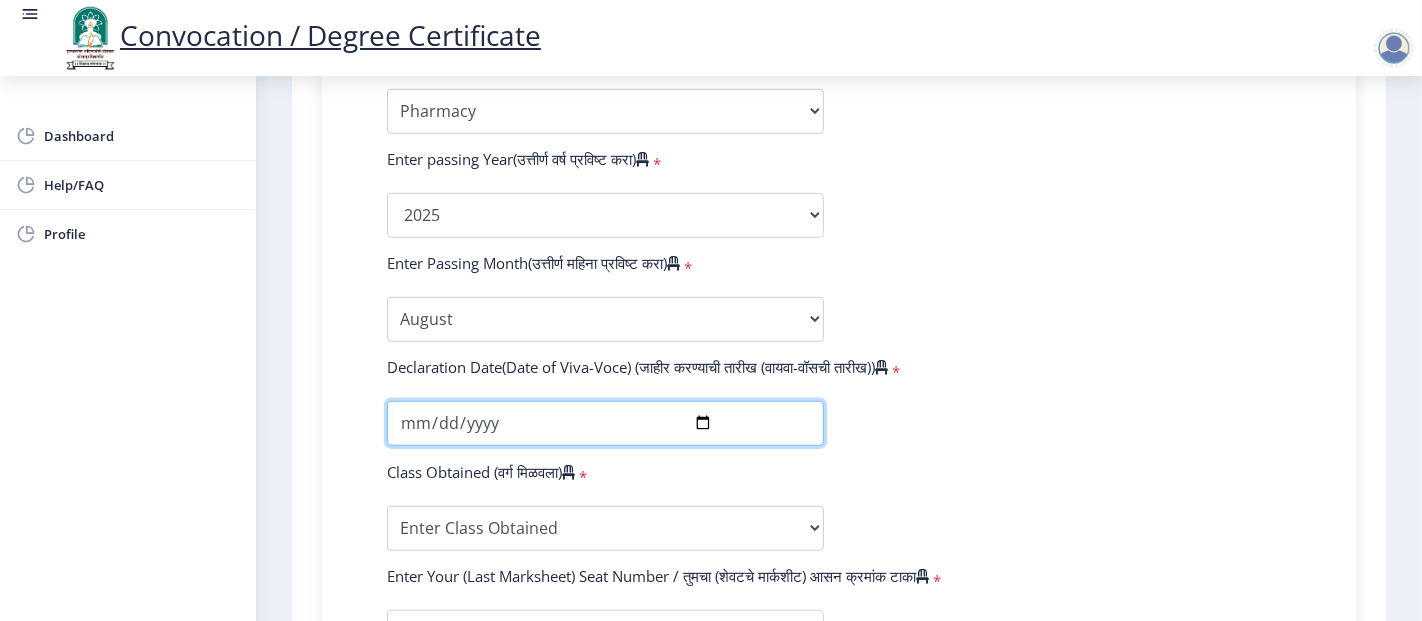 click at bounding box center [605, 423] 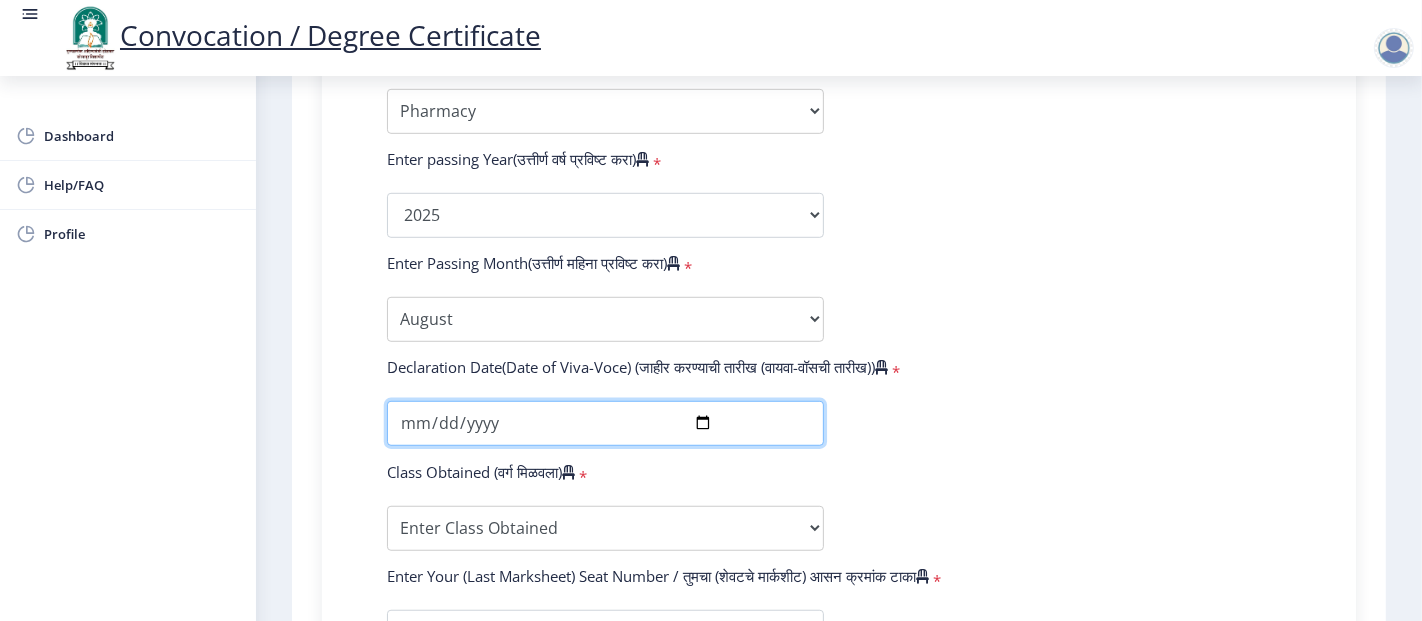 type on "[DATE]" 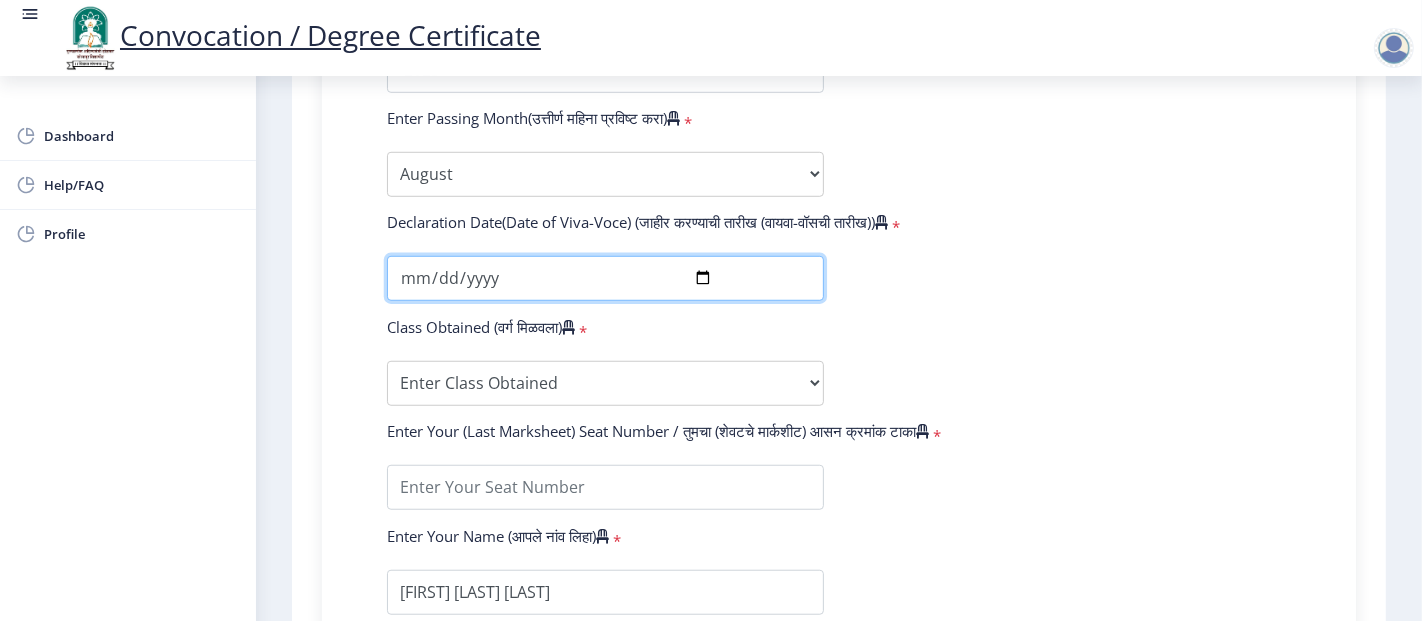 scroll, scrollTop: 1160, scrollLeft: 0, axis: vertical 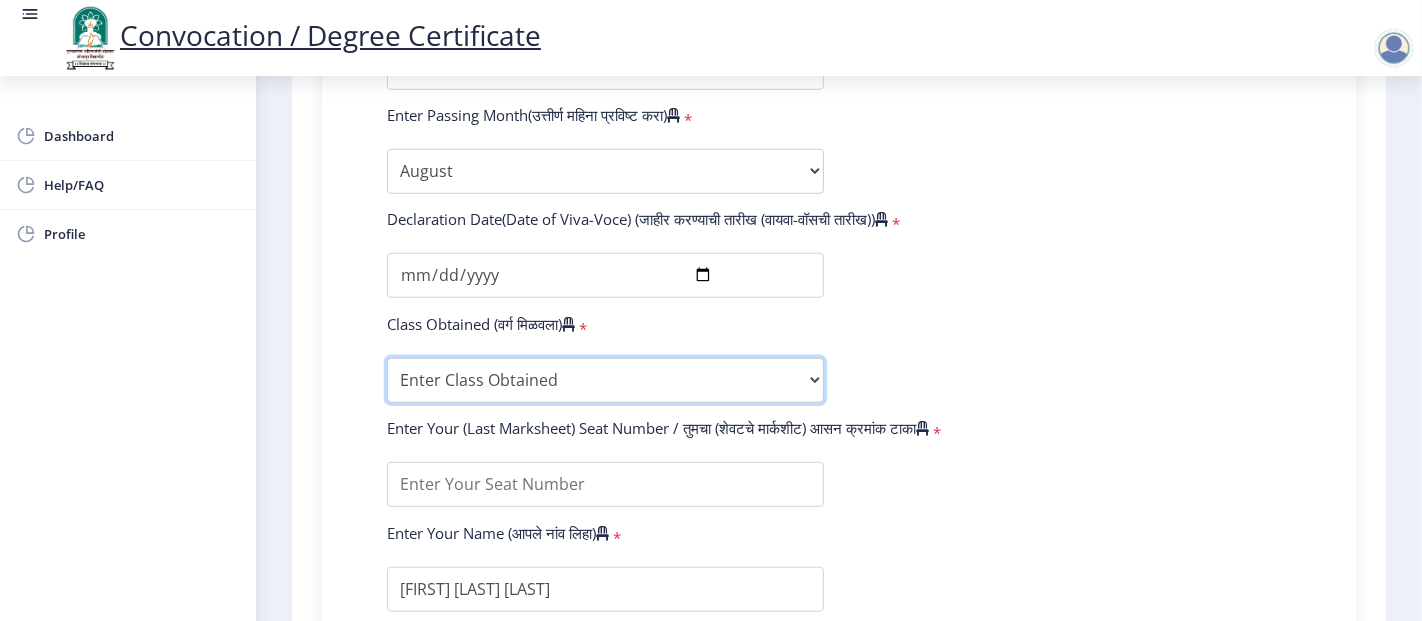 click on "Enter Class Obtained FIRST CLASS WITH DISTINCTION FIRST CLASS HIGHER SECOND CLASS SECOND CLASS PASS CLASS Grade O Grade A+ Grade A Grade B+ Grade B Grade C+ Grade C Grade D Grade E" at bounding box center [605, 380] 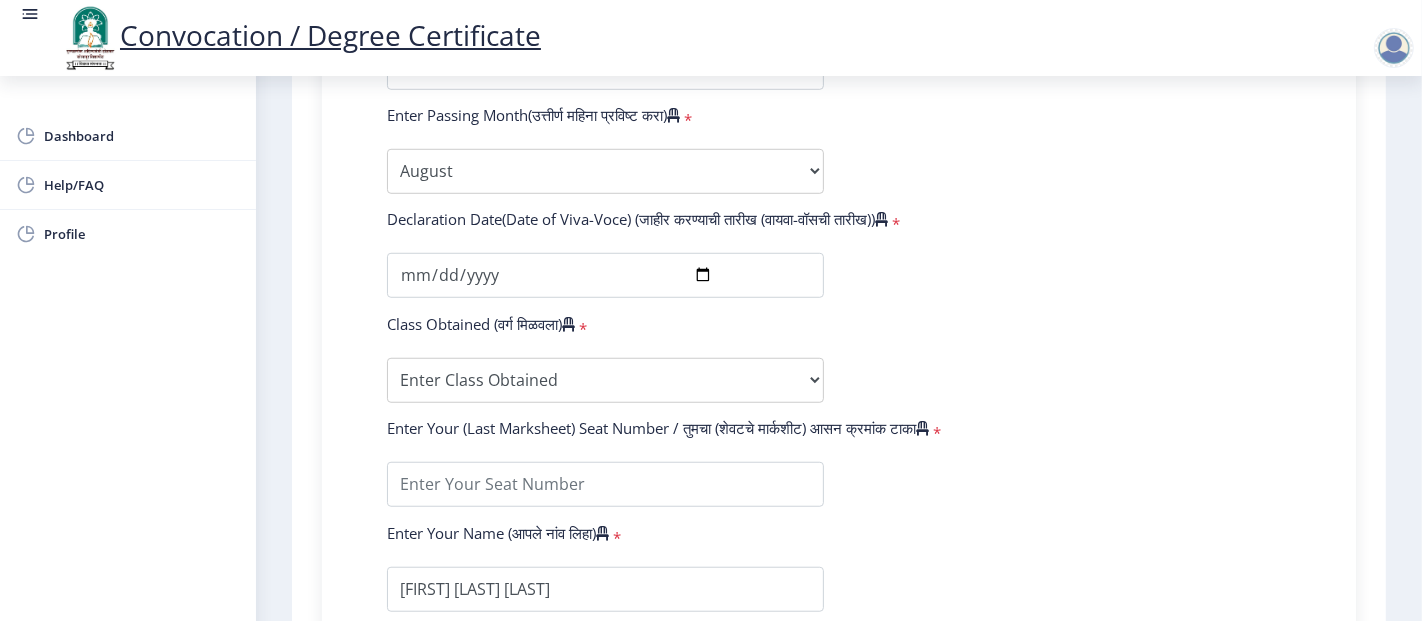 click on "Enter Your PRN Number (तुमचा पीआरएन (कायम नोंदणी क्रमांक) एंटर करा)   * Student Type (विद्यार्थी प्रकार)    * Select Student Type Regular External College Name(कॉलेजचे नाव)   * Shri Vithal Education & Research Institutes College of Pharmacy, Pandharpur Select College Name Course Name(अभ्यासक्रमाचे नाव)   * Doctor of Philosophy in Science & Technology Select Course Name  Specialization(विशेषज्ञता)   * Specialization Biotechnology Botany Chemistry Civil Engineering Computer Science Computer Science & Engineering Electronics Electronics & Telecommunincation Engg. Electronics Engieering Geography Mathematics Mechanical Engineering Pharmacy Physics Zoology Statistics Other Enter passing Year(उत्तीर्ण वर्ष प्रविष्ट करा)   *  2025   2024   2023   2022   2021   2020   2019   2018   2017" 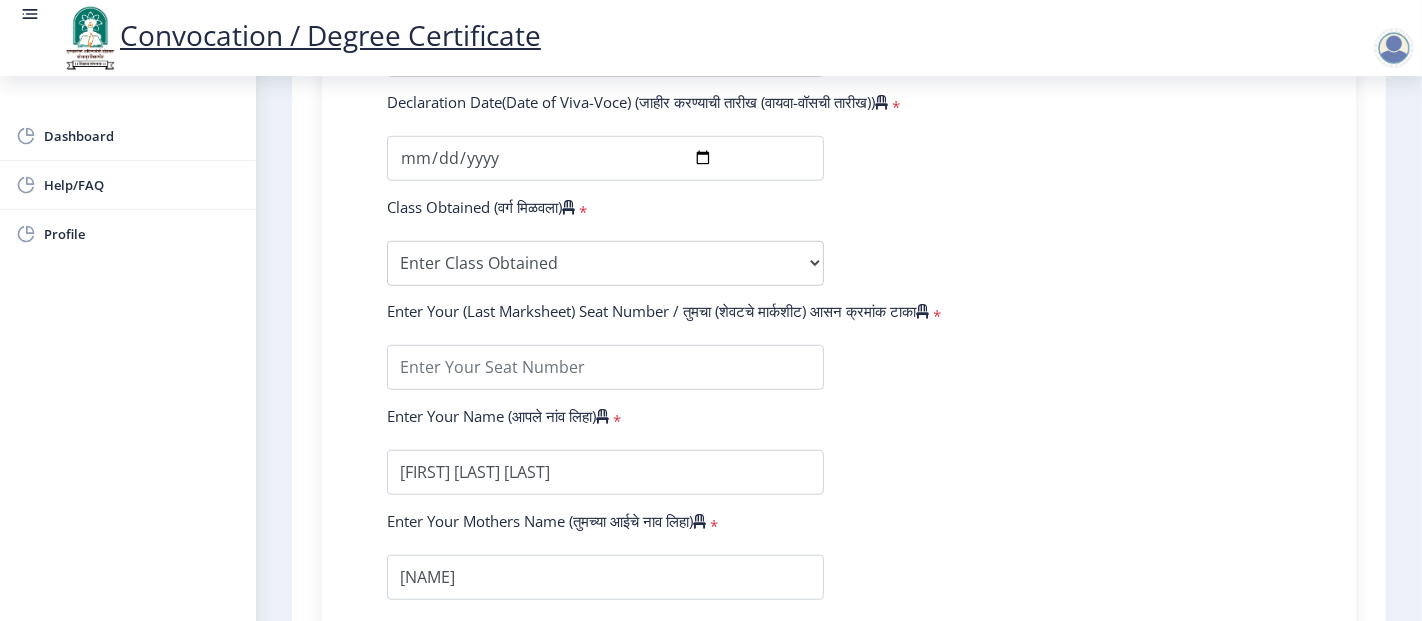 scroll, scrollTop: 1277, scrollLeft: 0, axis: vertical 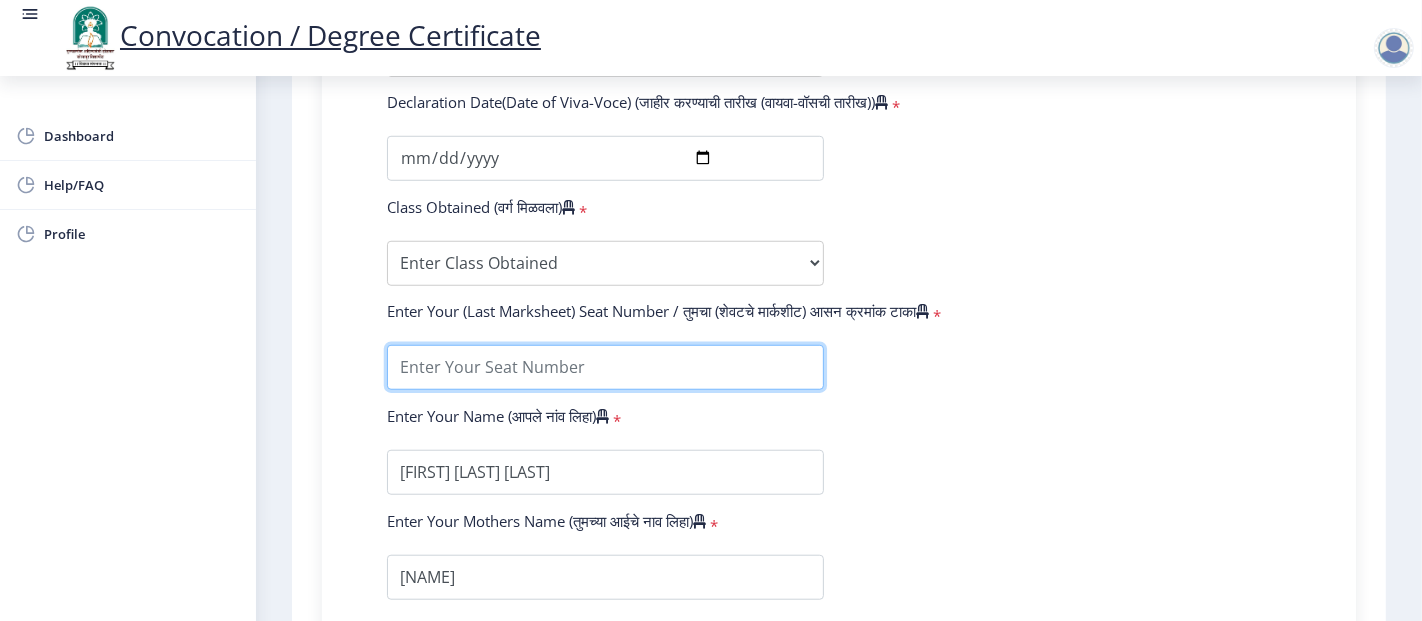 click at bounding box center (605, 367) 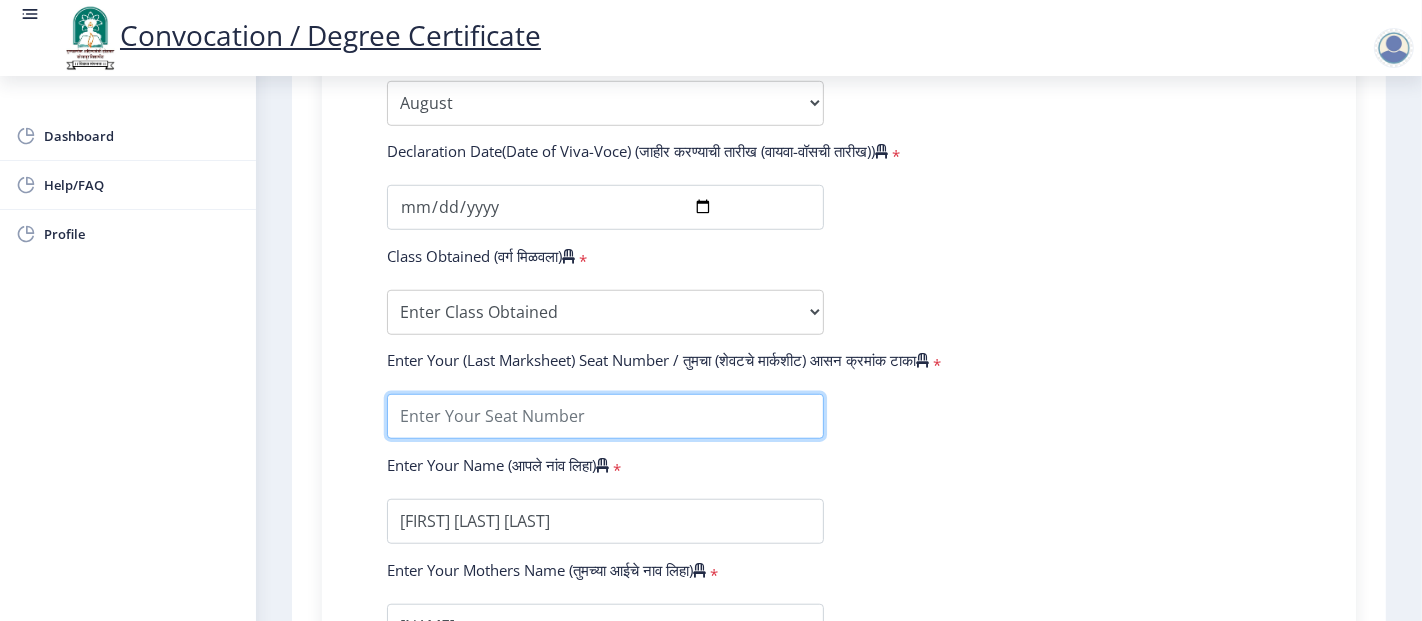 scroll, scrollTop: 1227, scrollLeft: 0, axis: vertical 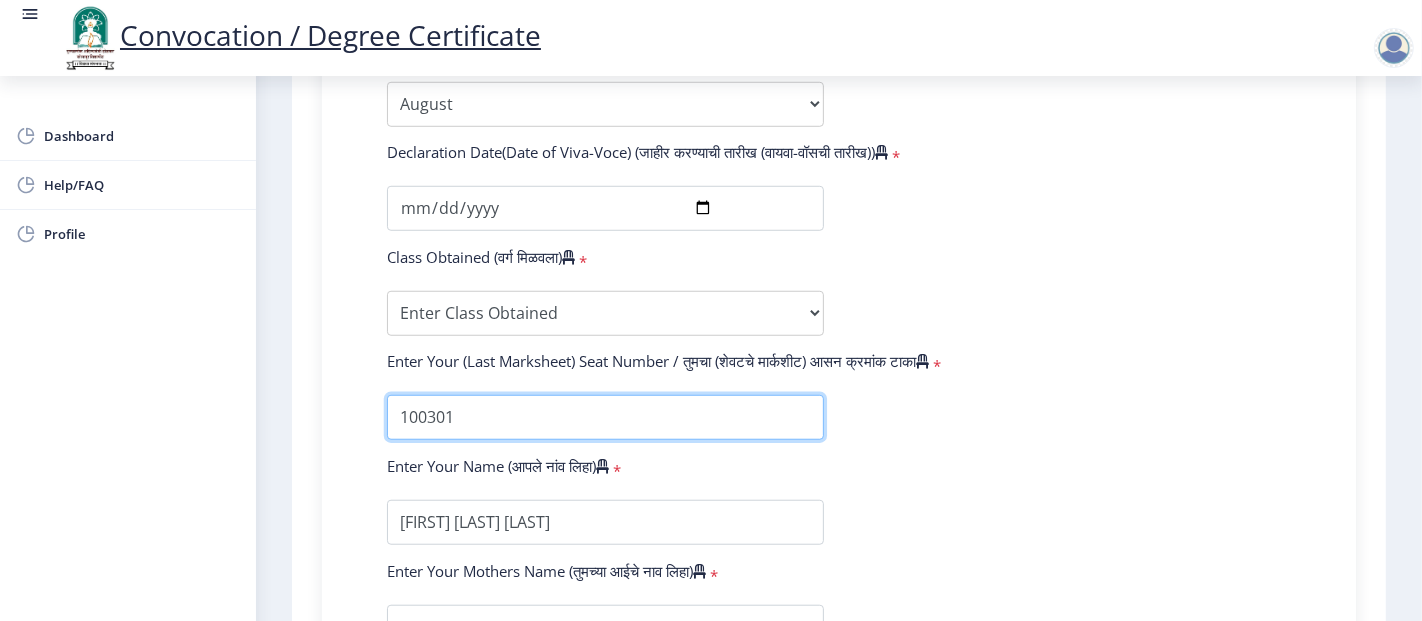 type on "100301" 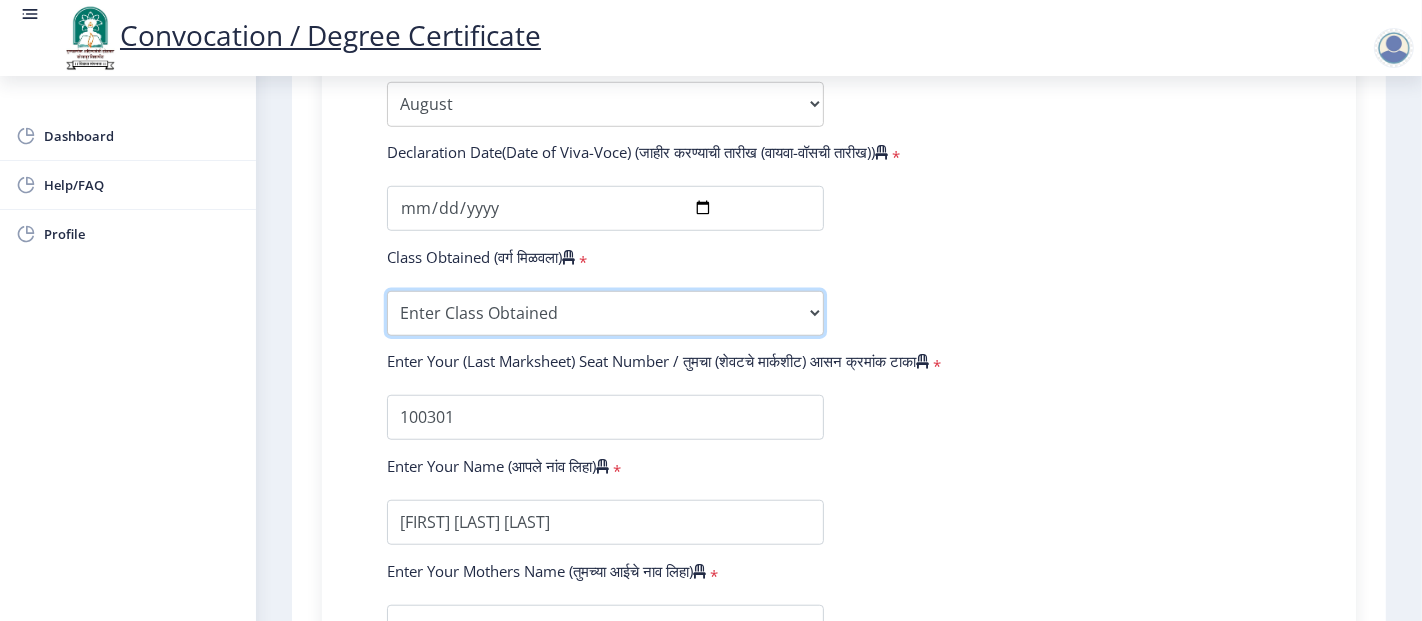 click on "Enter Class Obtained FIRST CLASS WITH DISTINCTION FIRST CLASS HIGHER SECOND CLASS SECOND CLASS PASS CLASS Grade O Grade A+ Grade A Grade B+ Grade B Grade C+ Grade C Grade D Grade E" at bounding box center (605, 313) 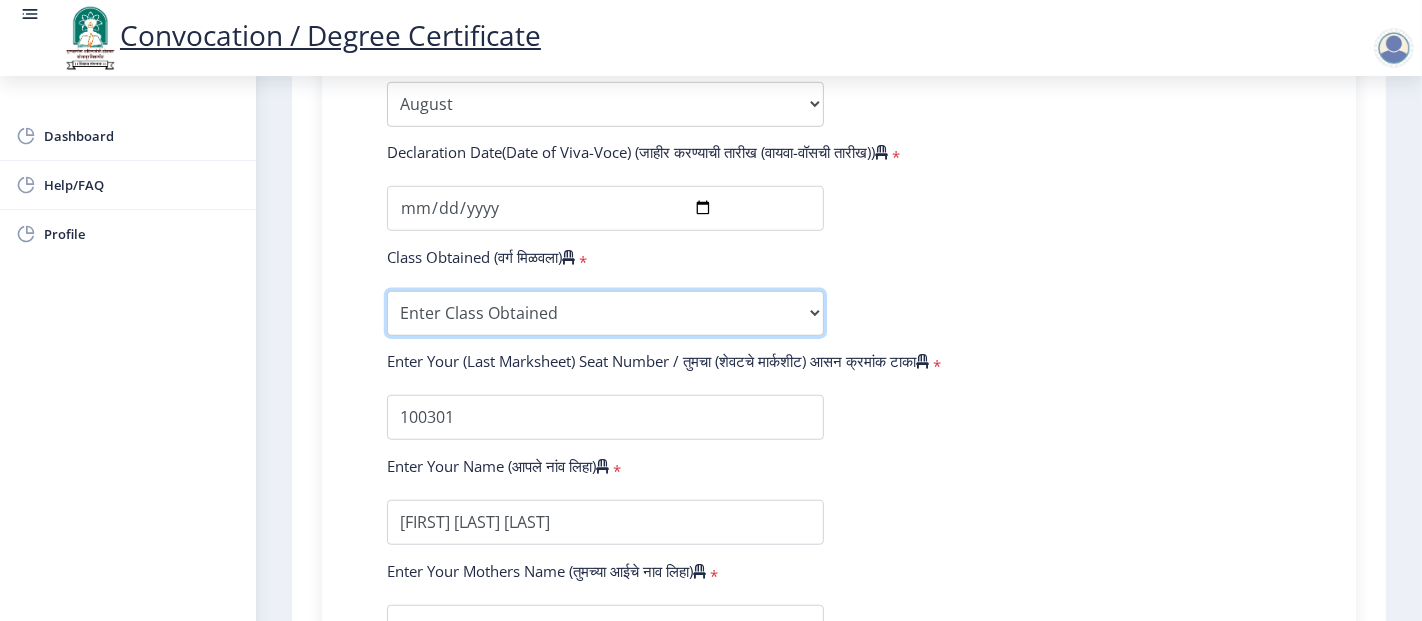 click on "Enter Class Obtained FIRST CLASS WITH DISTINCTION FIRST CLASS HIGHER SECOND CLASS SECOND CLASS PASS CLASS Grade O Grade A+ Grade A Grade B+ Grade B Grade C+ Grade C Grade D Grade E" at bounding box center (605, 313) 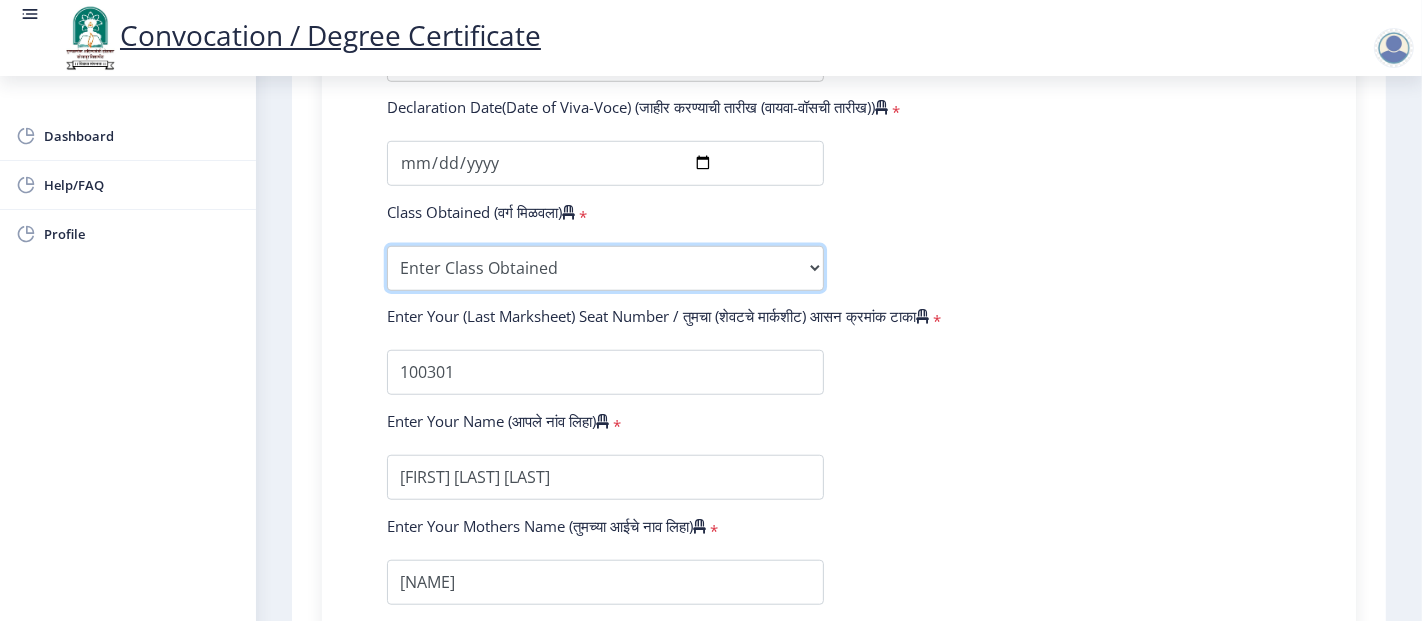 scroll, scrollTop: 1322, scrollLeft: 0, axis: vertical 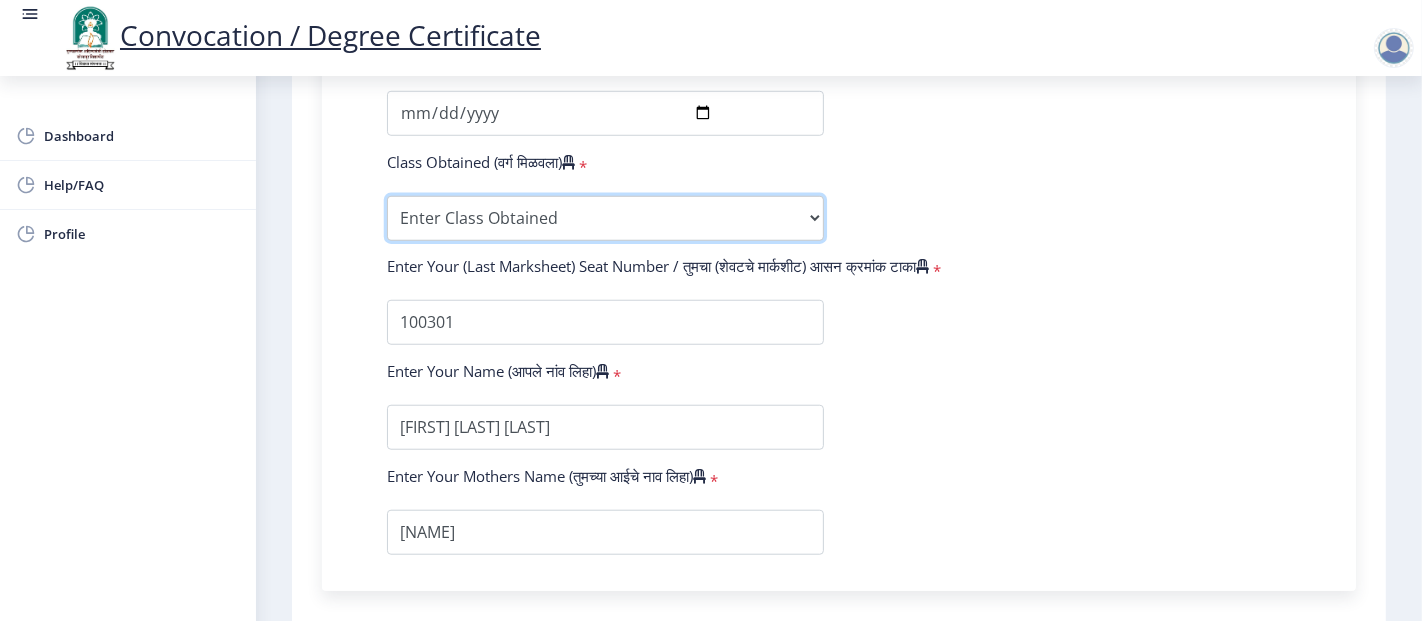 click on "Enter Class Obtained FIRST CLASS WITH DISTINCTION FIRST CLASS HIGHER SECOND CLASS SECOND CLASS PASS CLASS Grade O Grade A+ Grade A Grade B+ Grade B Grade C+ Grade C Grade D Grade E" at bounding box center (605, 218) 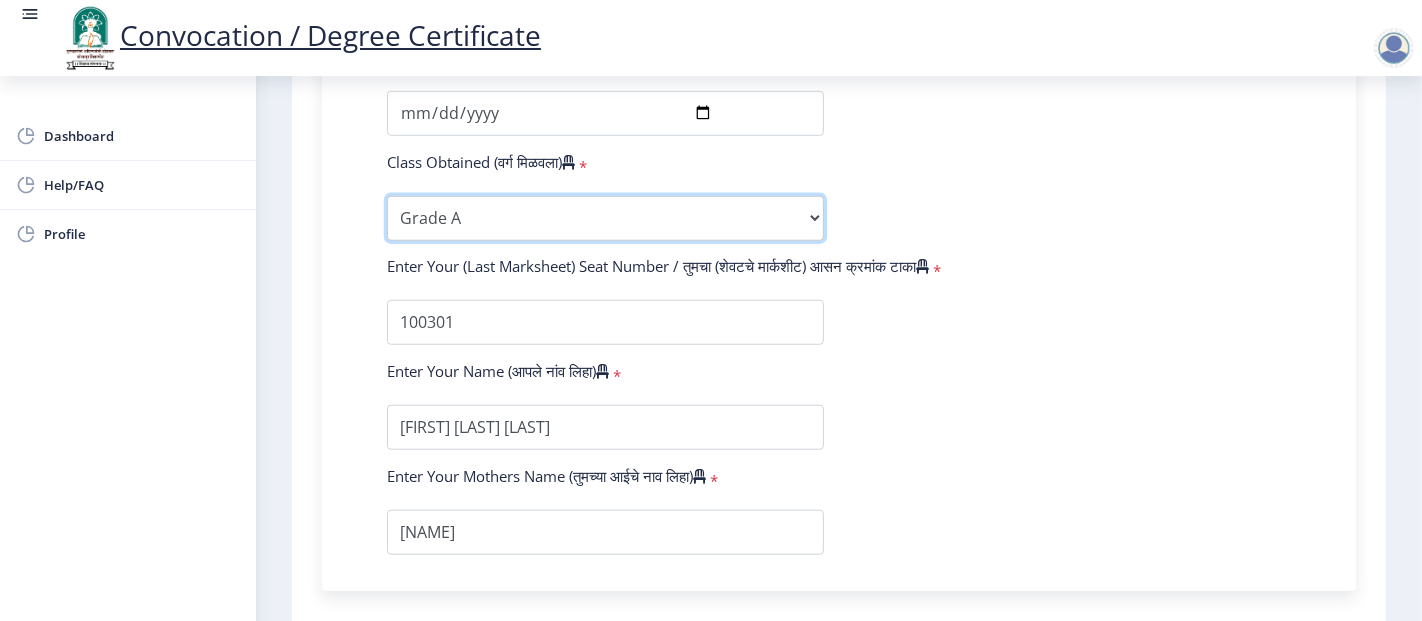 click on "Enter Class Obtained FIRST CLASS WITH DISTINCTION FIRST CLASS HIGHER SECOND CLASS SECOND CLASS PASS CLASS Grade O Grade A+ Grade A Grade B+ Grade B Grade C+ Grade C Grade D Grade E" at bounding box center [605, 218] 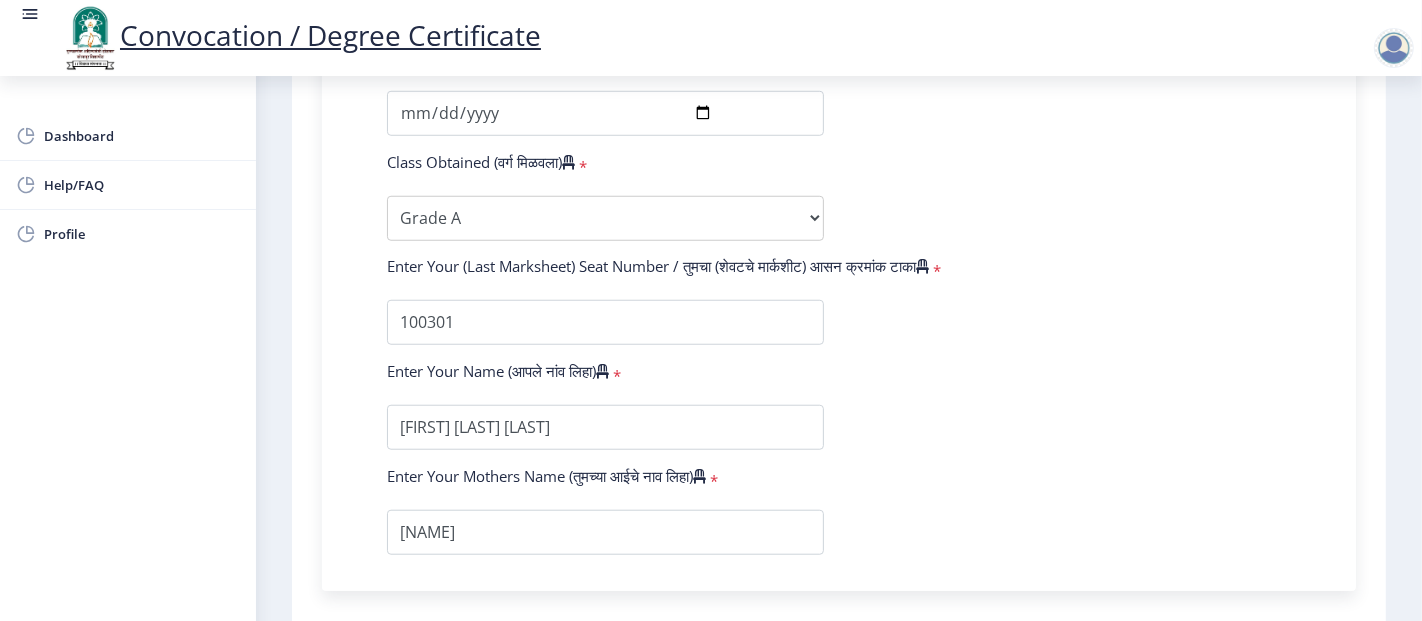 click on "Enter Your PRN Number (तुमचा पीआरएन (कायम नोंदणी क्रमांक) एंटर करा)   * Student Type (विद्यार्थी प्रकार)    * Select Student Type Regular External College Name(कॉलेजचे नाव)   * Shri Vithal Education & Research Institutes College of Pharmacy, Pandharpur Select College Name Course Name(अभ्यासक्रमाचे नाव)   * Doctor of Philosophy in Science & Technology Select Course Name  Specialization(विशेषज्ञता)   * Specialization Biotechnology Botany Chemistry Civil Engineering Computer Science Computer Science & Engineering Electronics Electronics & Telecommunincation Engg. Electronics Engieering Geography Mathematics Mechanical Engineering Pharmacy Physics Zoology Statistics Other Enter passing Year(उत्तीर्ण वर्ष प्रविष्ट करा)   *  2025   2024   2023   2022   2021   2020   2019   2018   2017" 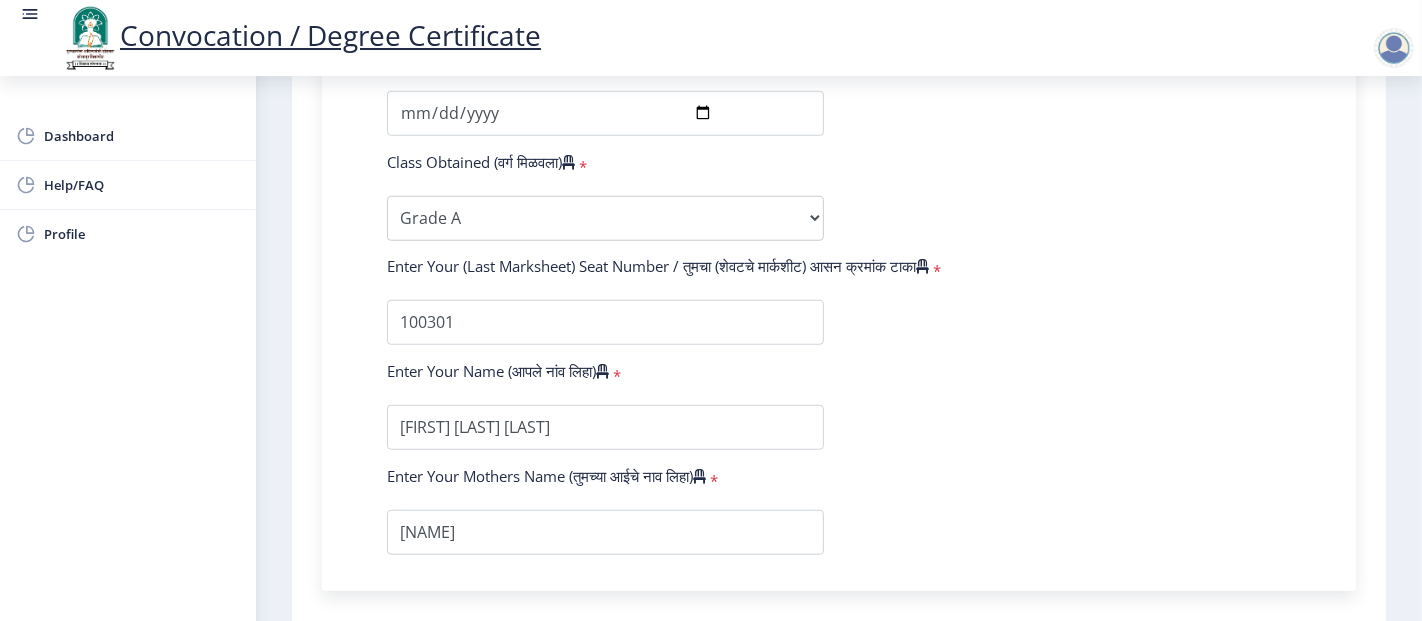 scroll, scrollTop: 1511, scrollLeft: 0, axis: vertical 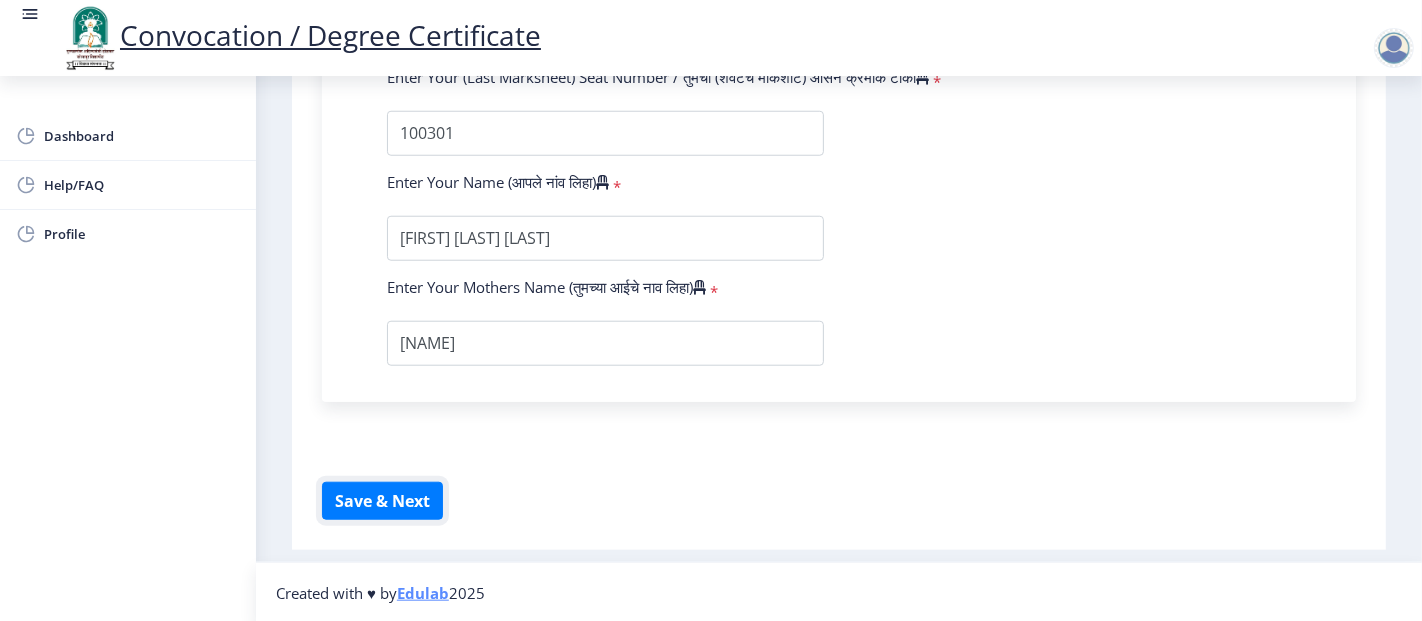 click on "Save & Next" 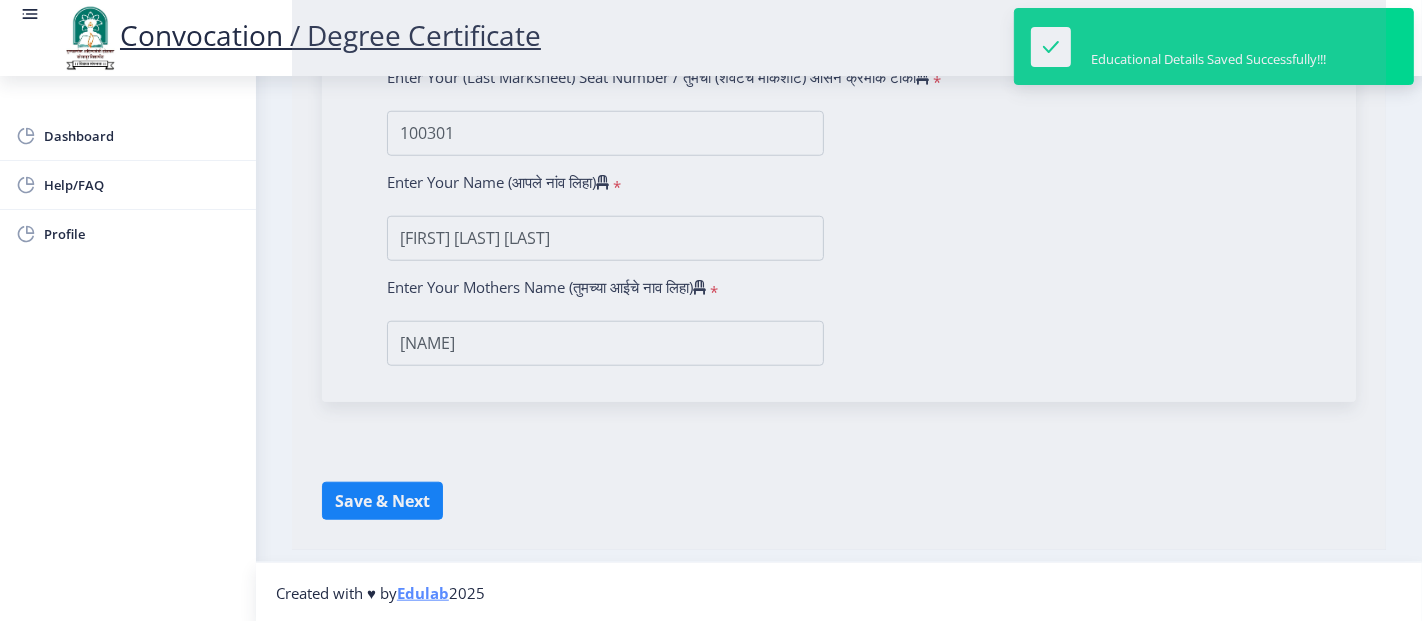select 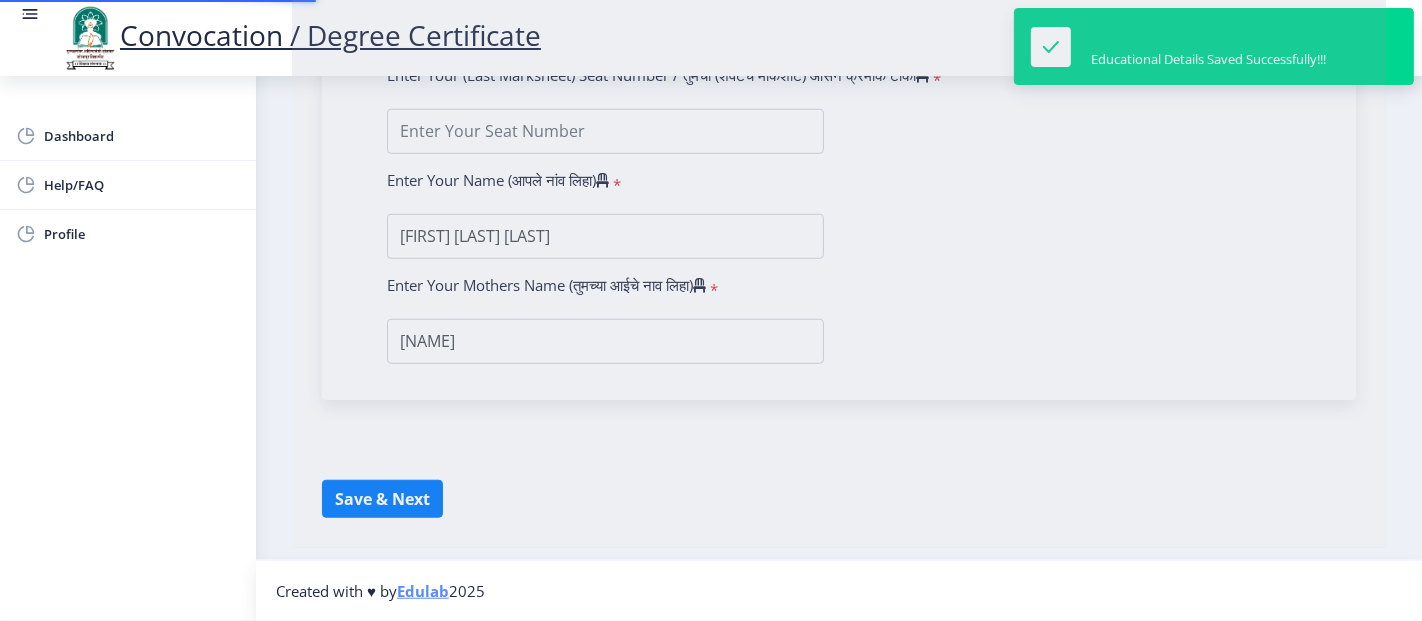 scroll, scrollTop: 0, scrollLeft: 0, axis: both 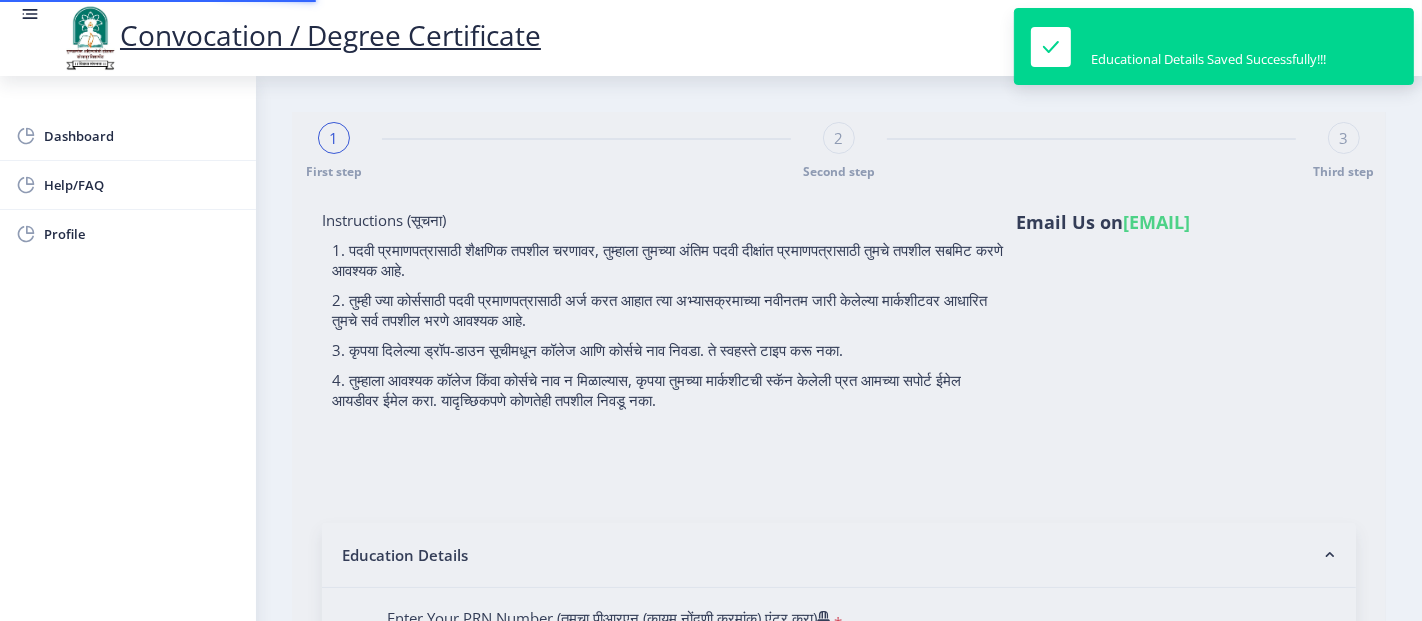 type on "P2029" 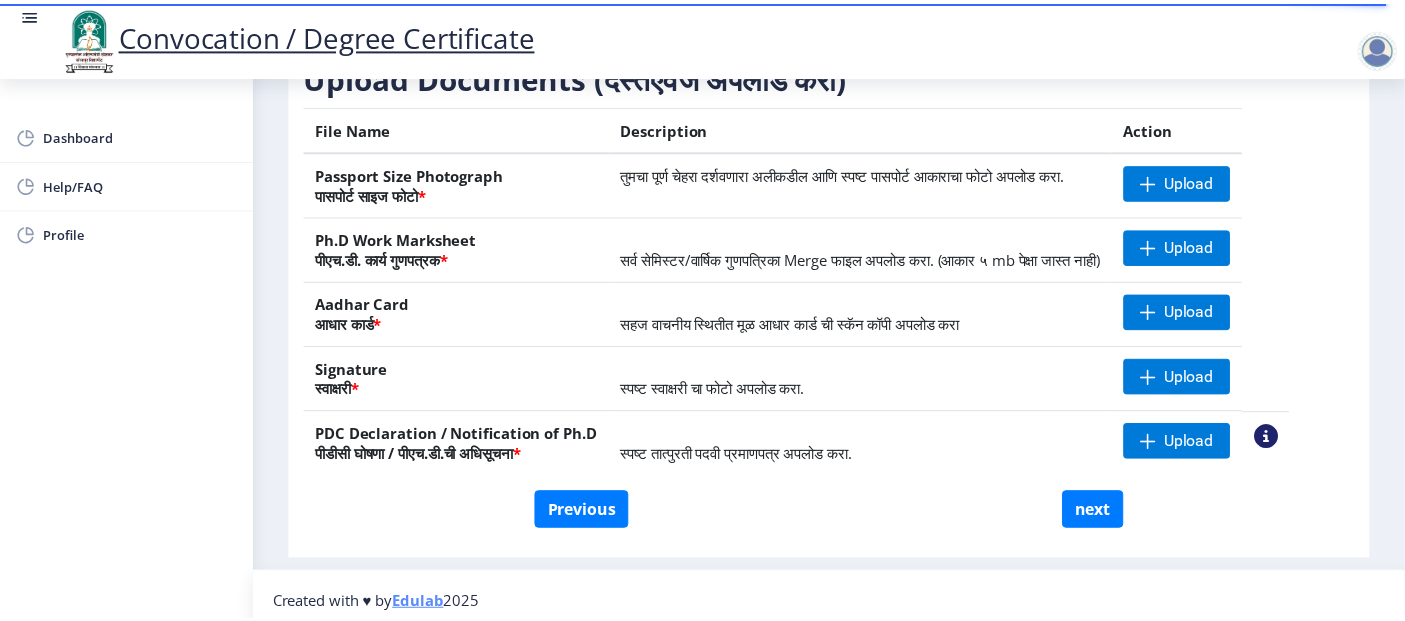 scroll, scrollTop: 319, scrollLeft: 0, axis: vertical 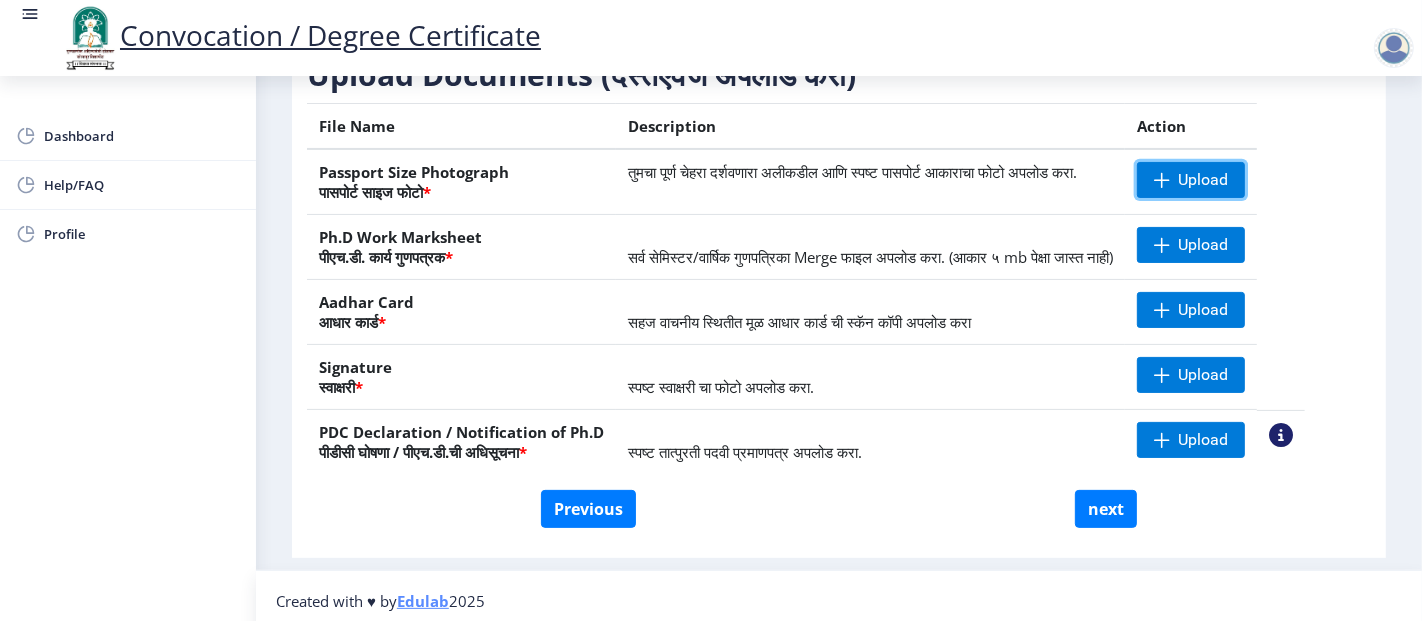 click 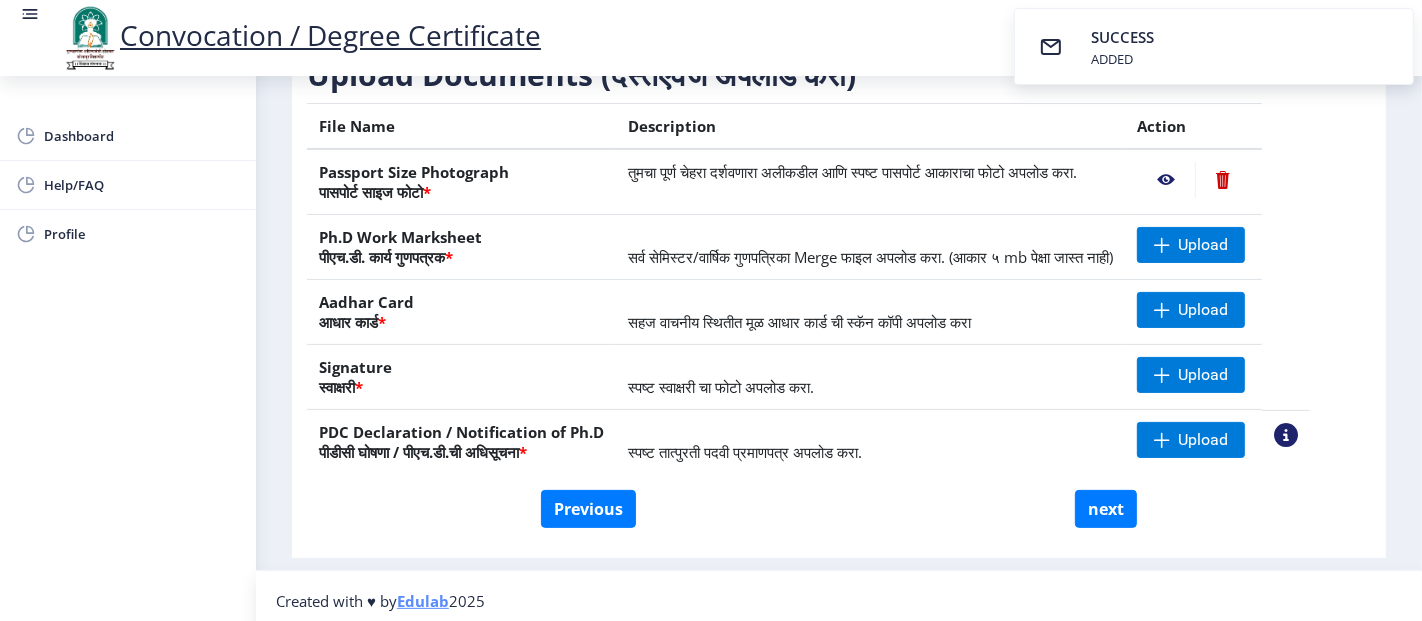 click 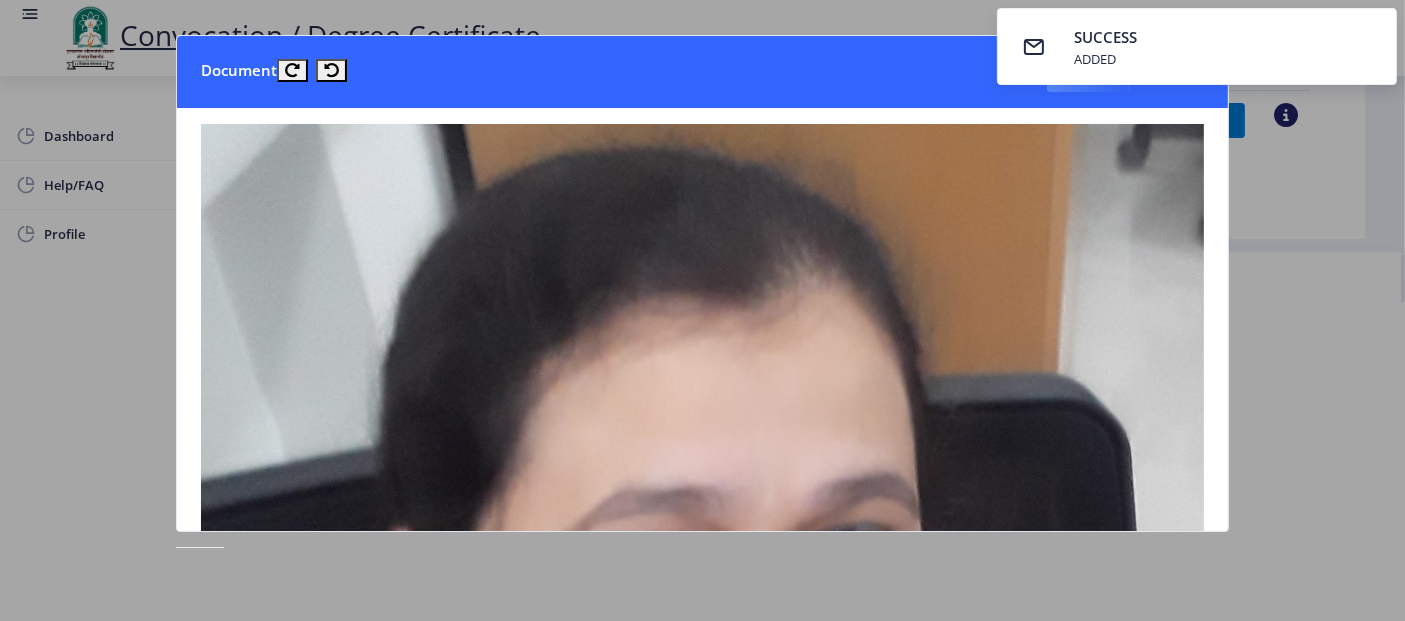 click on "Document     Close" at bounding box center (703, 72) 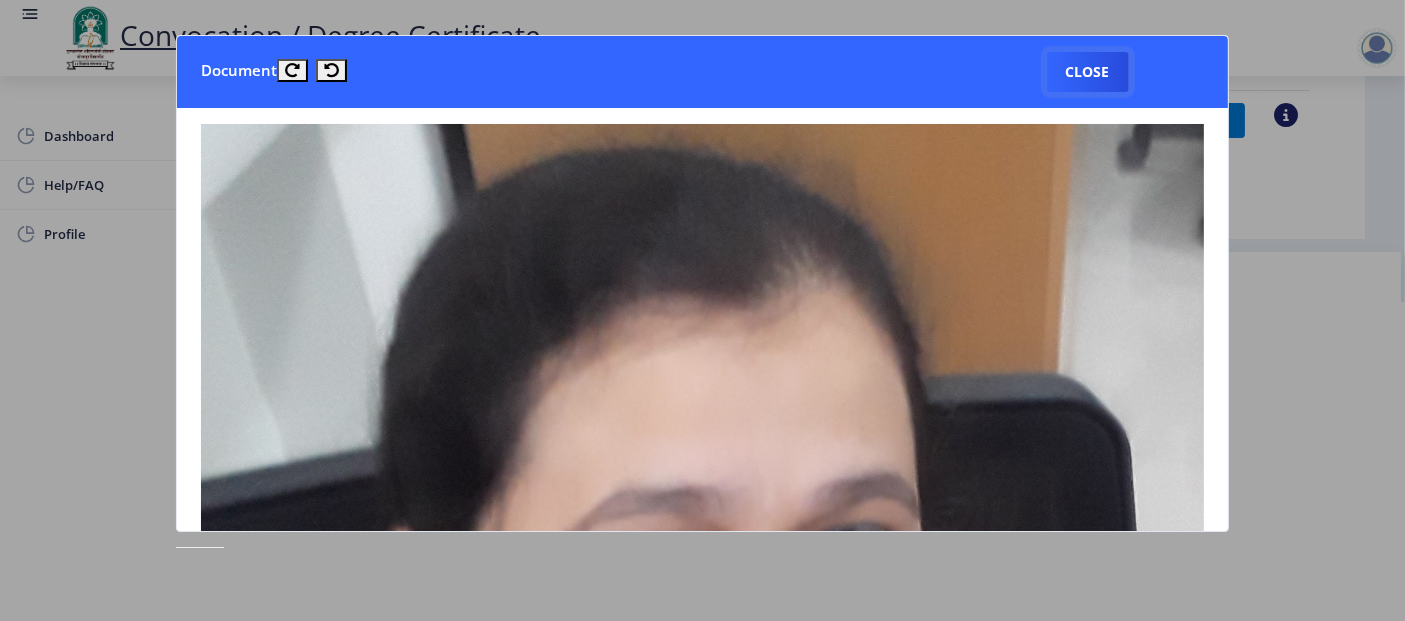 click on "Close" at bounding box center (1088, 72) 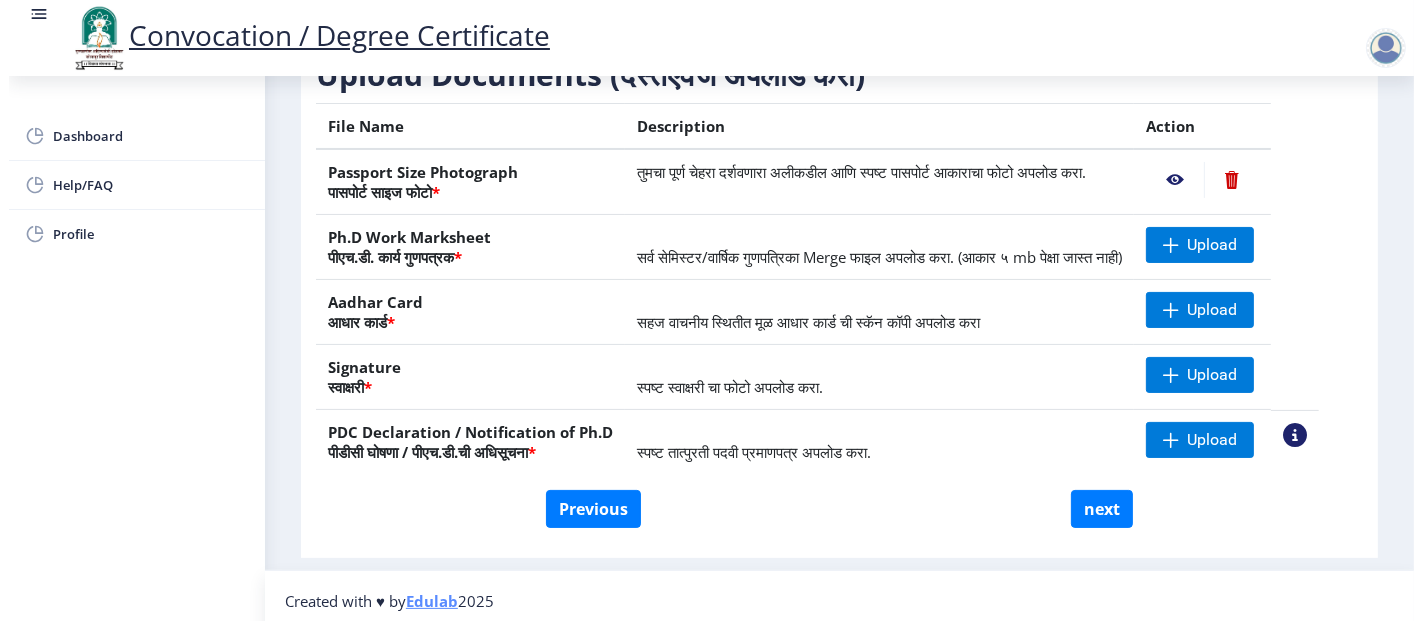 scroll, scrollTop: 170, scrollLeft: 0, axis: vertical 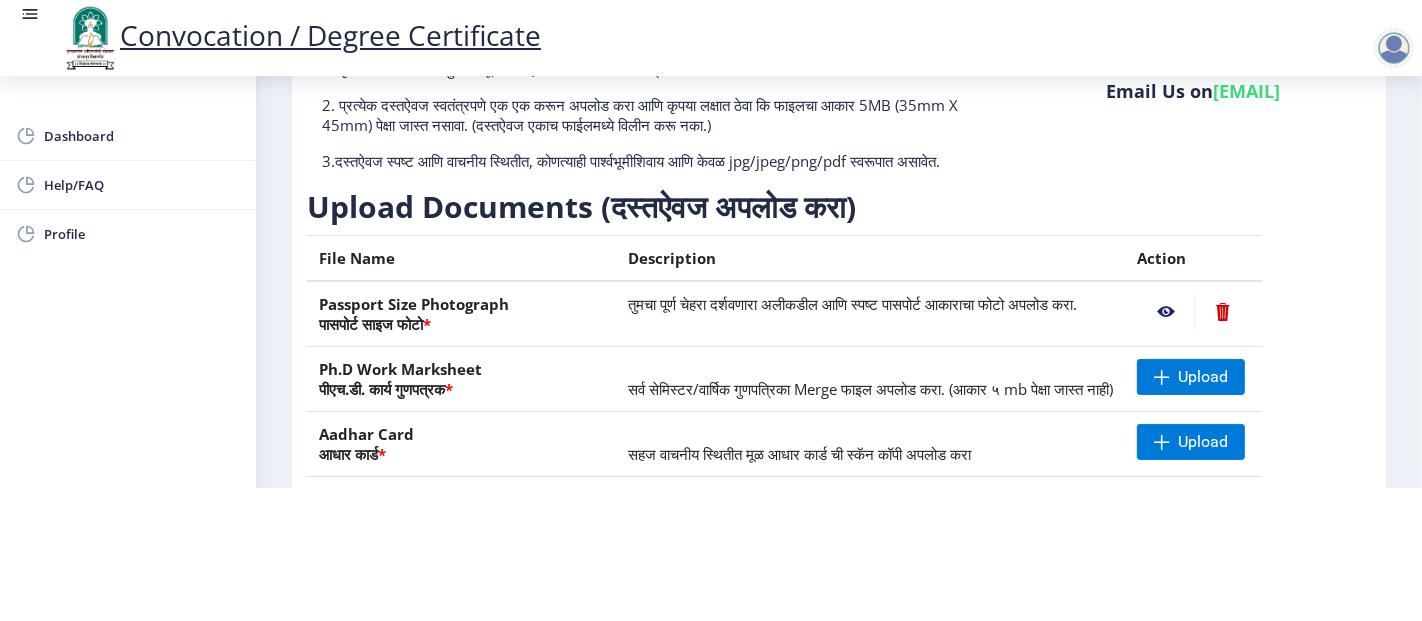 click 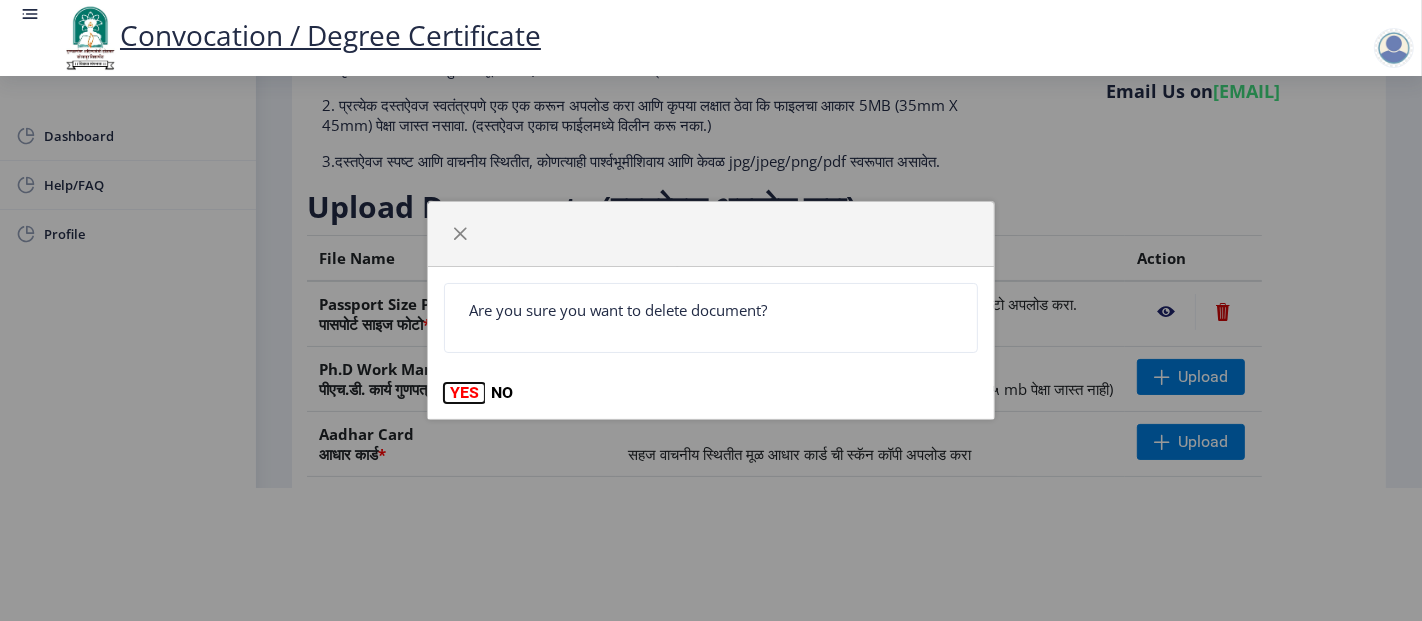 click on "YES" 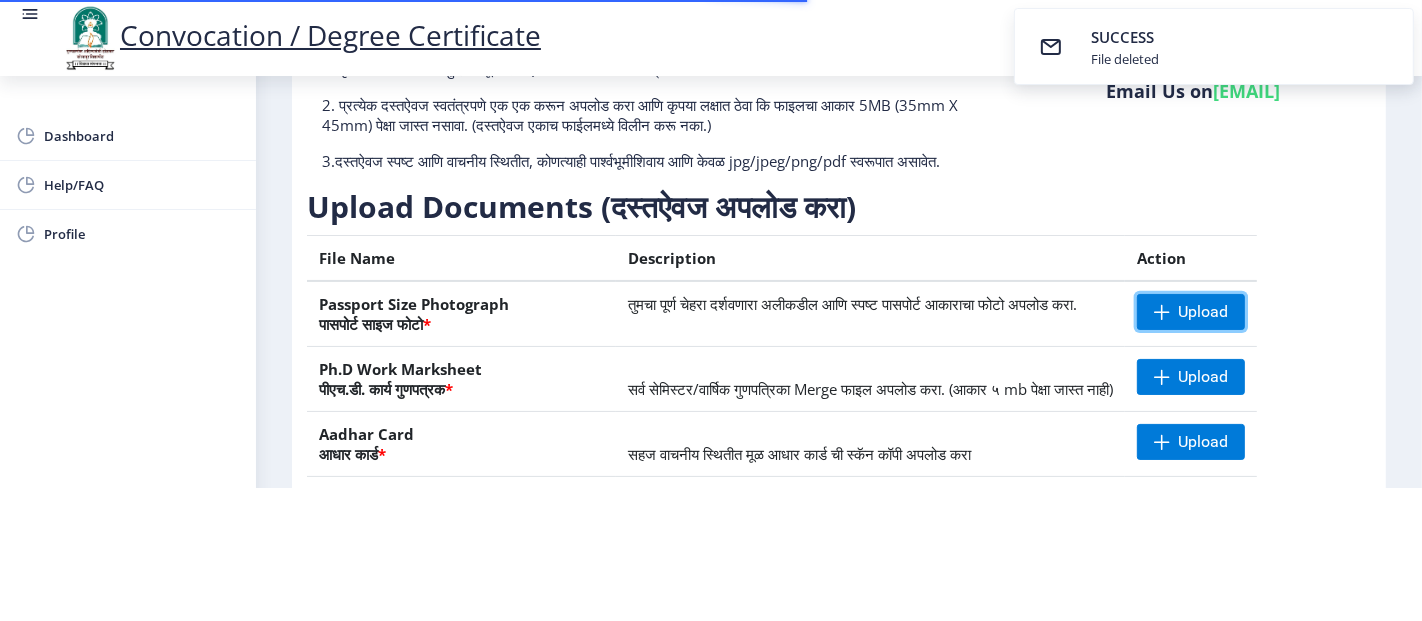 click on "Upload" 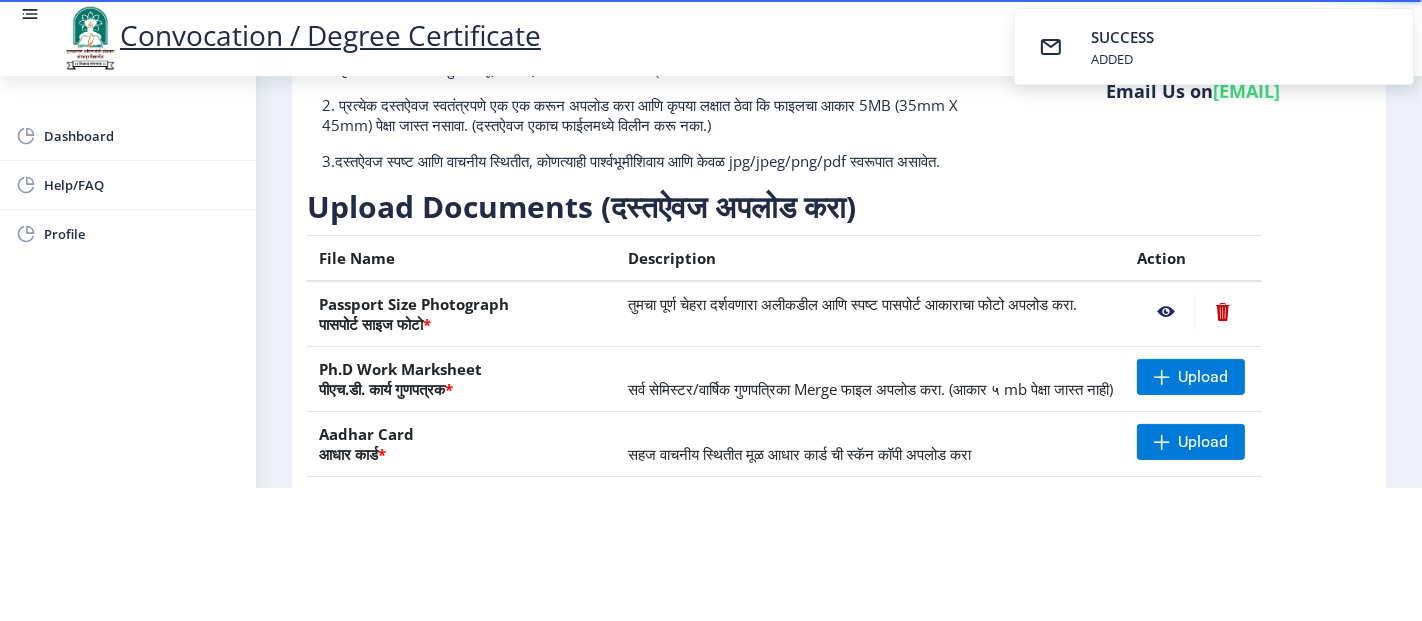 click 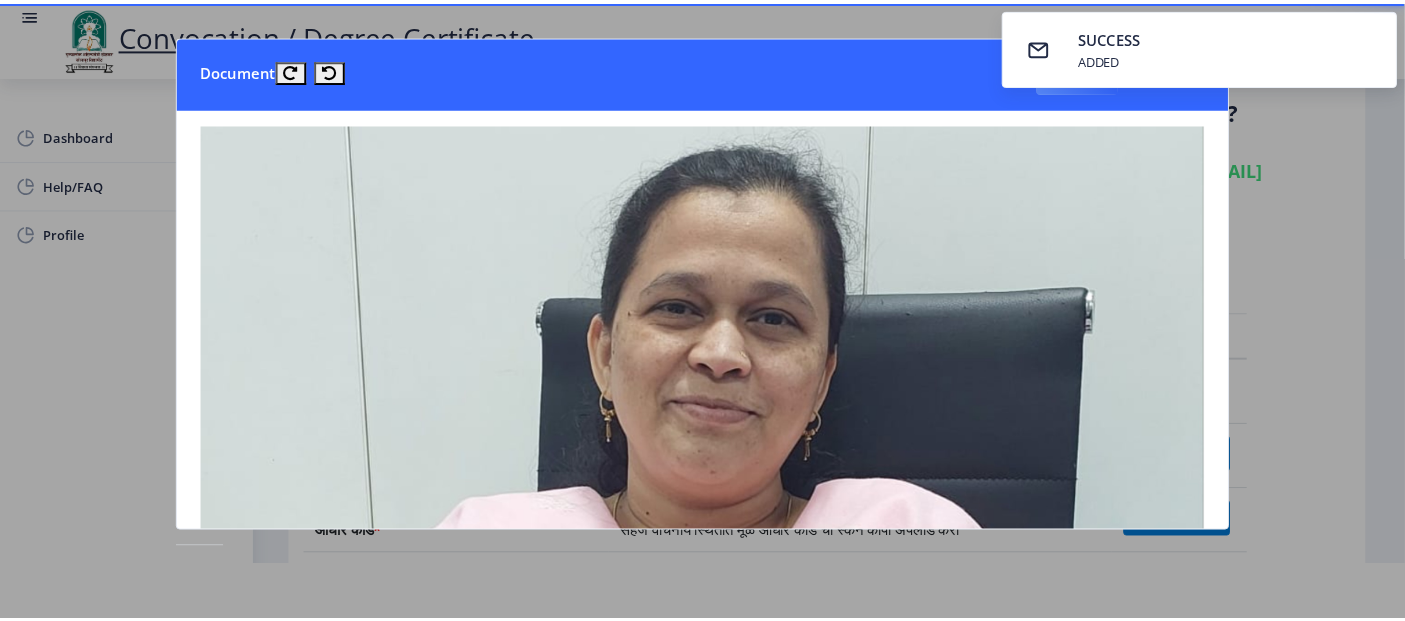 scroll, scrollTop: 0, scrollLeft: 0, axis: both 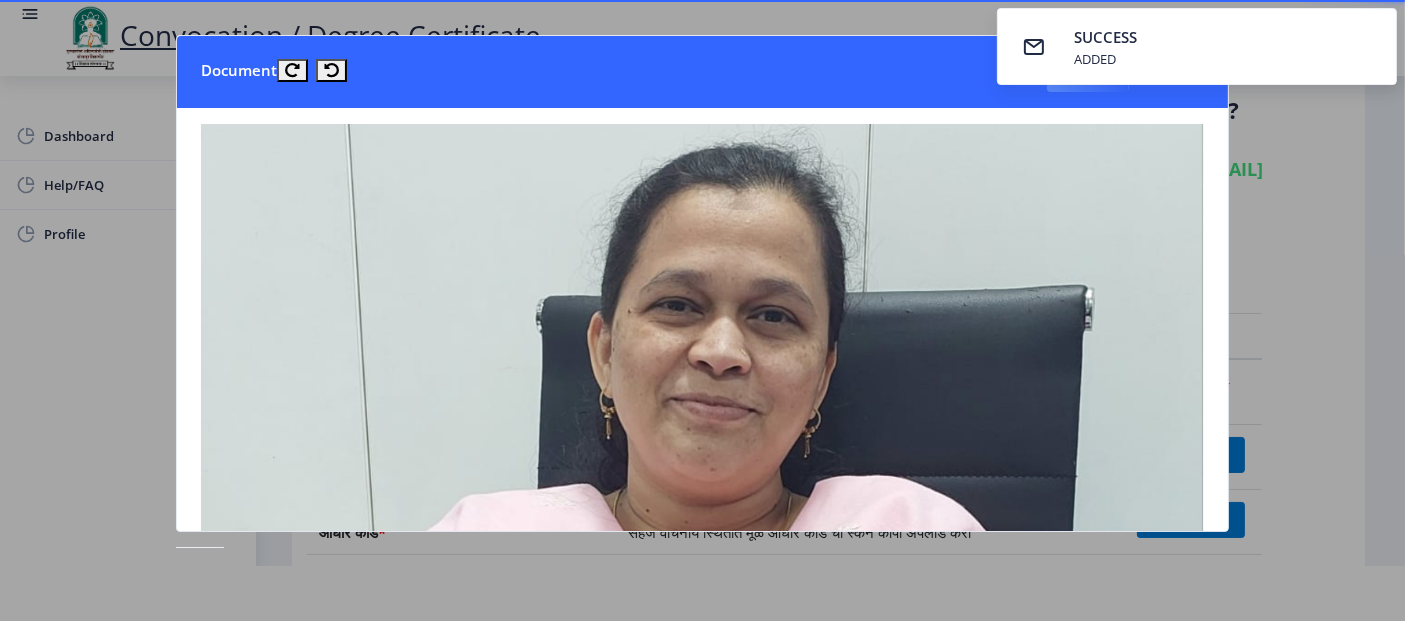 click on "Document     Close" at bounding box center (703, 72) 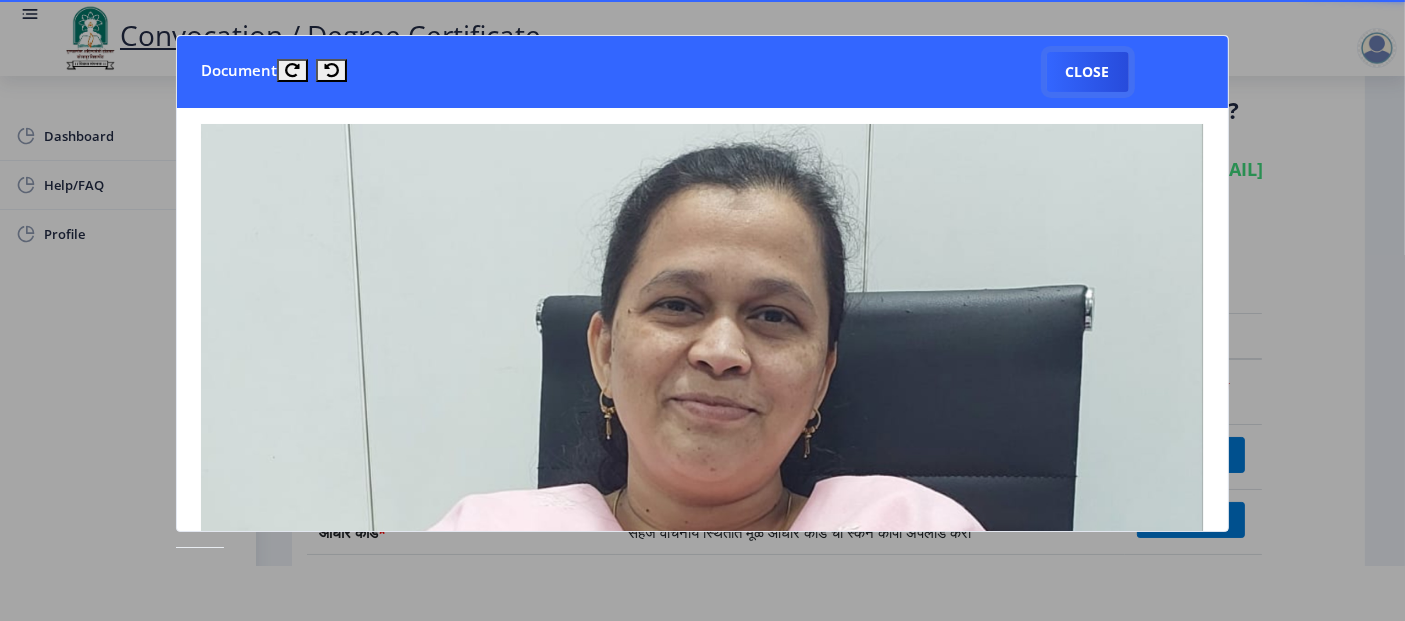 click on "Close" at bounding box center [1088, 72] 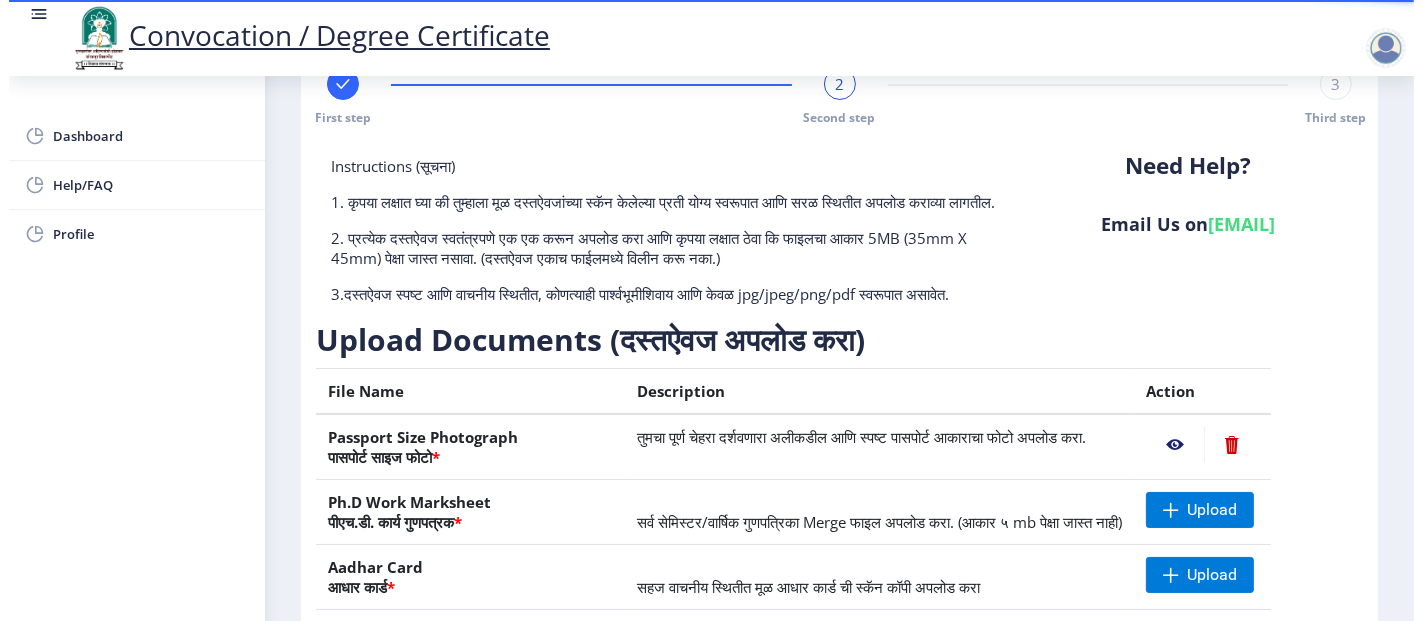 scroll, scrollTop: 54, scrollLeft: 0, axis: vertical 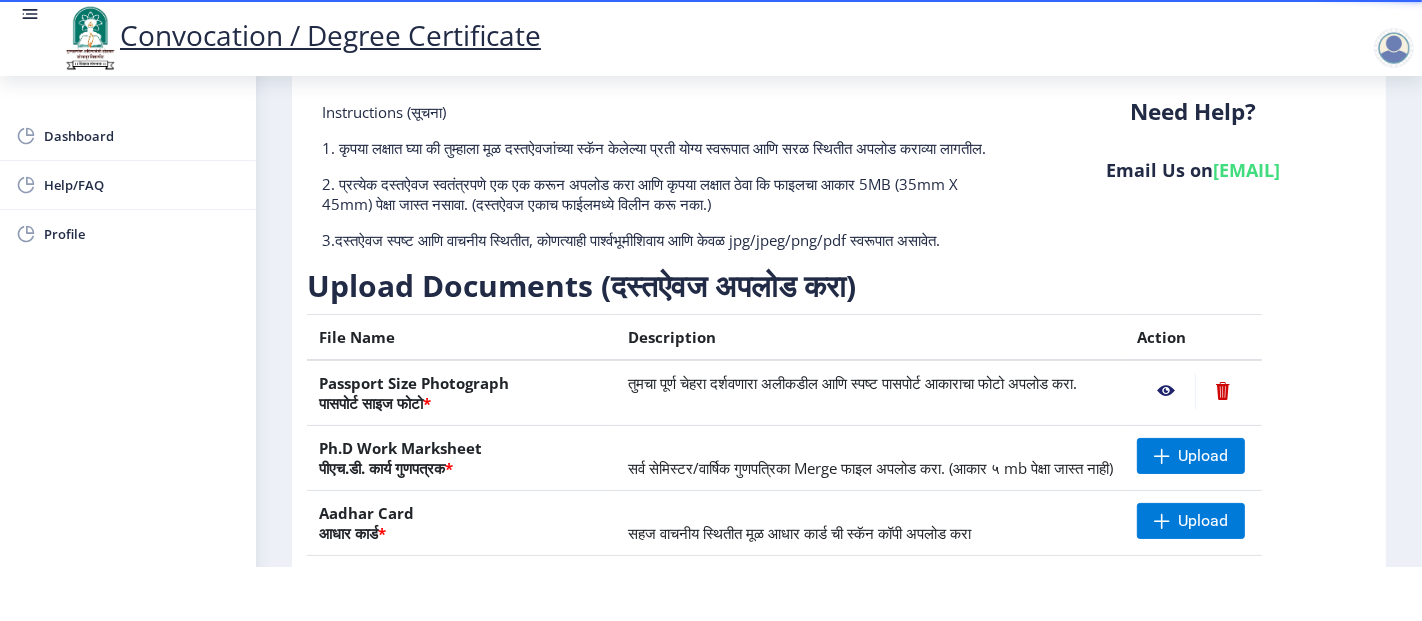 click 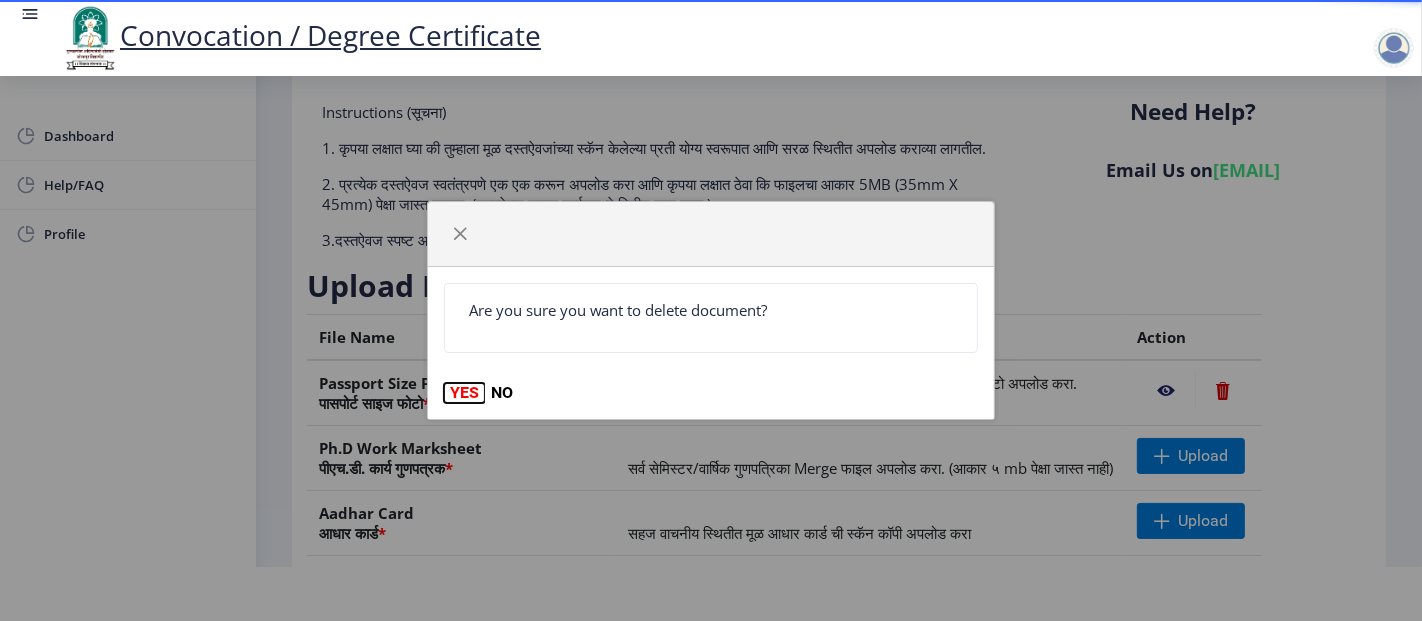 click on "YES" 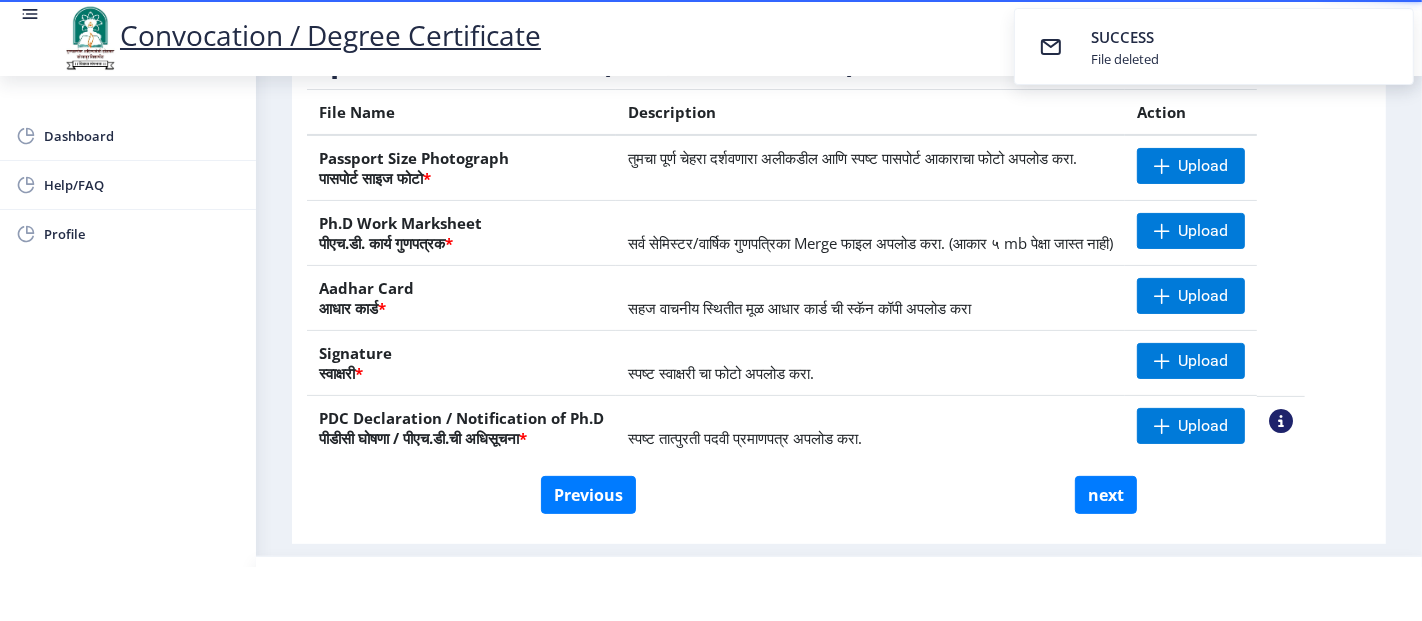 scroll, scrollTop: 288, scrollLeft: 0, axis: vertical 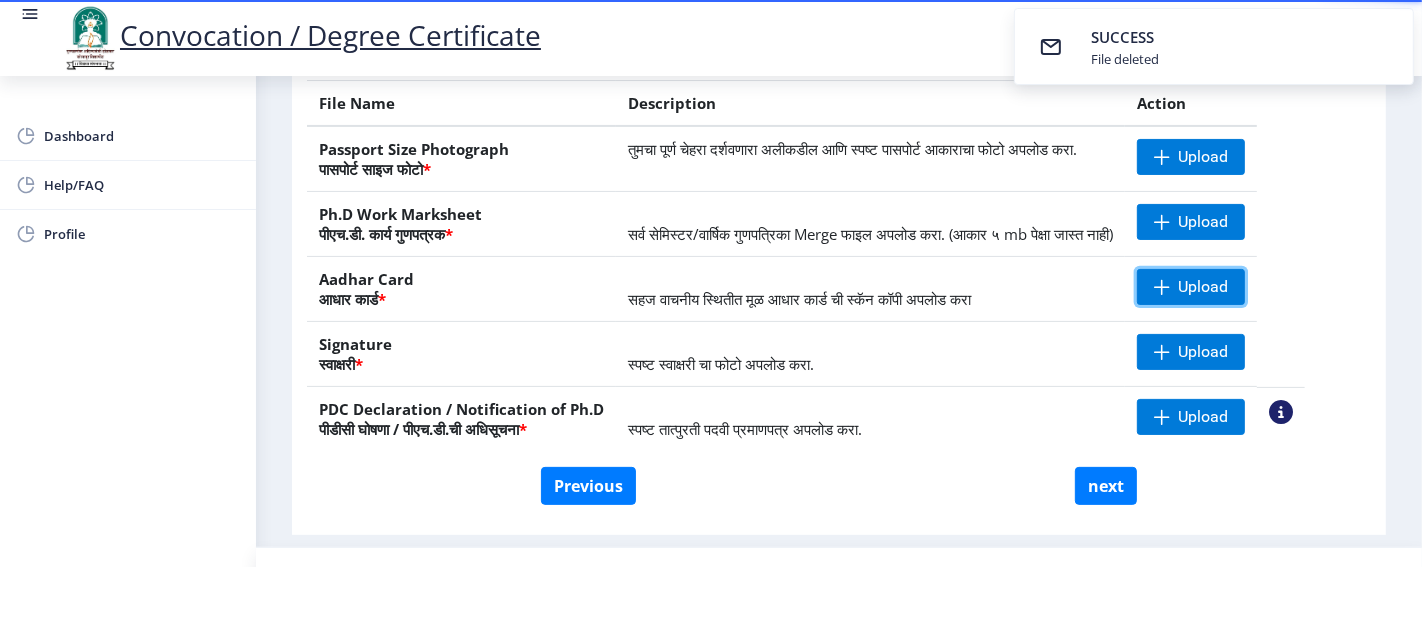 click on "Upload" 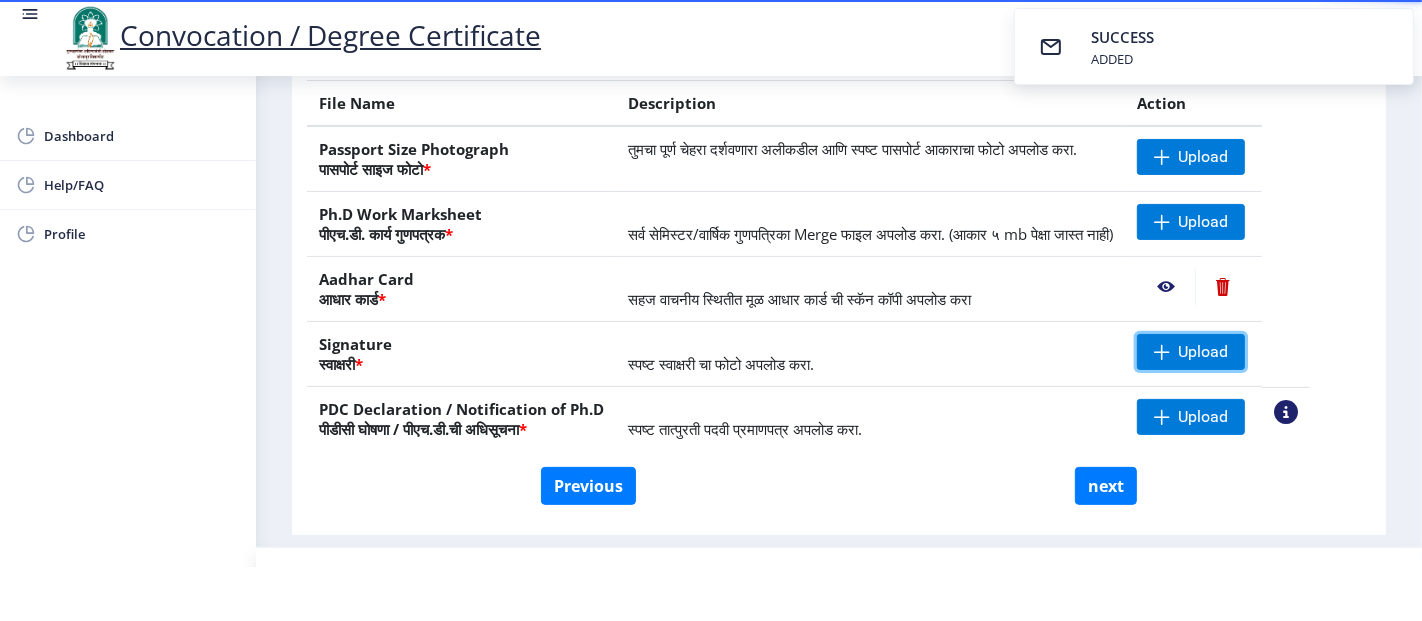 click on "Upload" 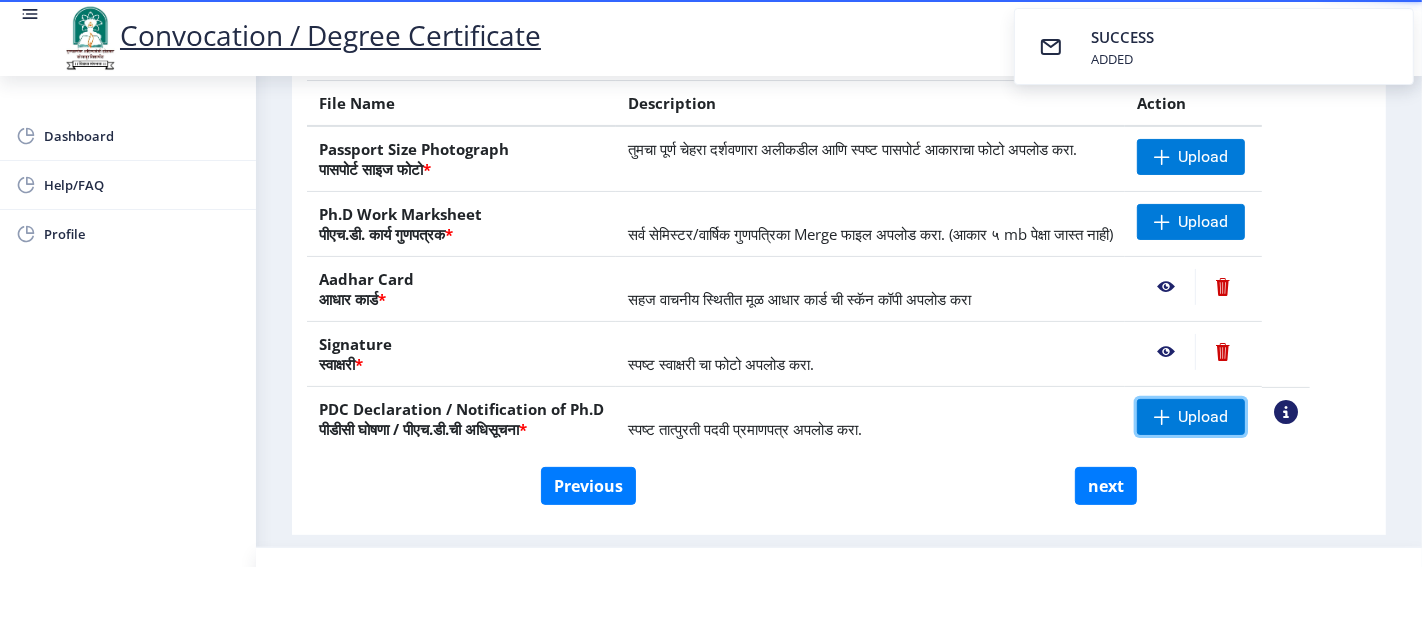 click on "Upload" 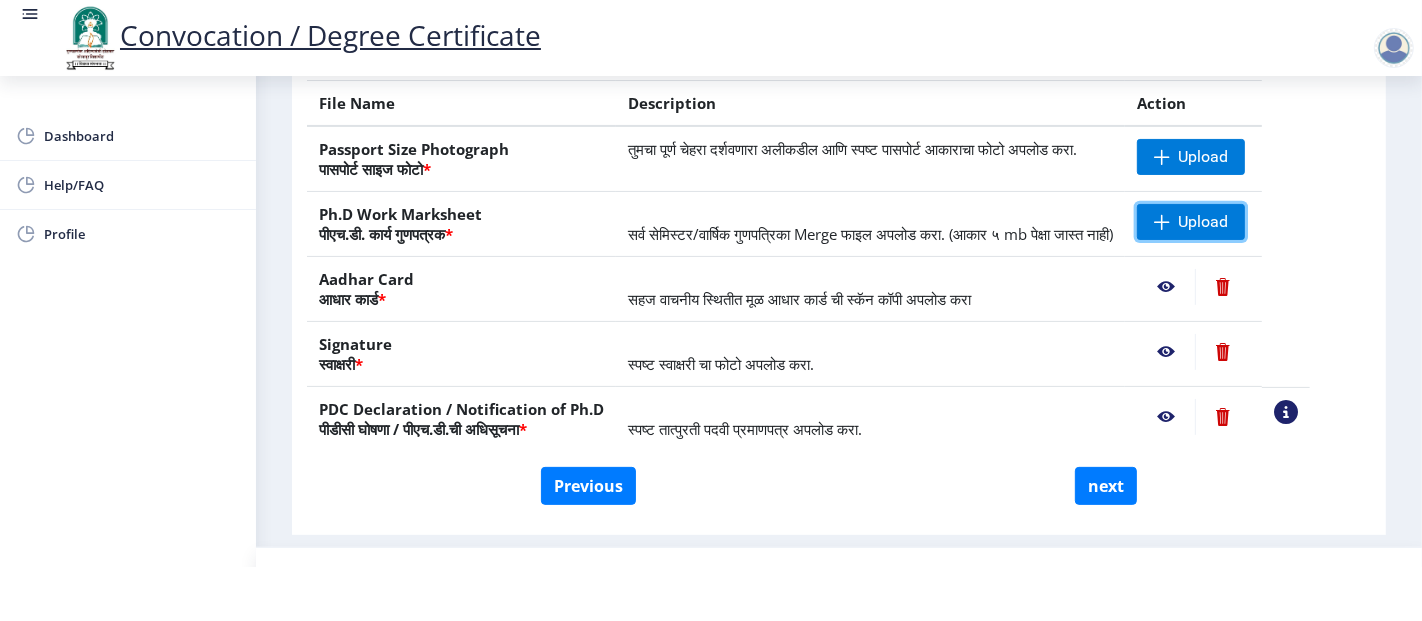 click on "Upload" 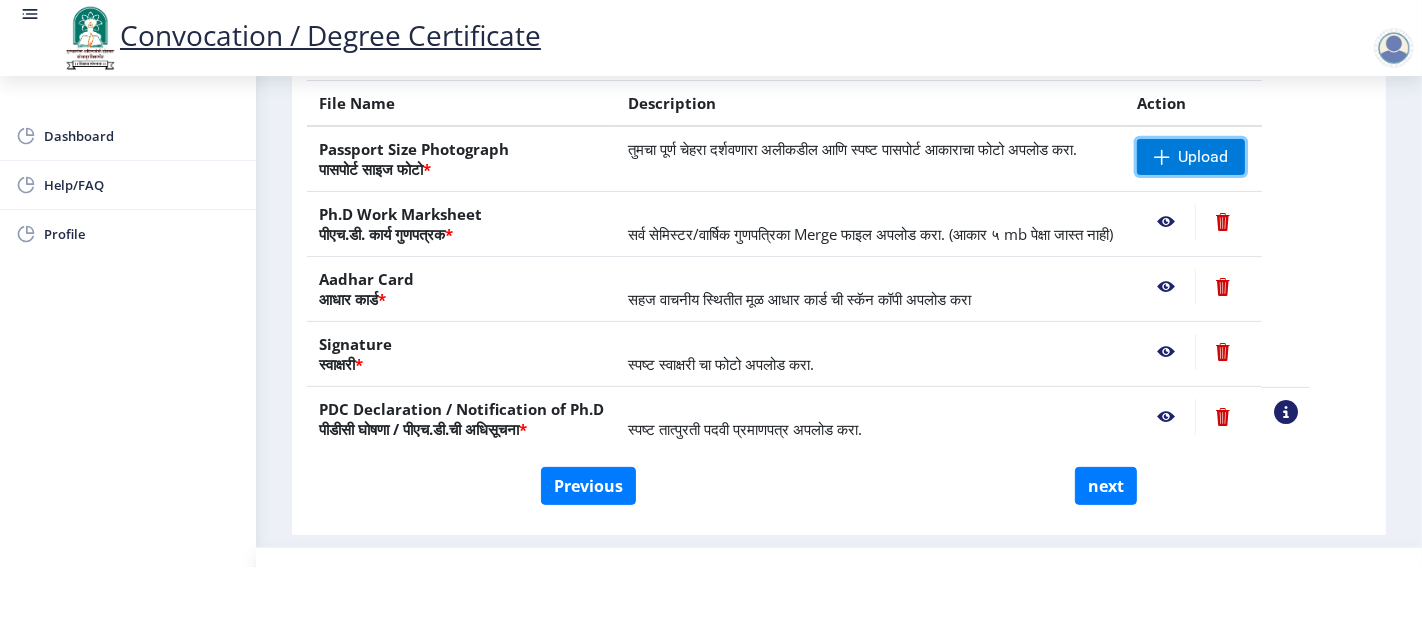 click 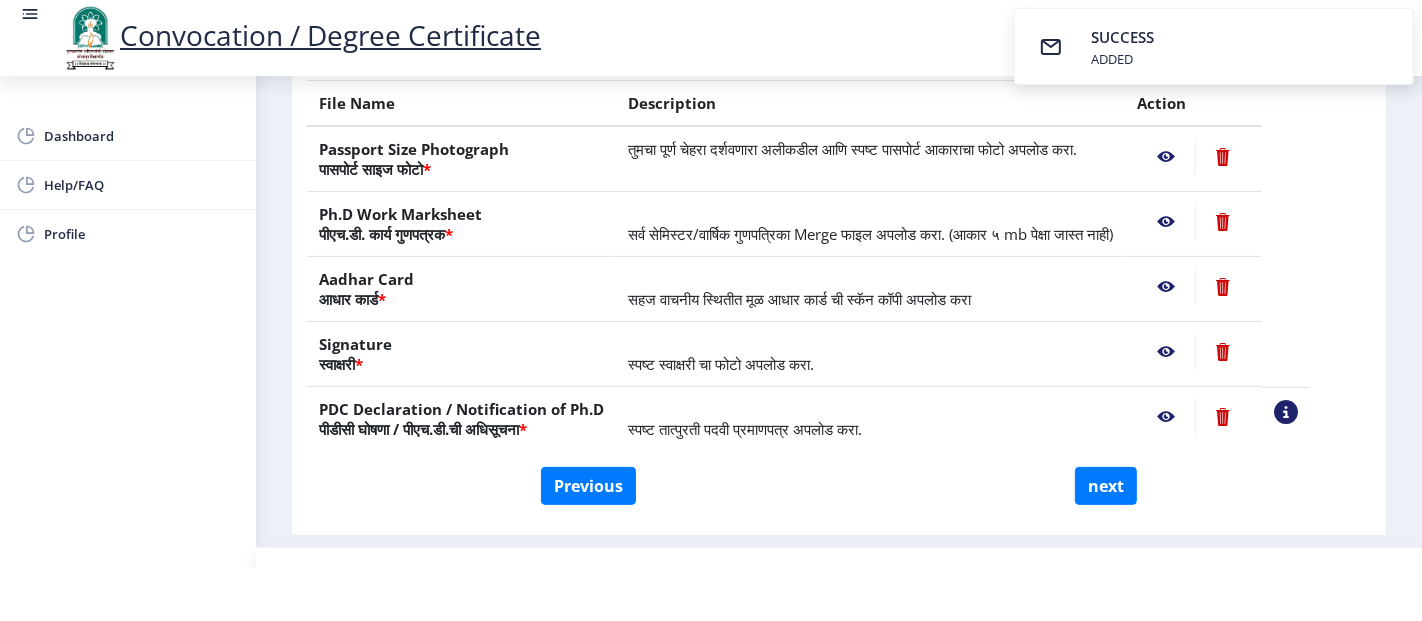 click 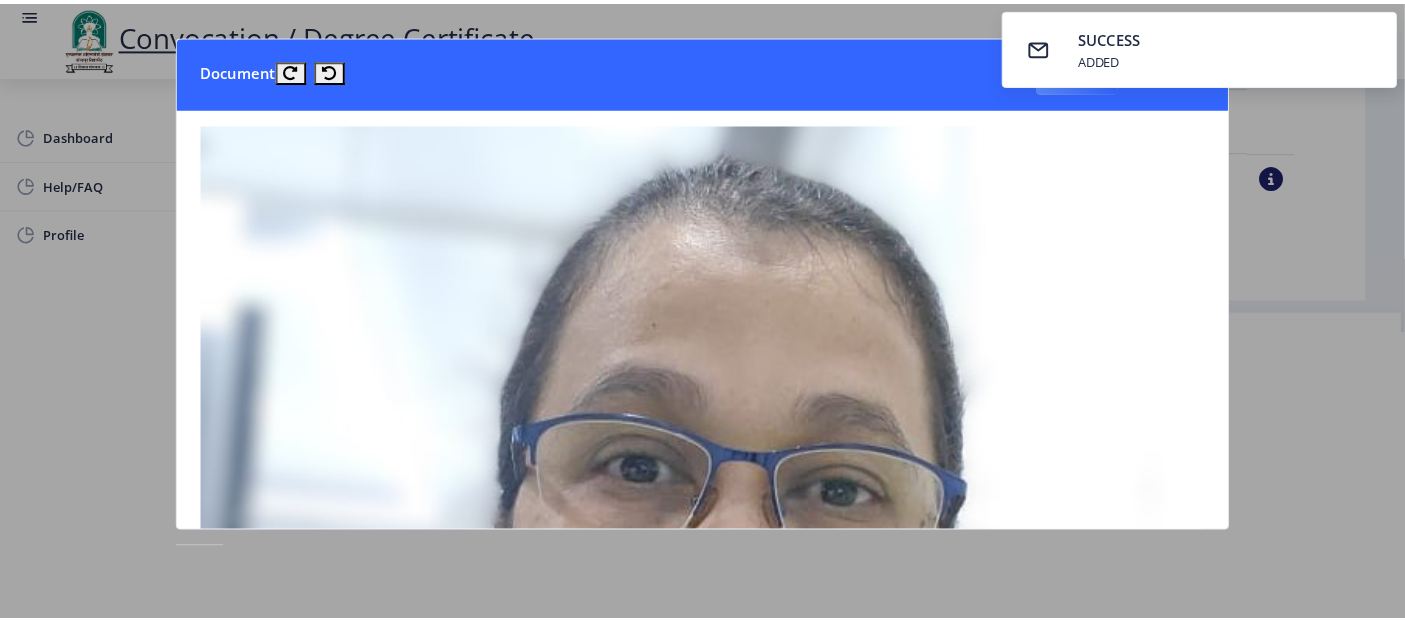 scroll, scrollTop: 0, scrollLeft: 0, axis: both 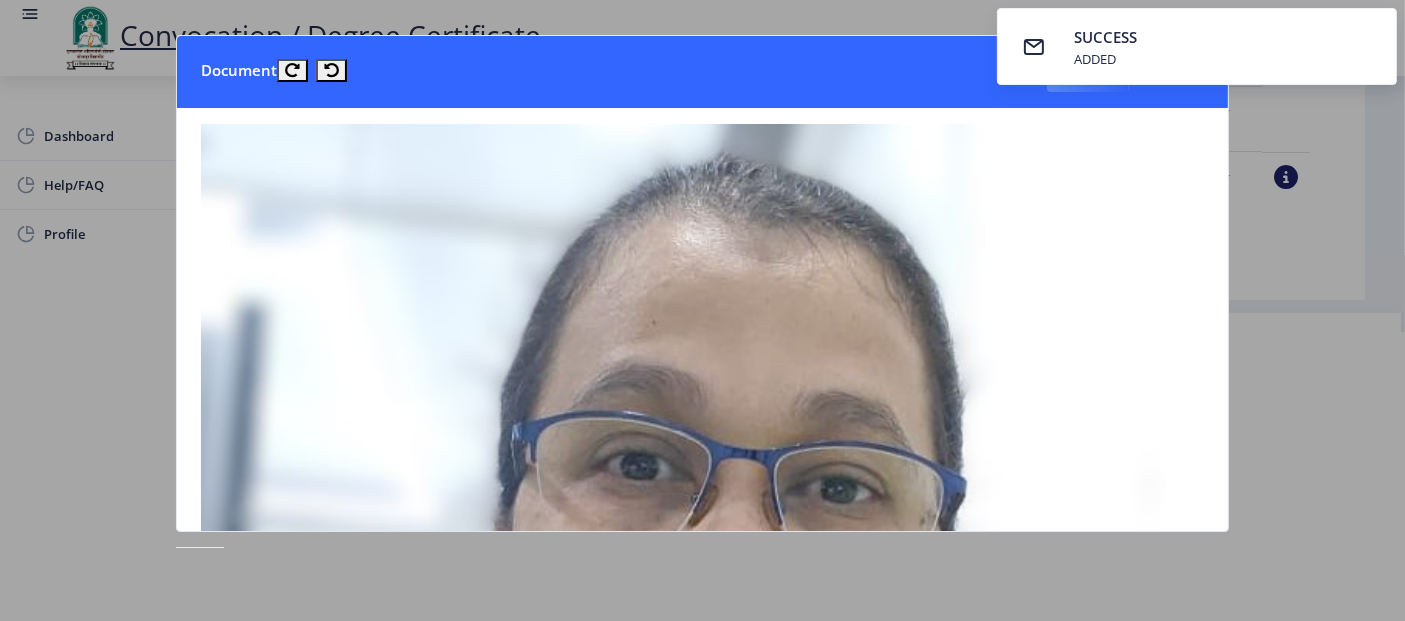 click on "SUCCESS  ADDED" at bounding box center (1197, 46) 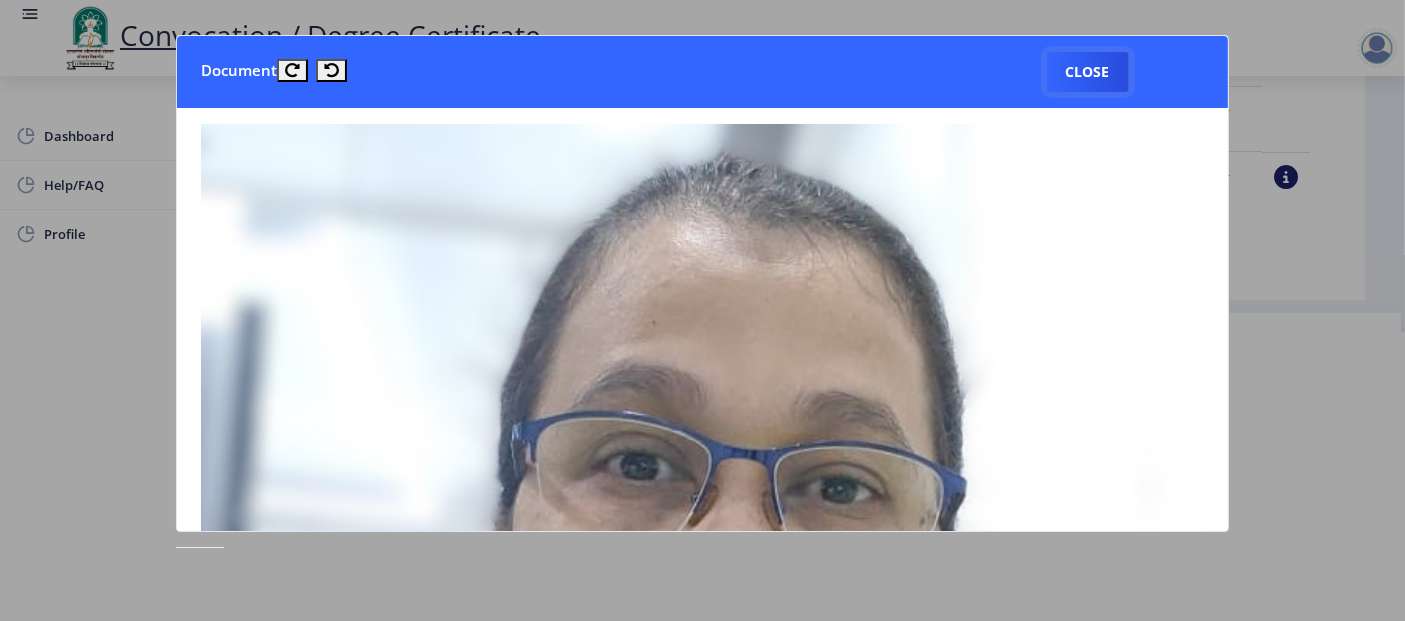 click on "Close" at bounding box center [1088, 72] 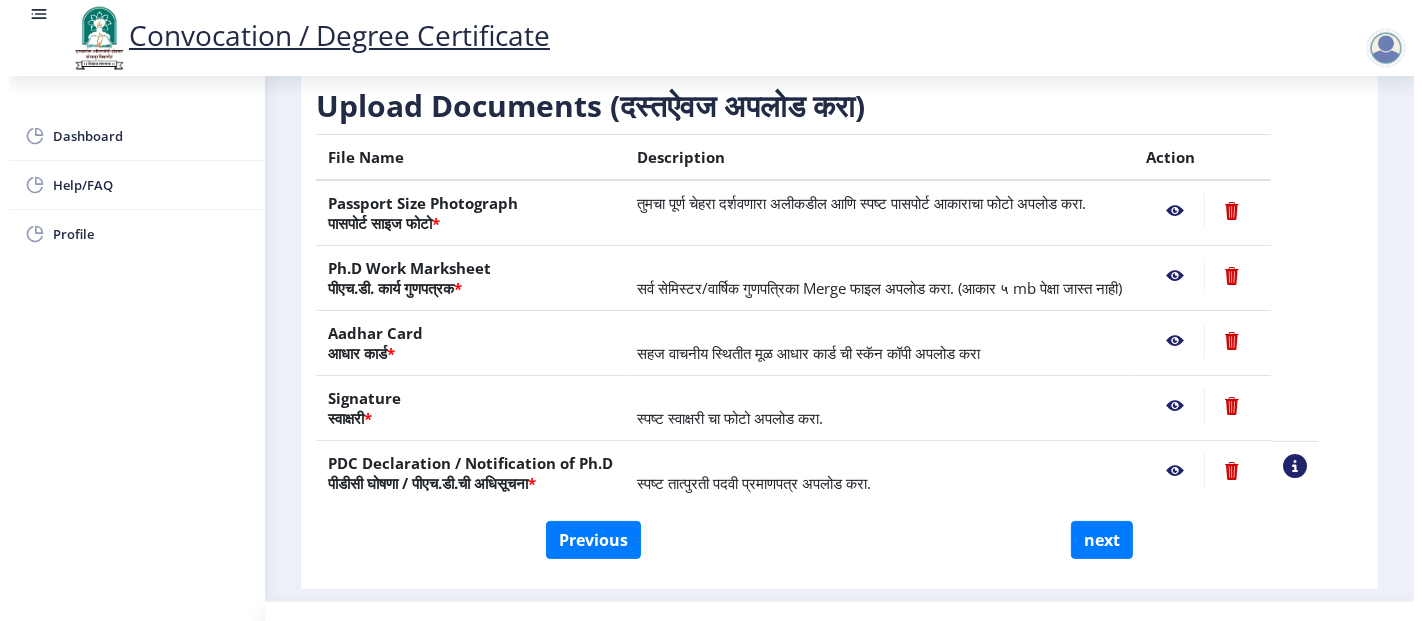 scroll, scrollTop: 170, scrollLeft: 0, axis: vertical 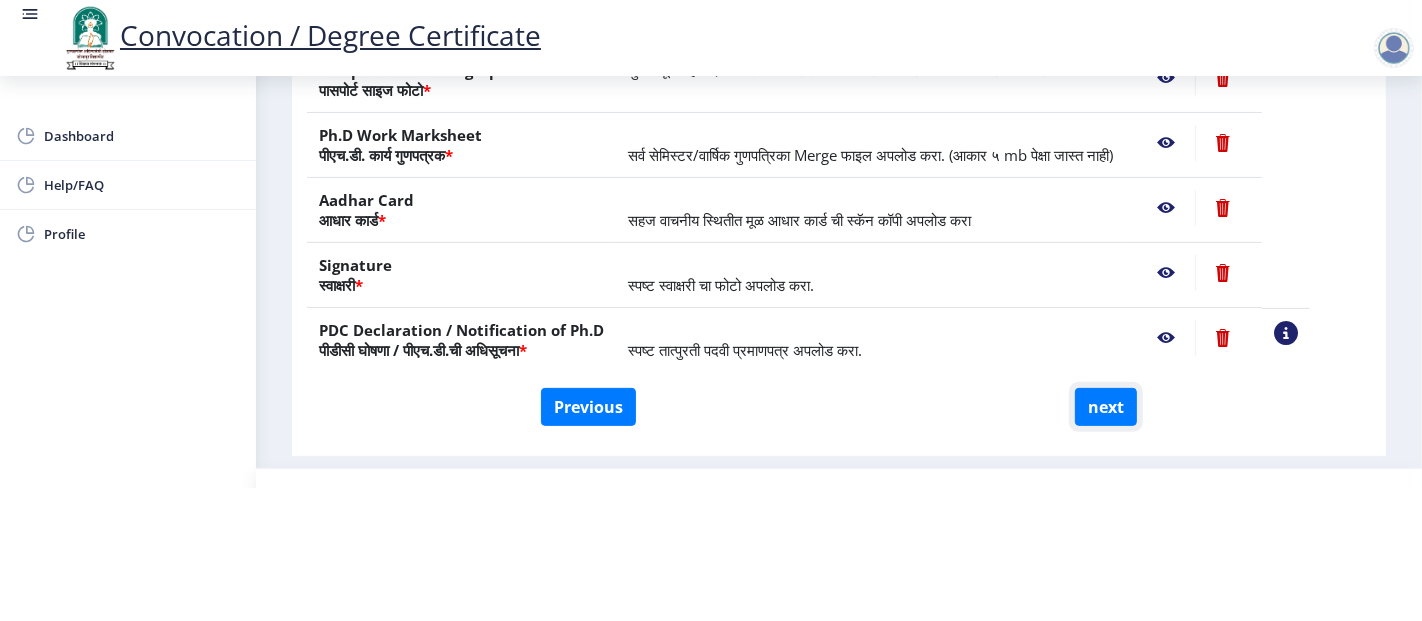 click on "next" 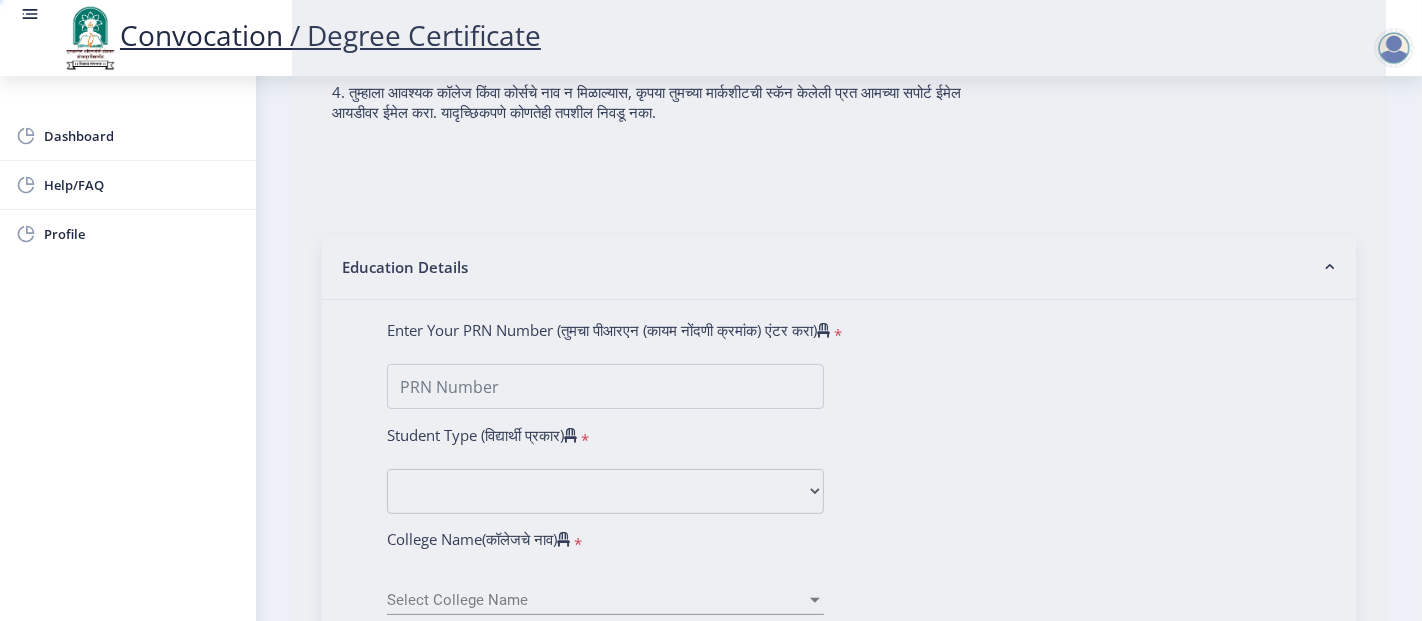 select 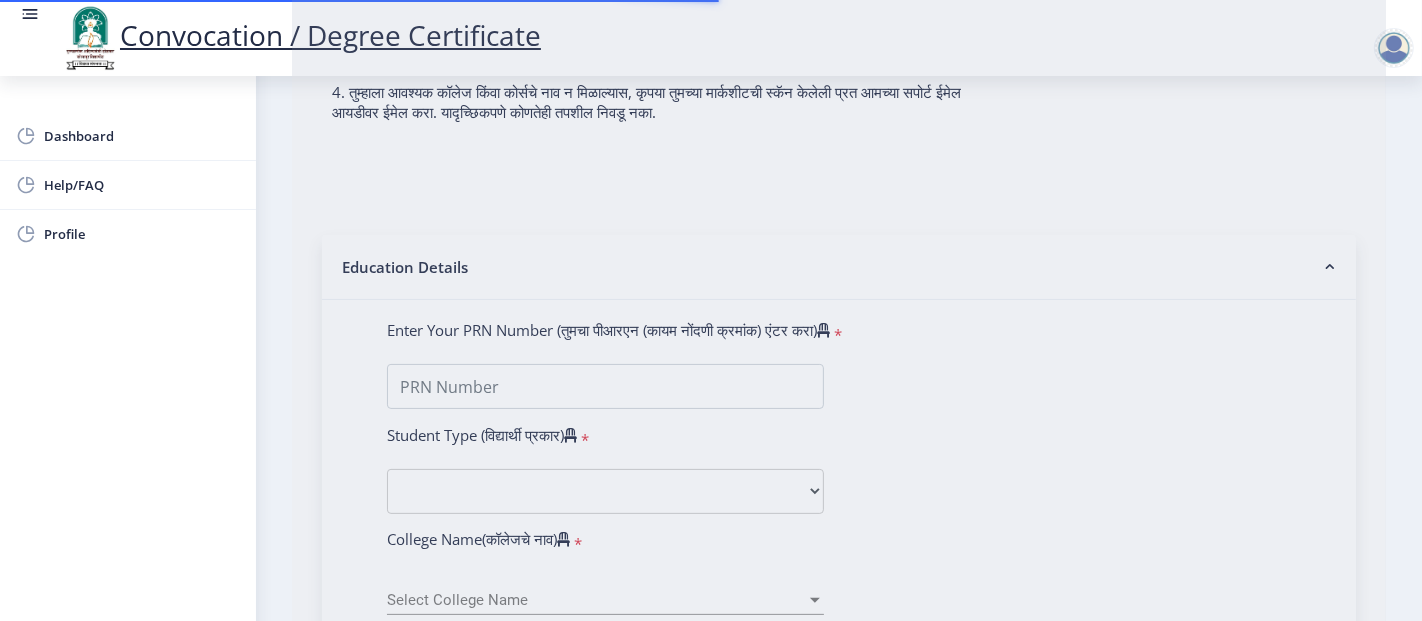 scroll, scrollTop: 0, scrollLeft: 0, axis: both 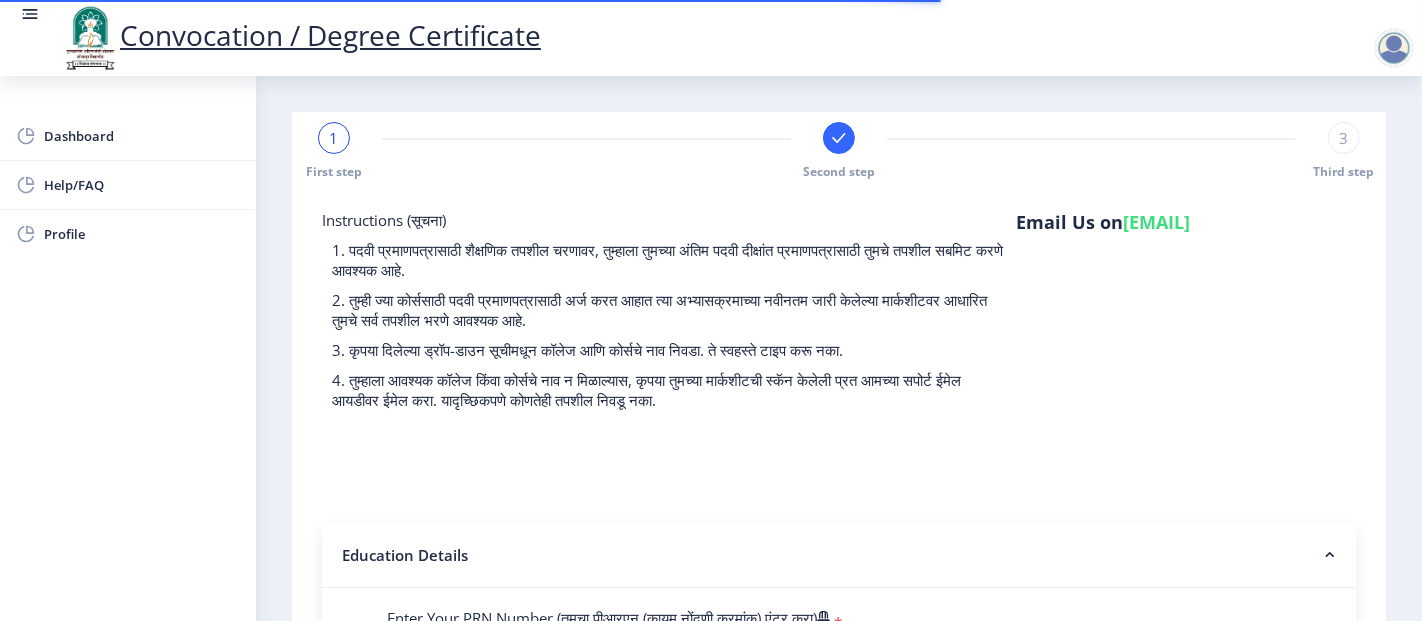 type on "P2029" 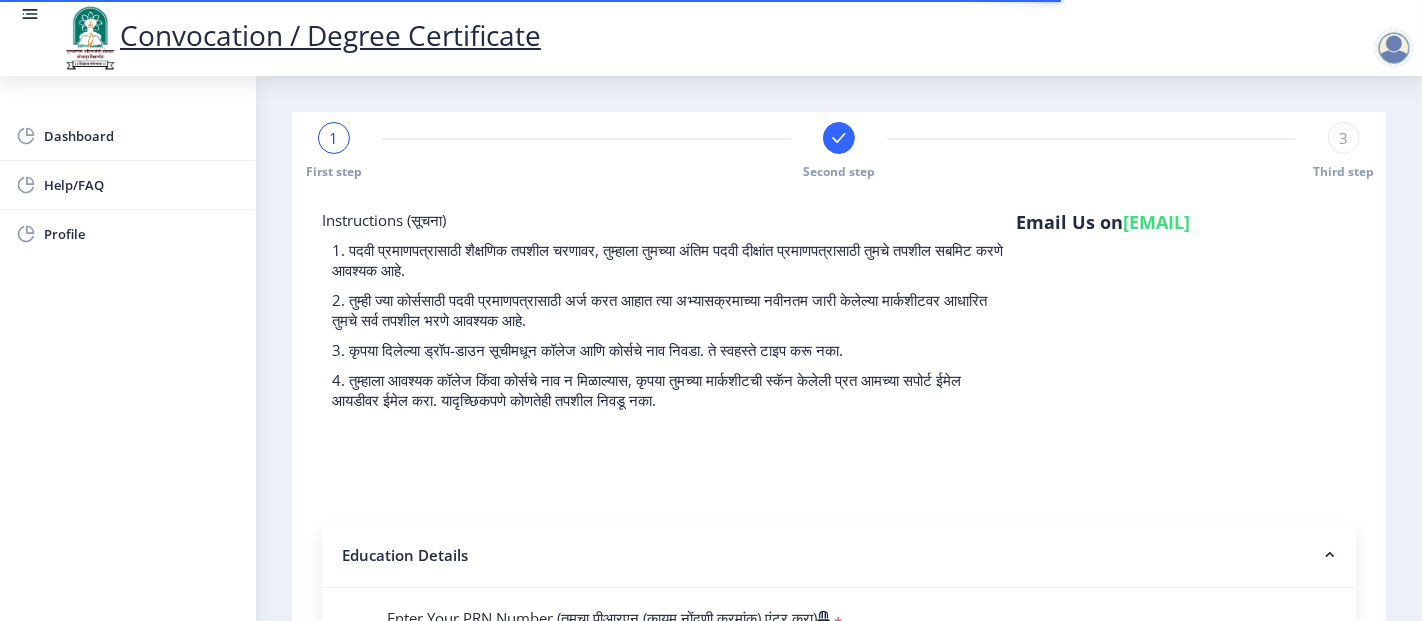 select 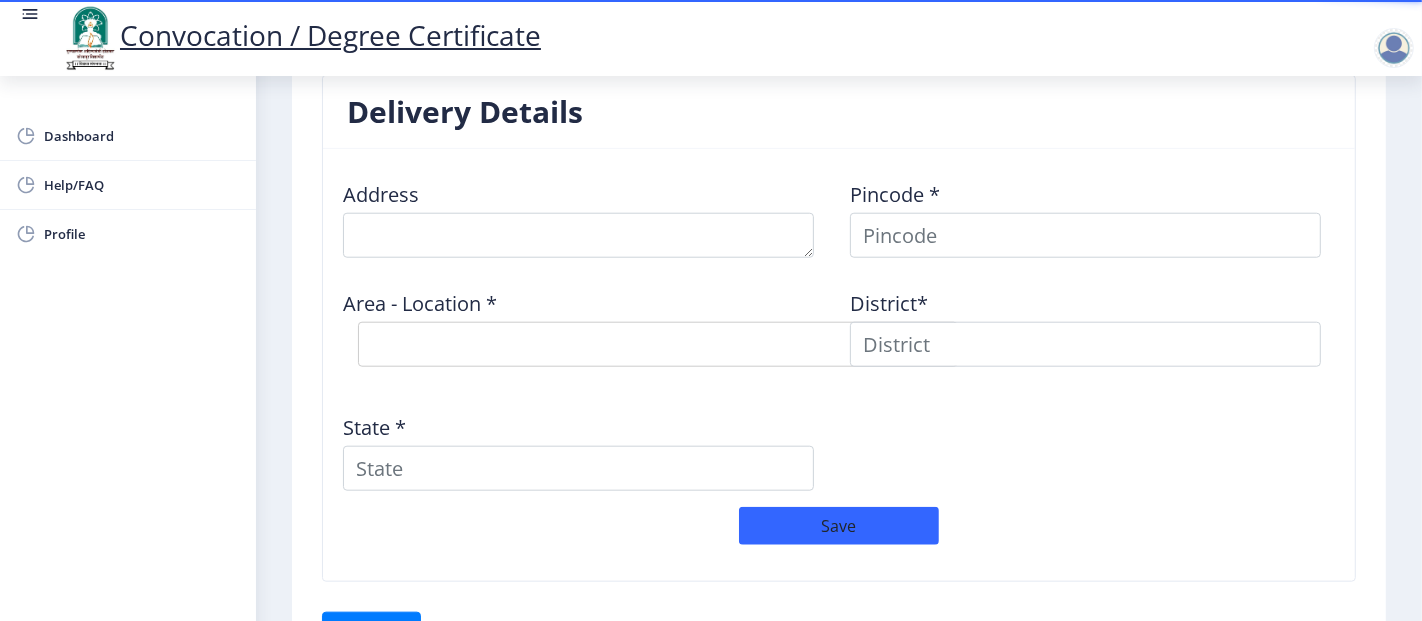 scroll, scrollTop: 1721, scrollLeft: 0, axis: vertical 